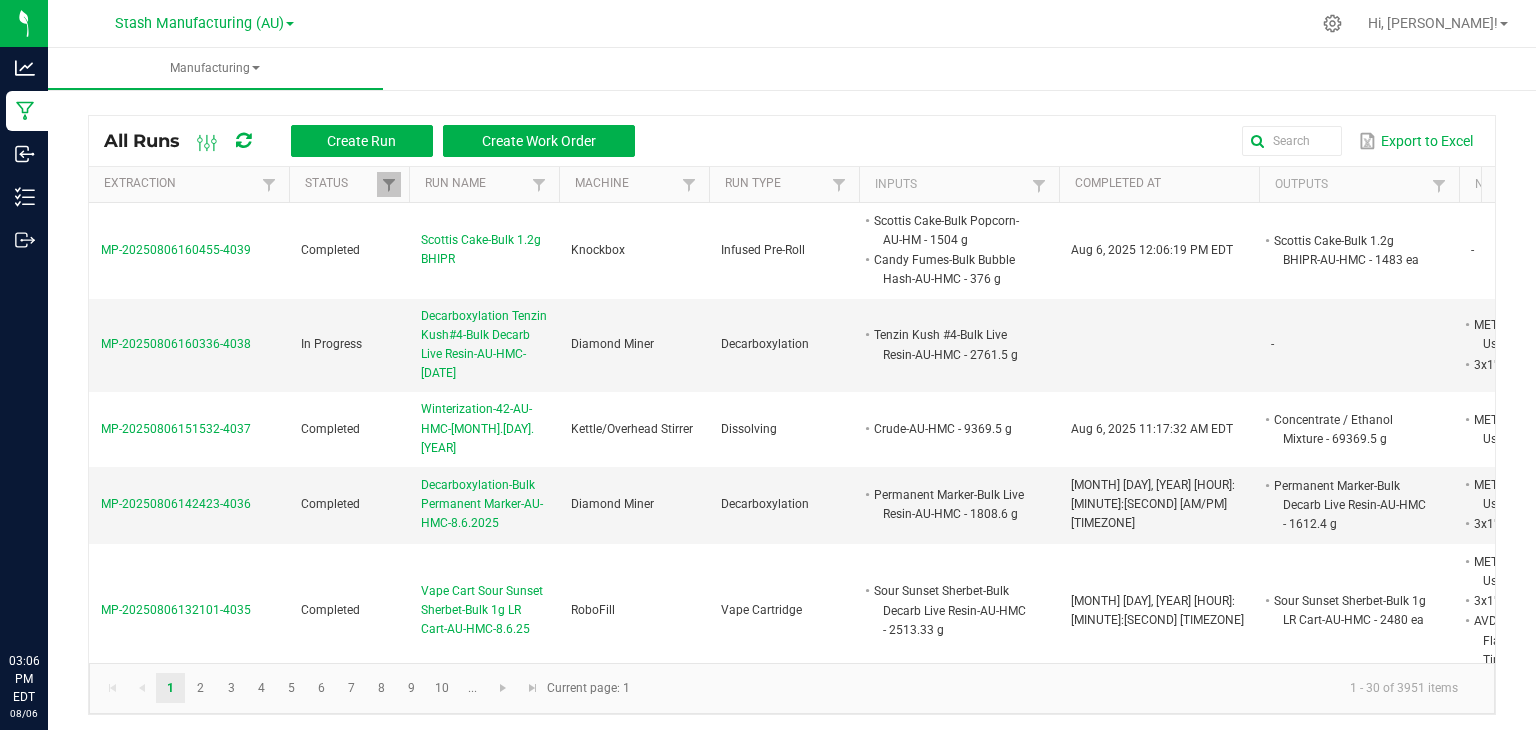 scroll, scrollTop: 0, scrollLeft: 0, axis: both 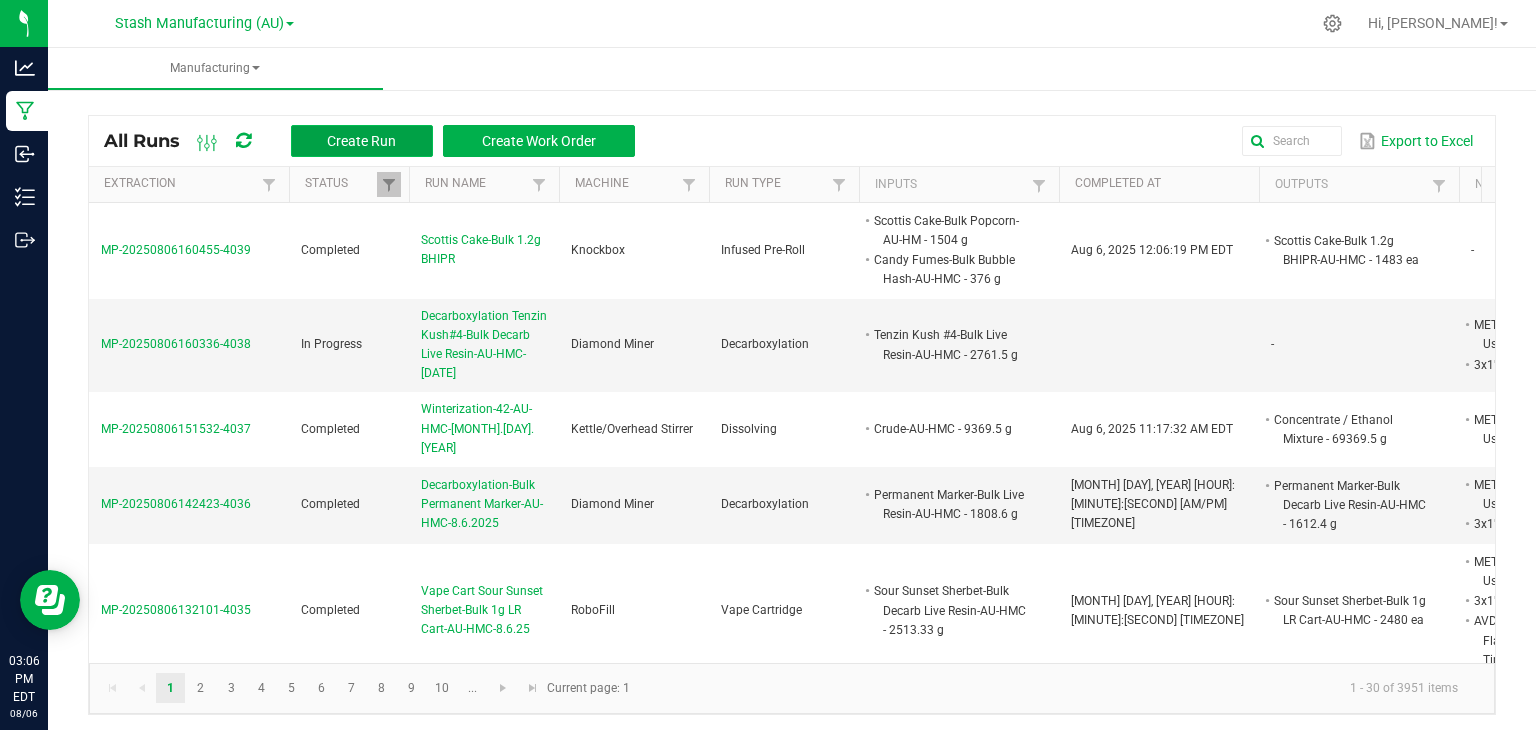 click on "Create Run" at bounding box center (361, 141) 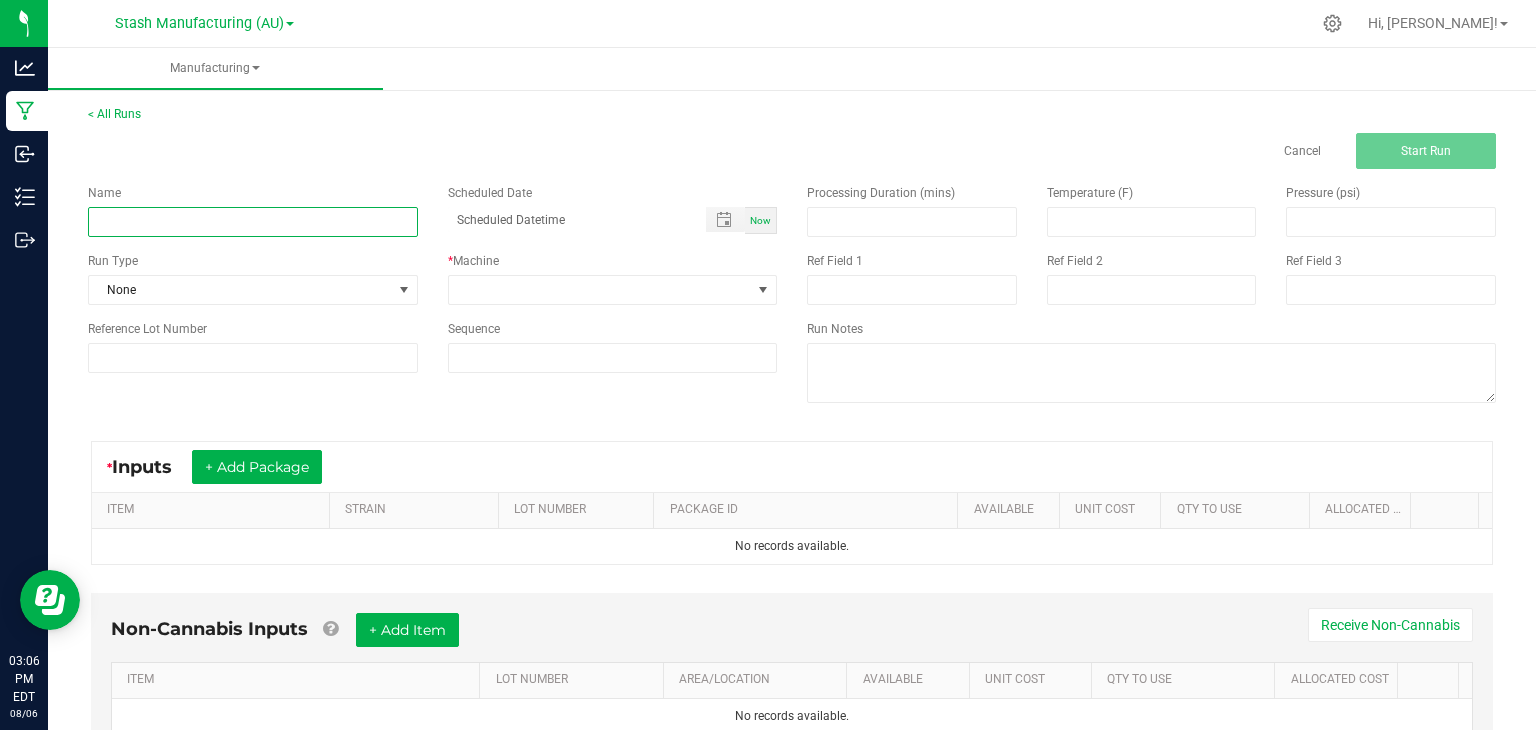 click at bounding box center (253, 222) 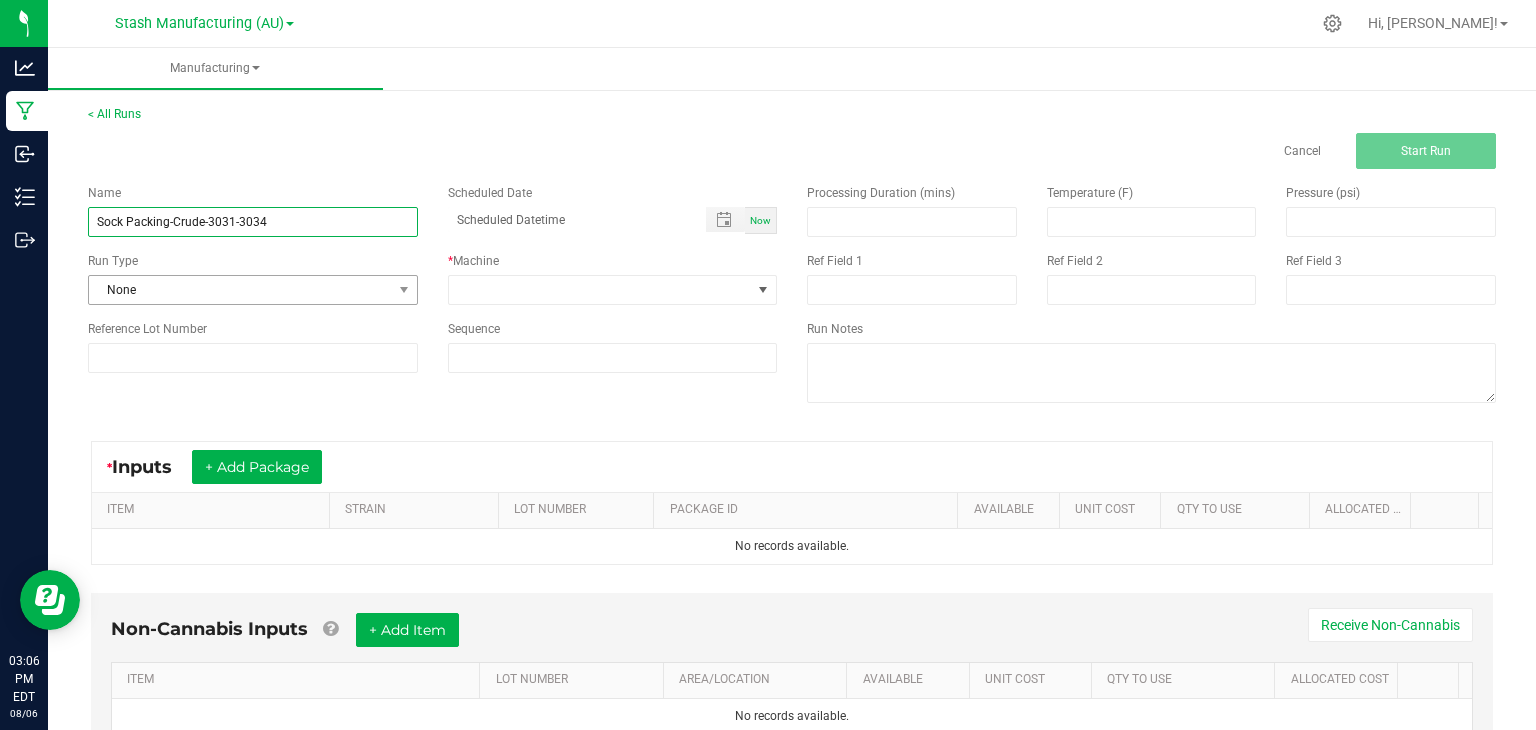 type on "Sock Packing-Crude-3031-3034" 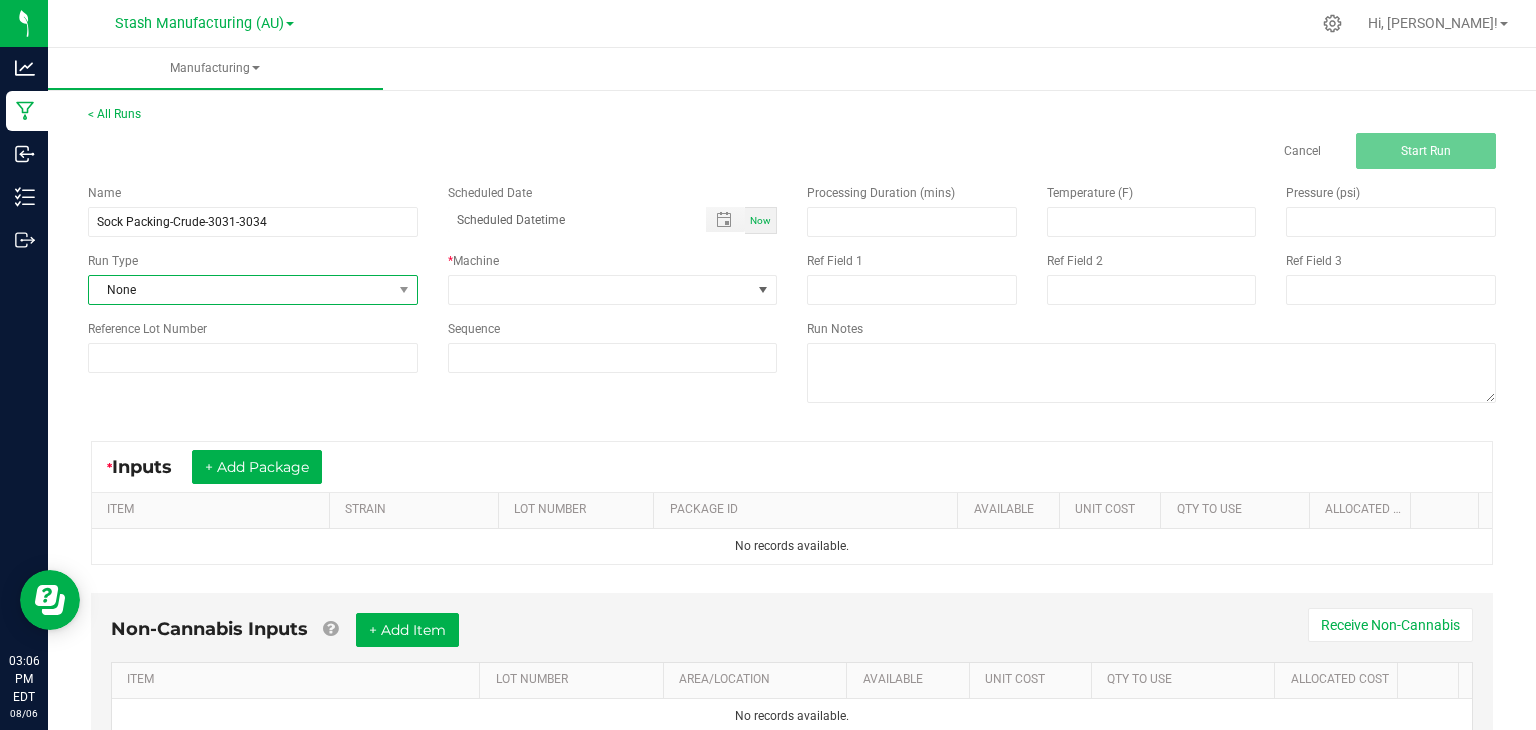 click on "None" at bounding box center [240, 290] 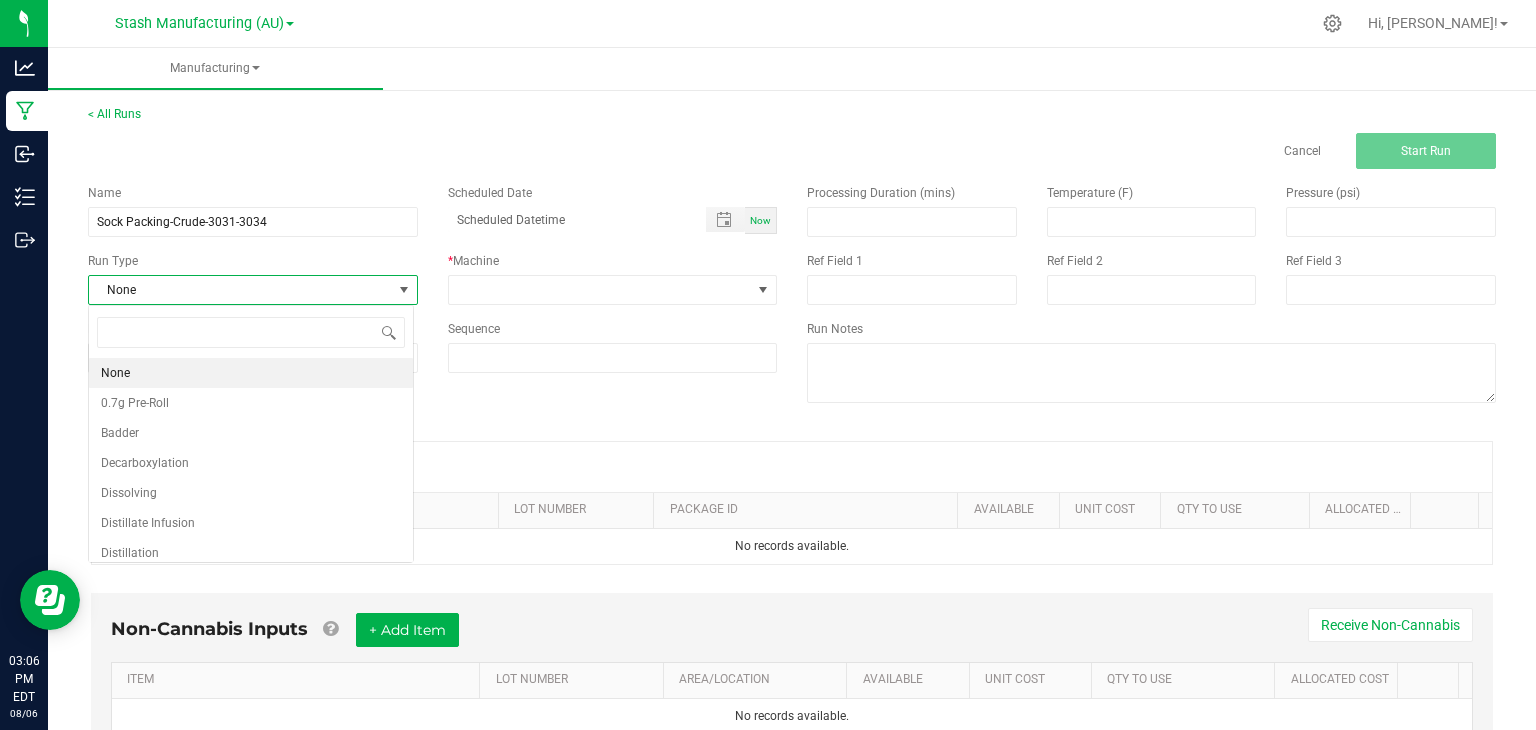 scroll, scrollTop: 99970, scrollLeft: 99674, axis: both 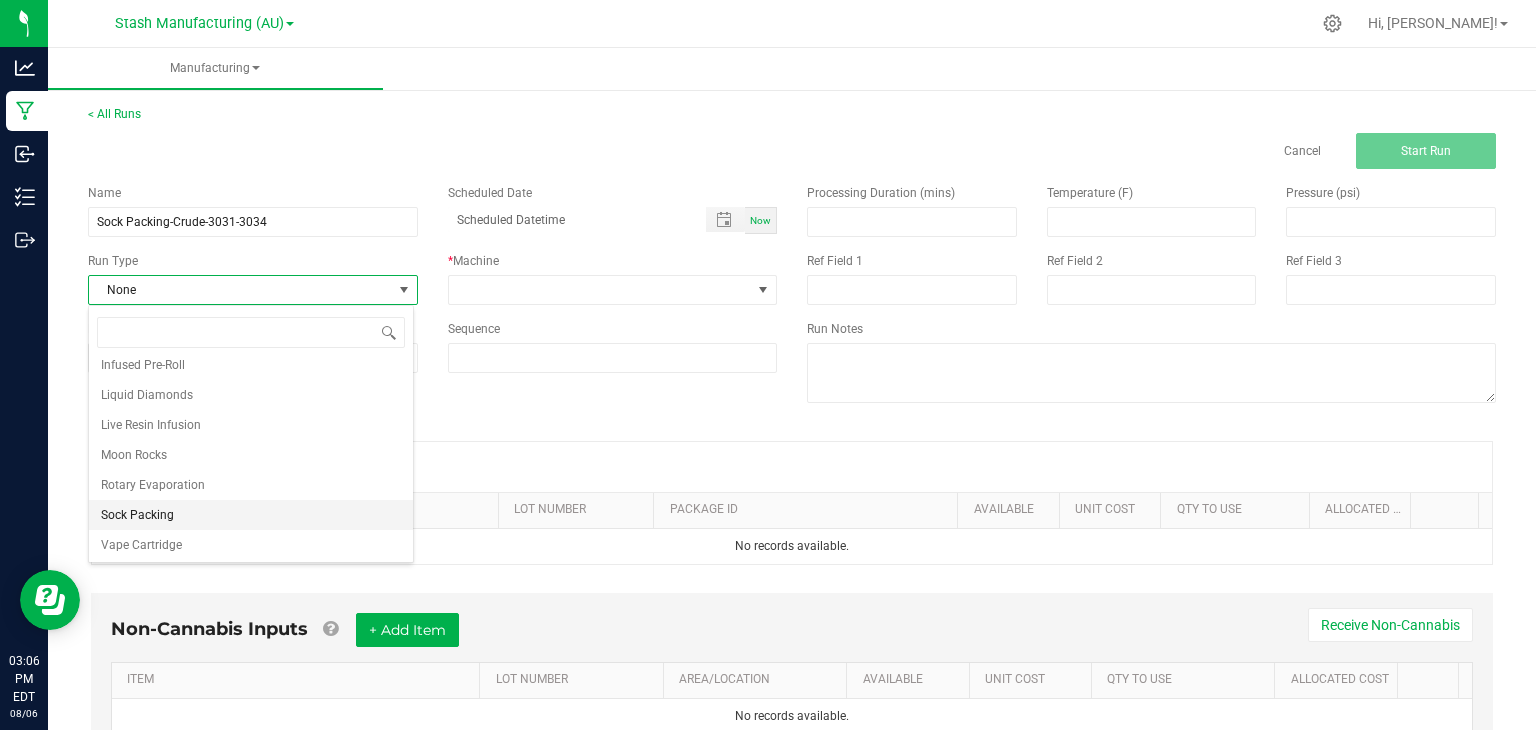 click on "Sock Packing" at bounding box center [137, 515] 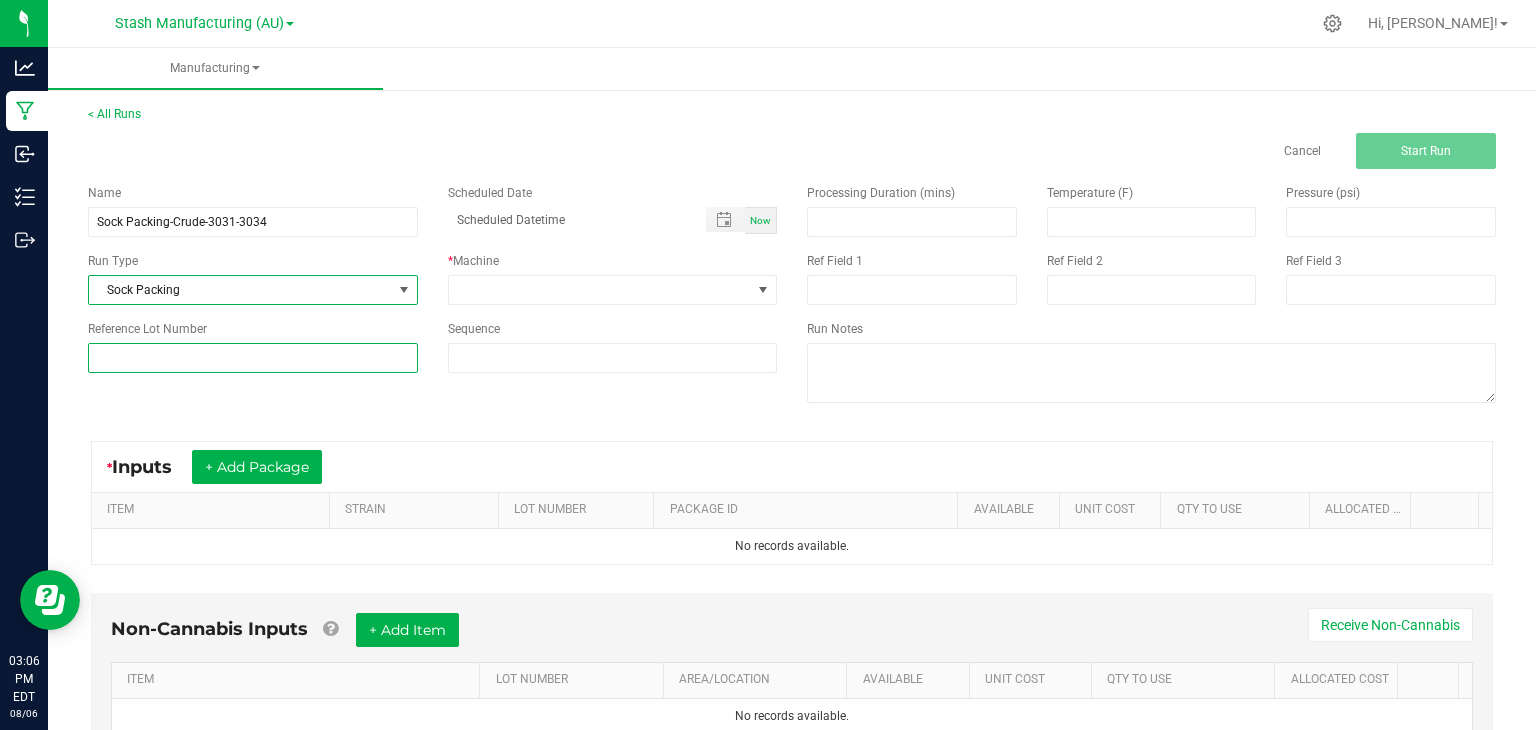 click at bounding box center (253, 358) 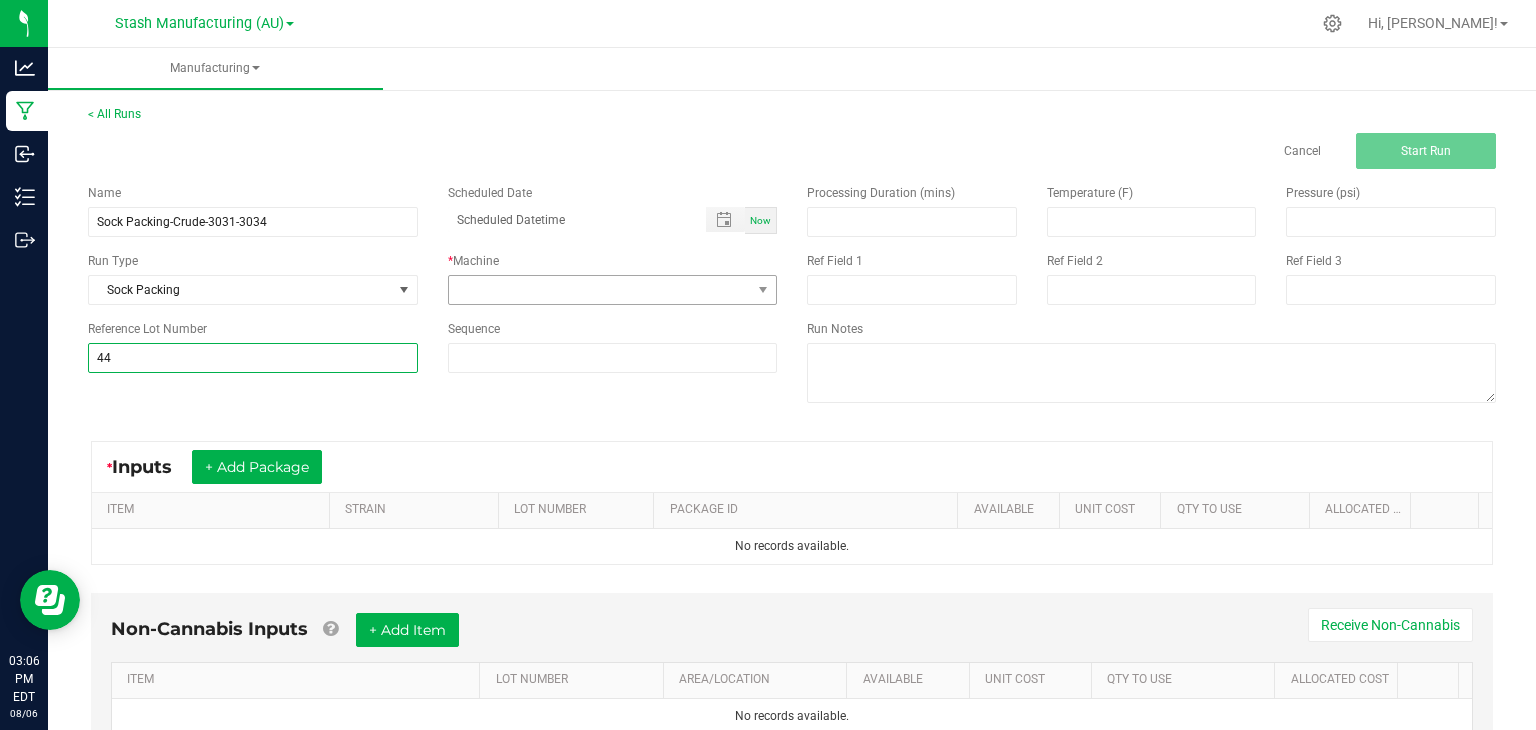 type on "44" 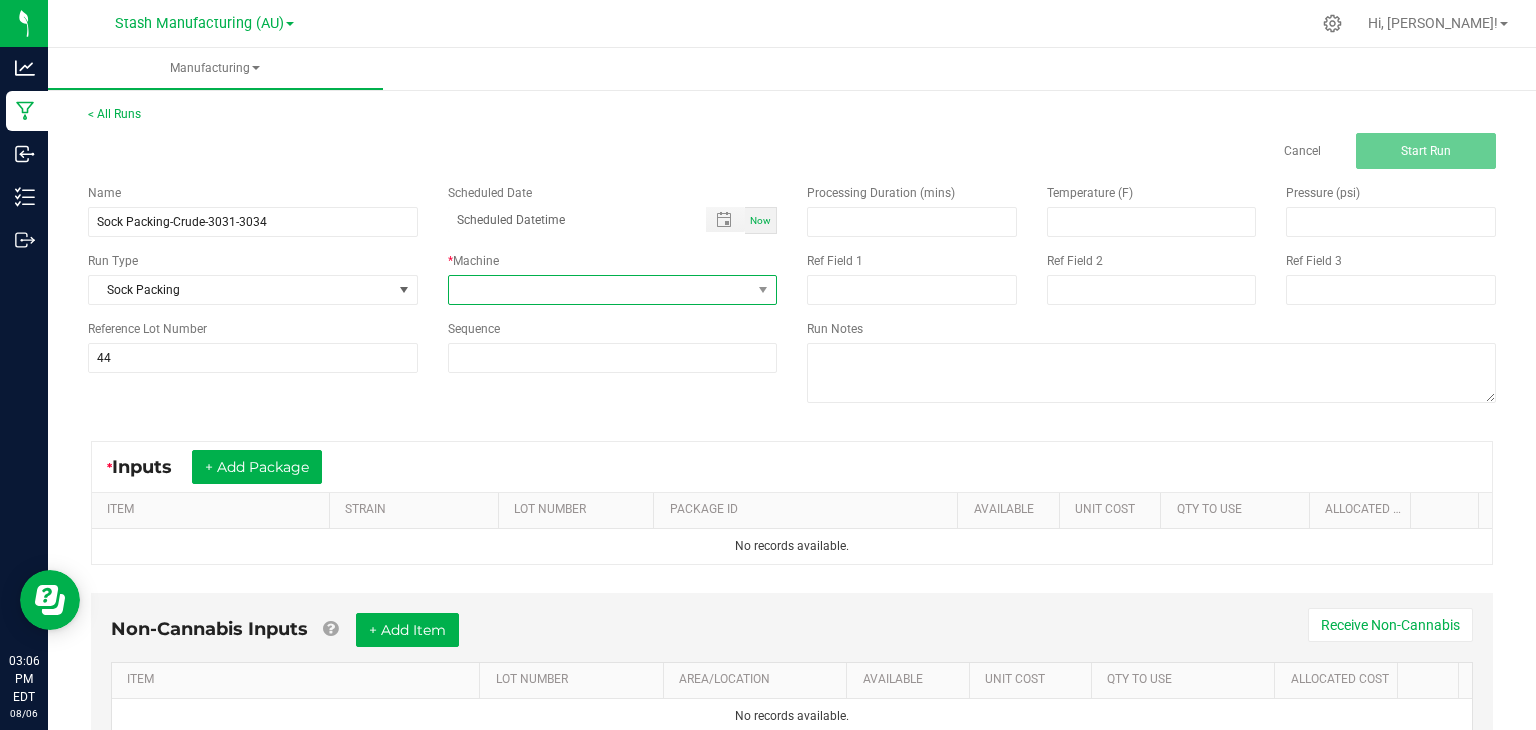 click at bounding box center [600, 290] 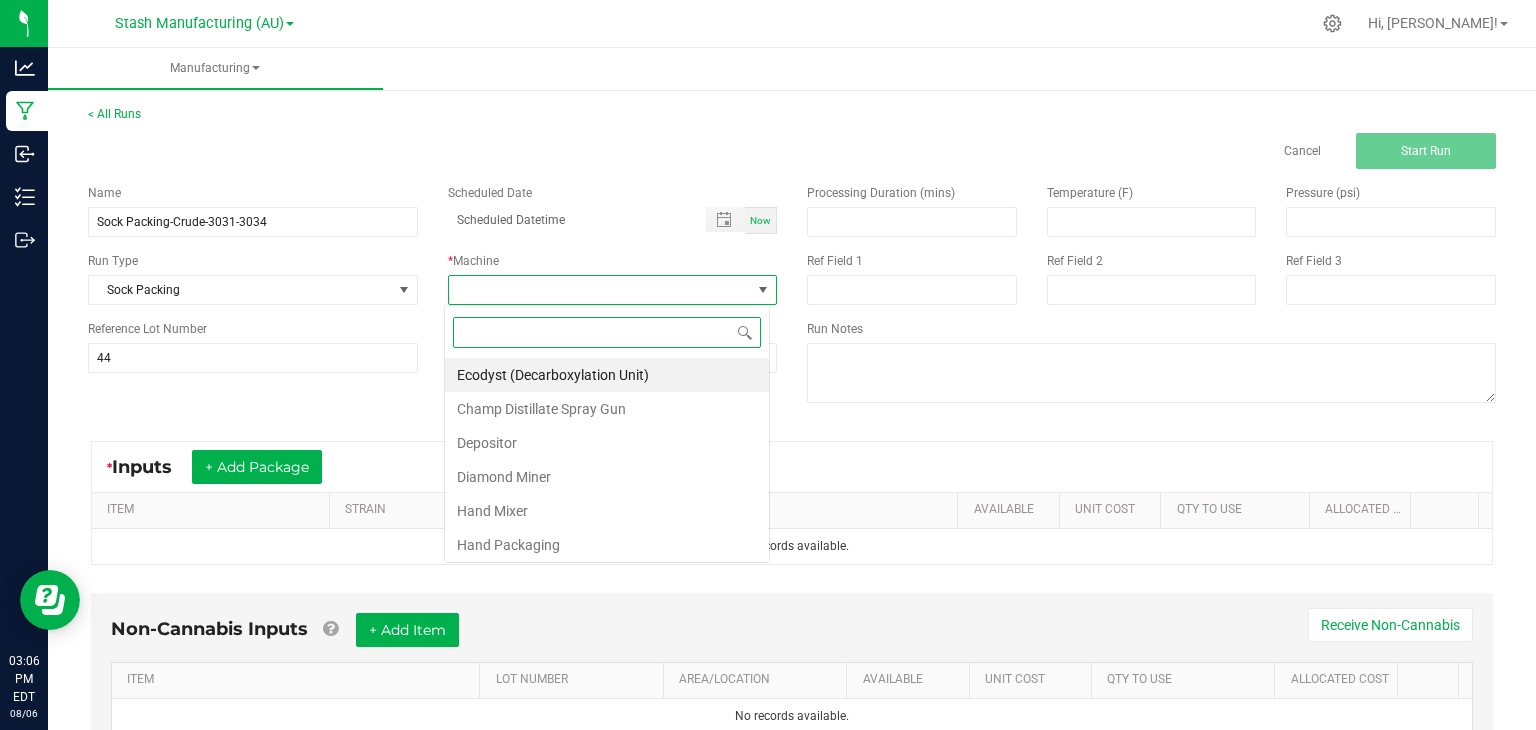 scroll, scrollTop: 99970, scrollLeft: 99674, axis: both 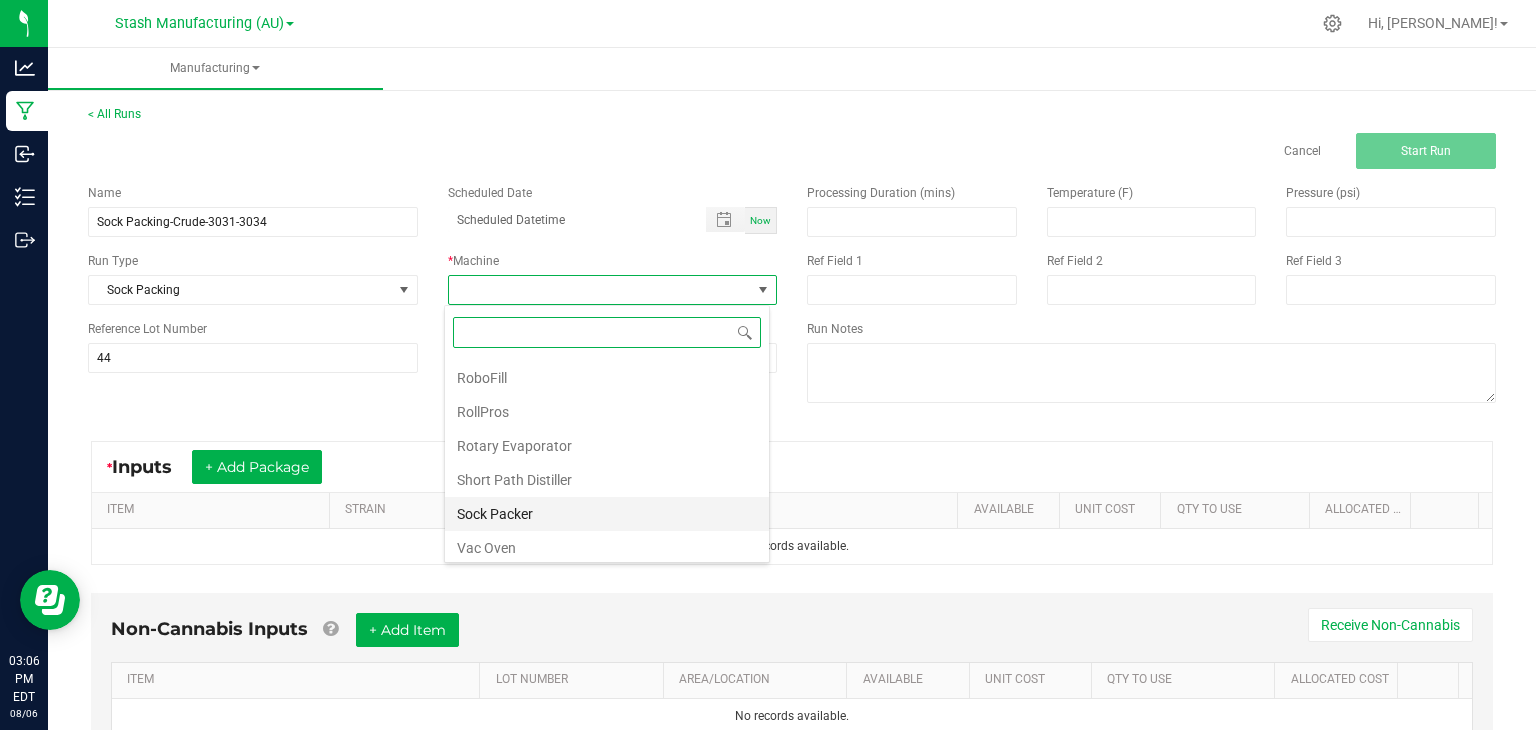 click on "Sock Packer" at bounding box center [607, 514] 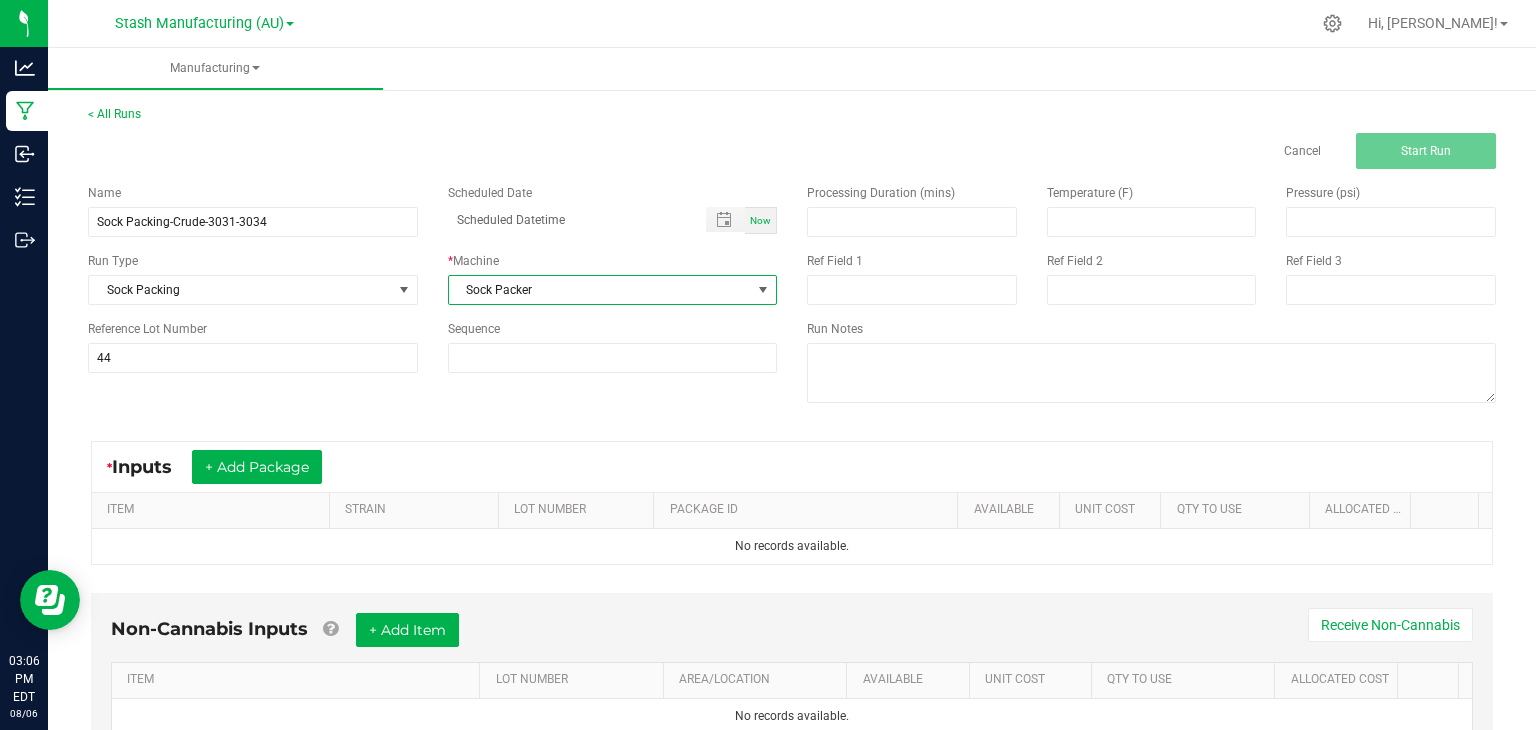 click on "Now" at bounding box center (760, 220) 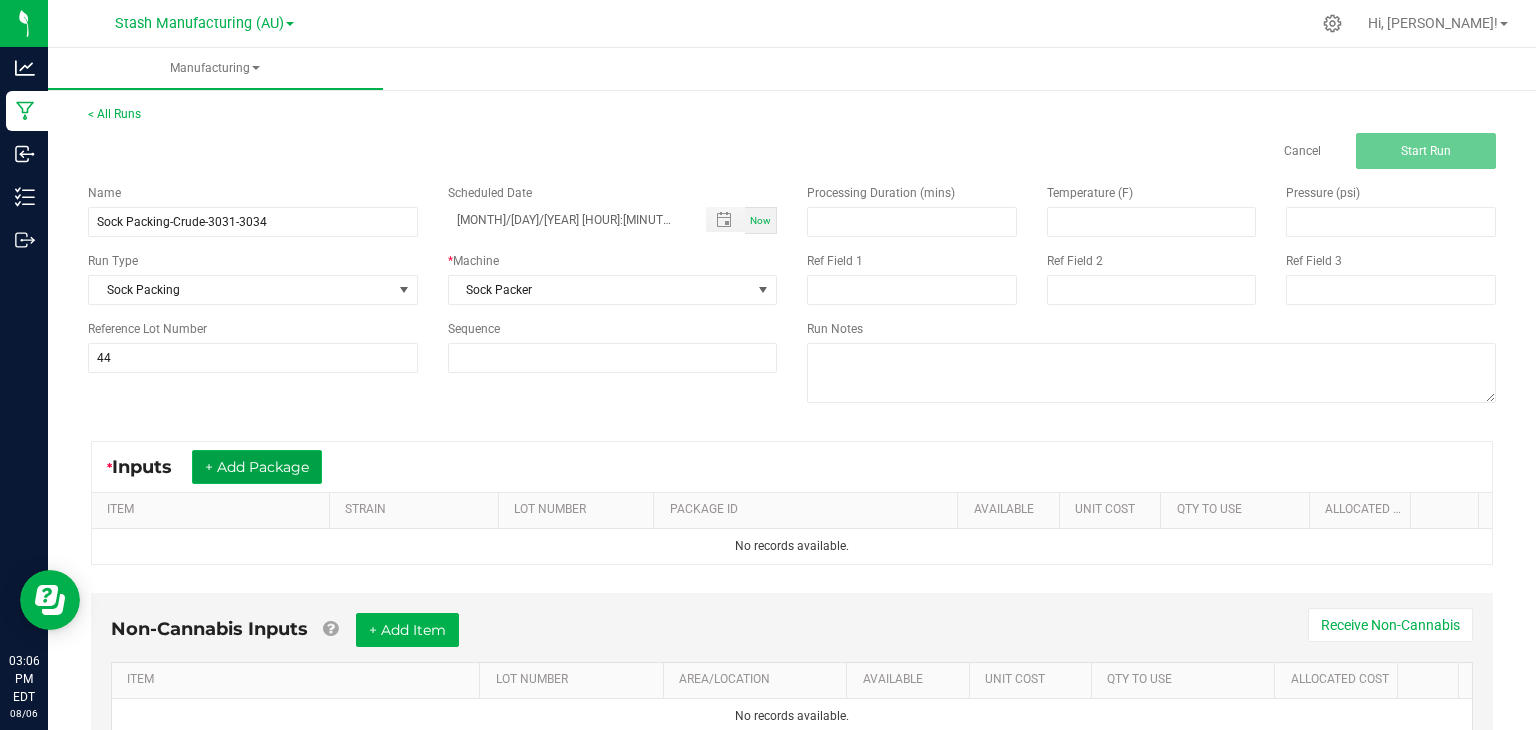 click on "+ Add Package" at bounding box center [257, 467] 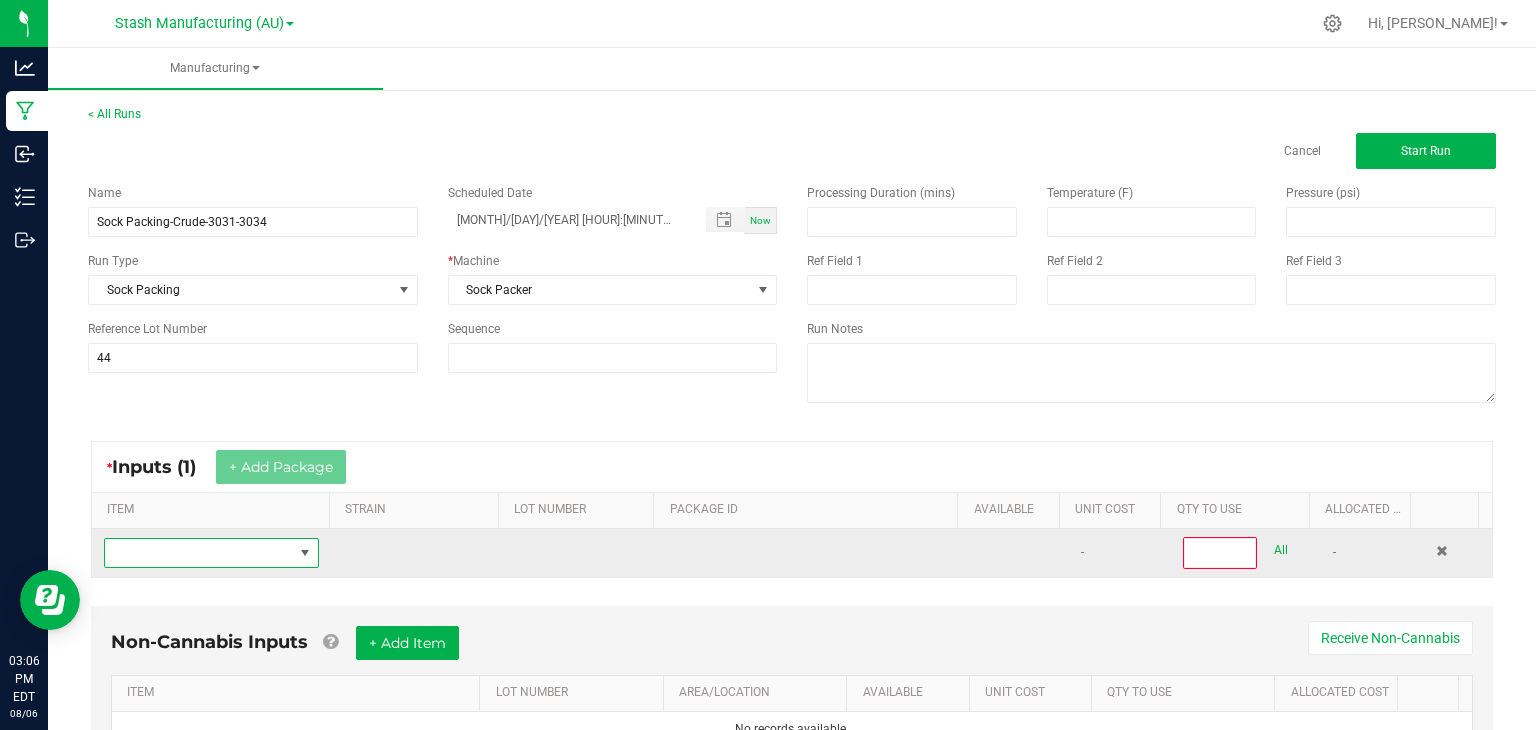 click at bounding box center [199, 553] 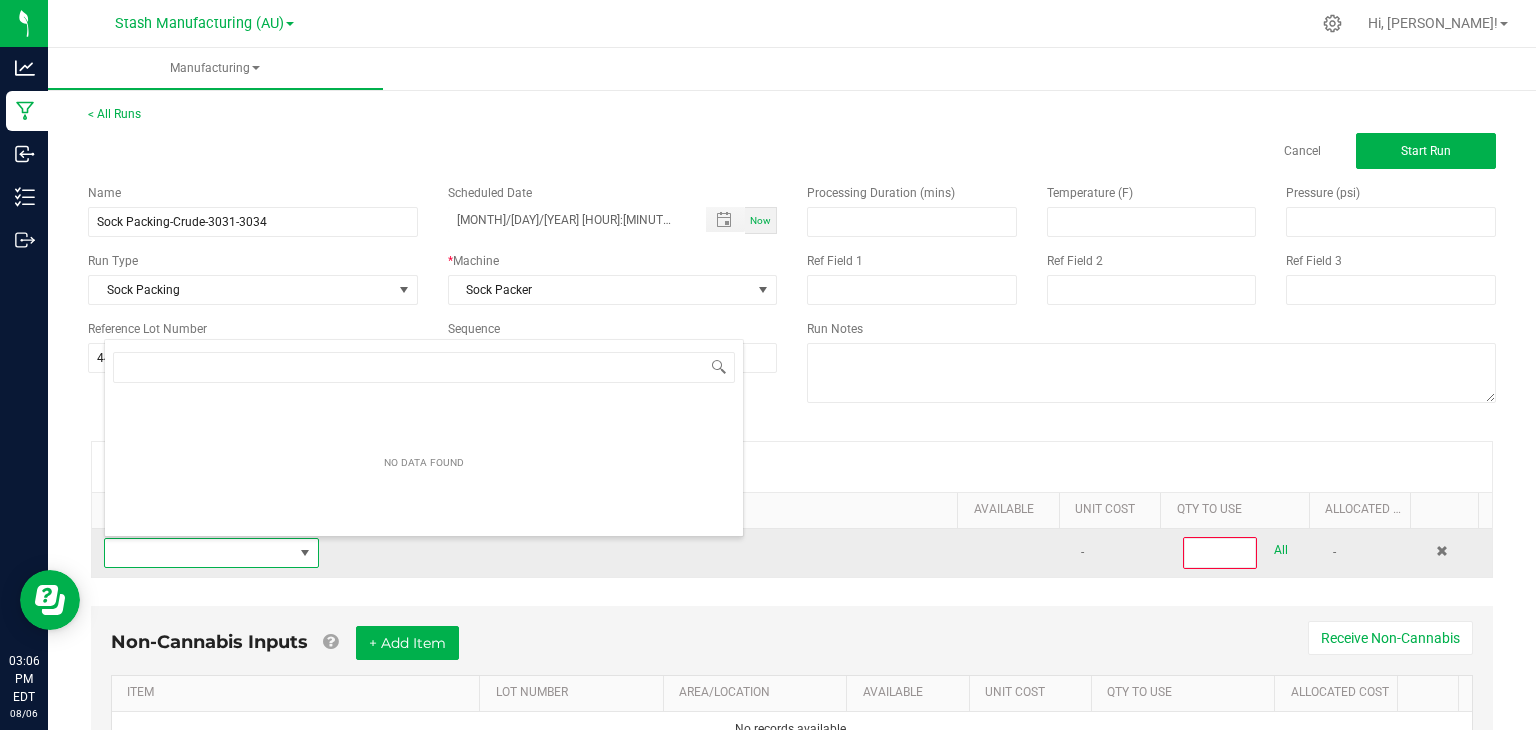 scroll, scrollTop: 99970, scrollLeft: 99790, axis: both 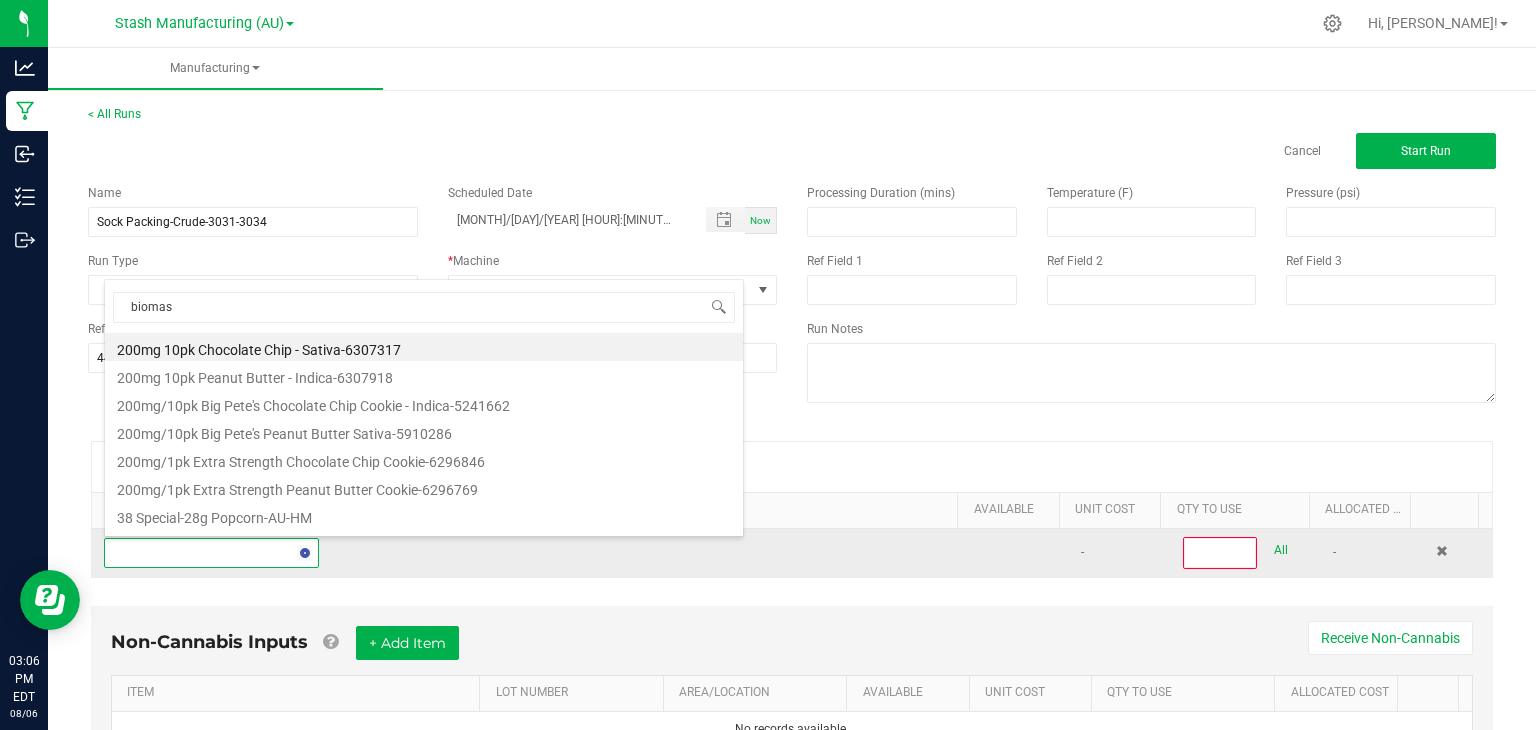 type on "biomass" 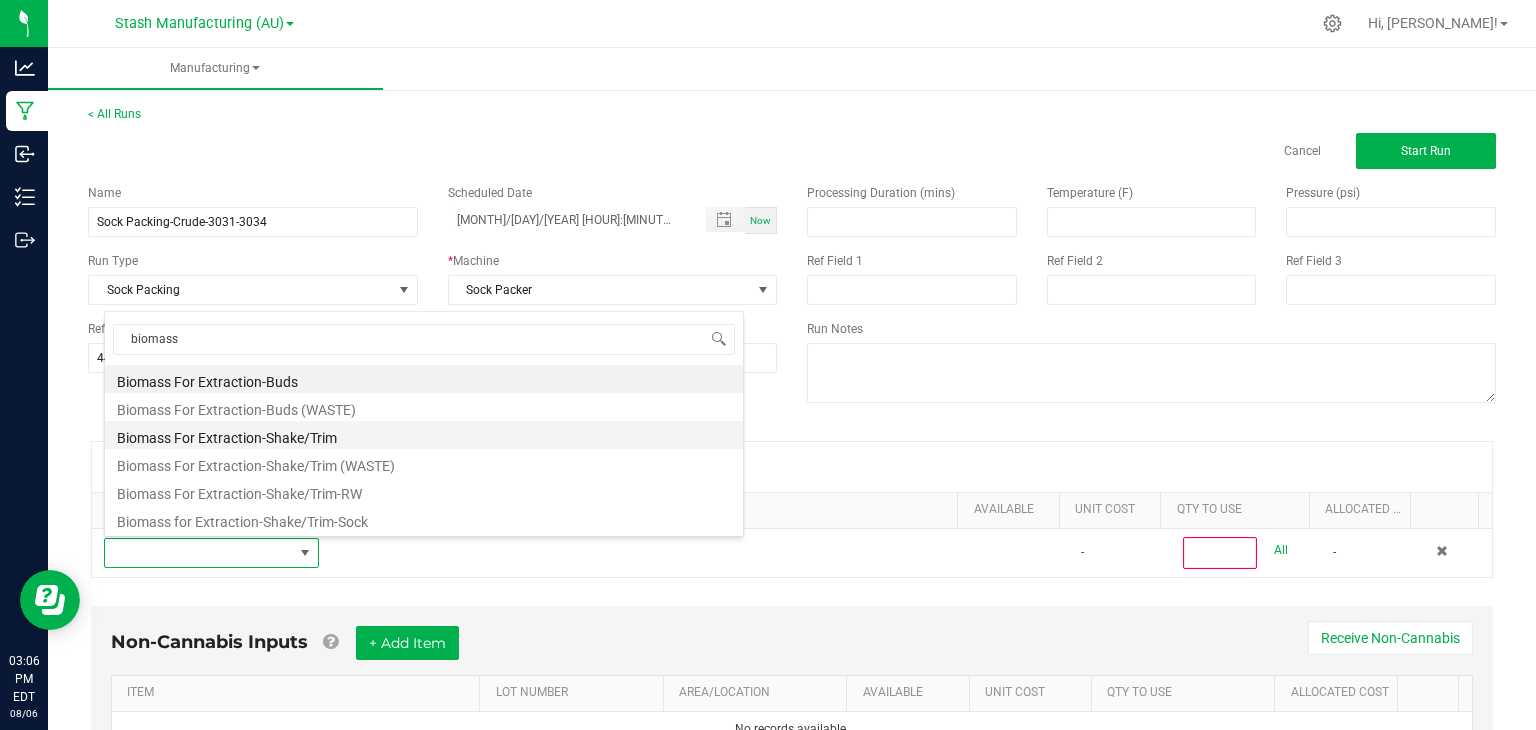 click on "Biomass For Extraction-Shake/Trim" at bounding box center (424, 435) 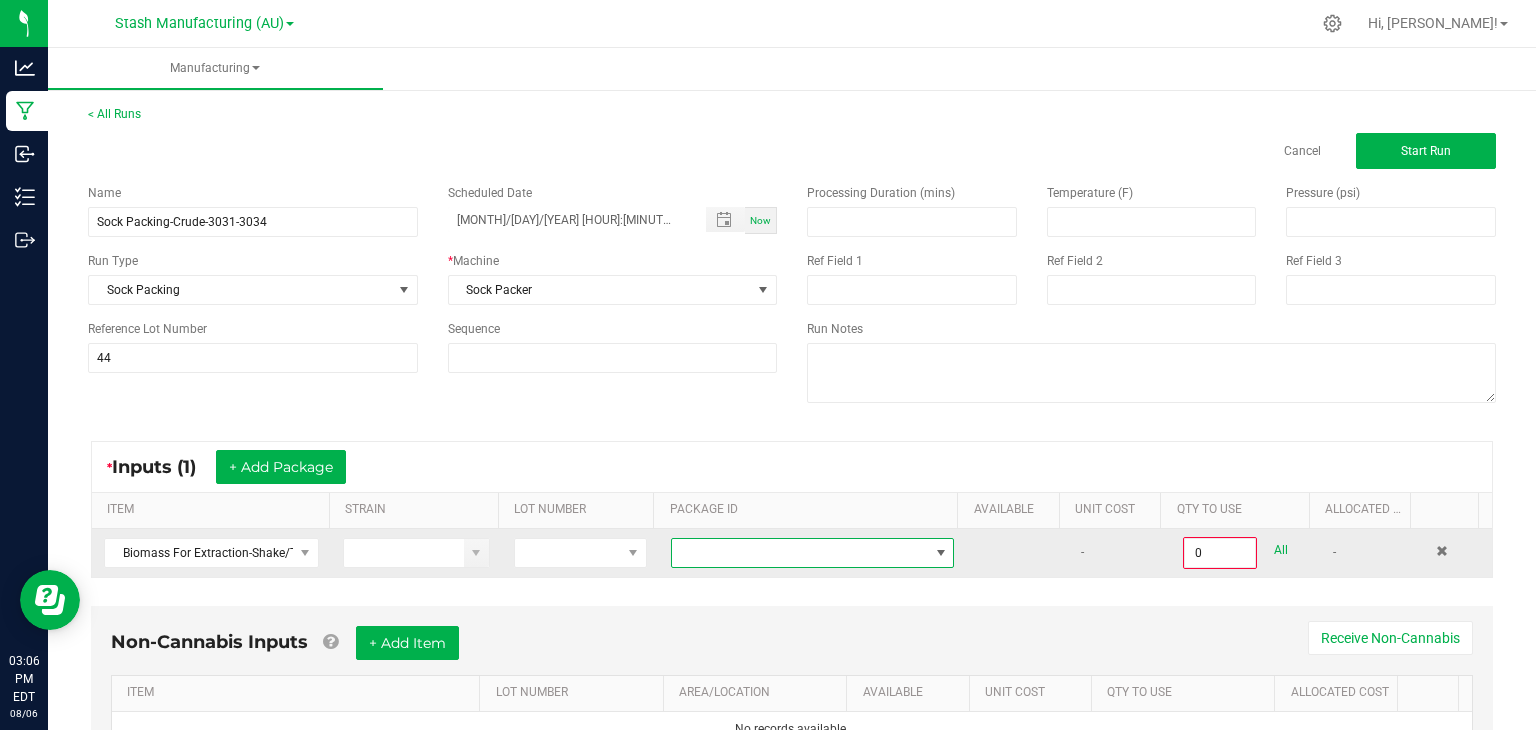 click at bounding box center (941, 553) 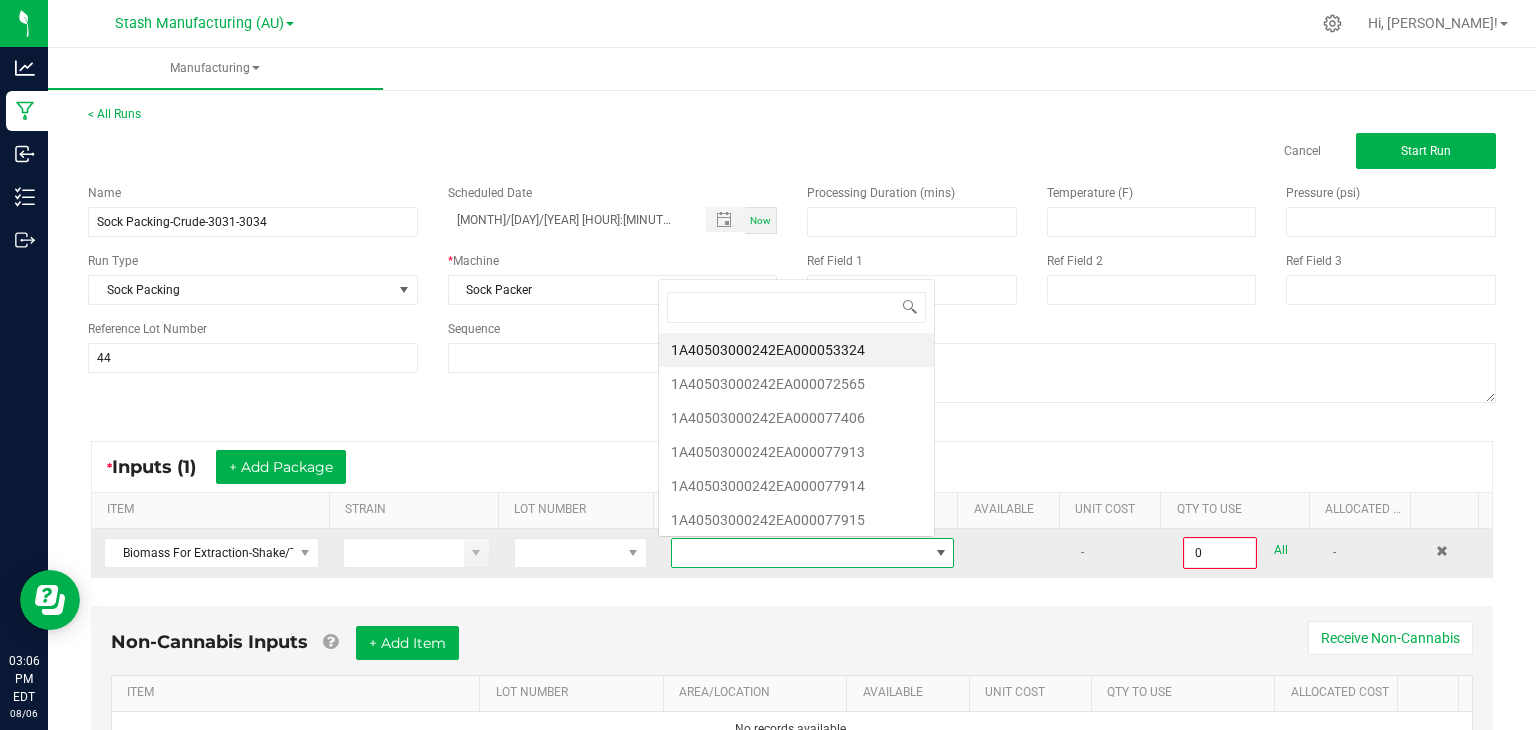 scroll, scrollTop: 0, scrollLeft: 0, axis: both 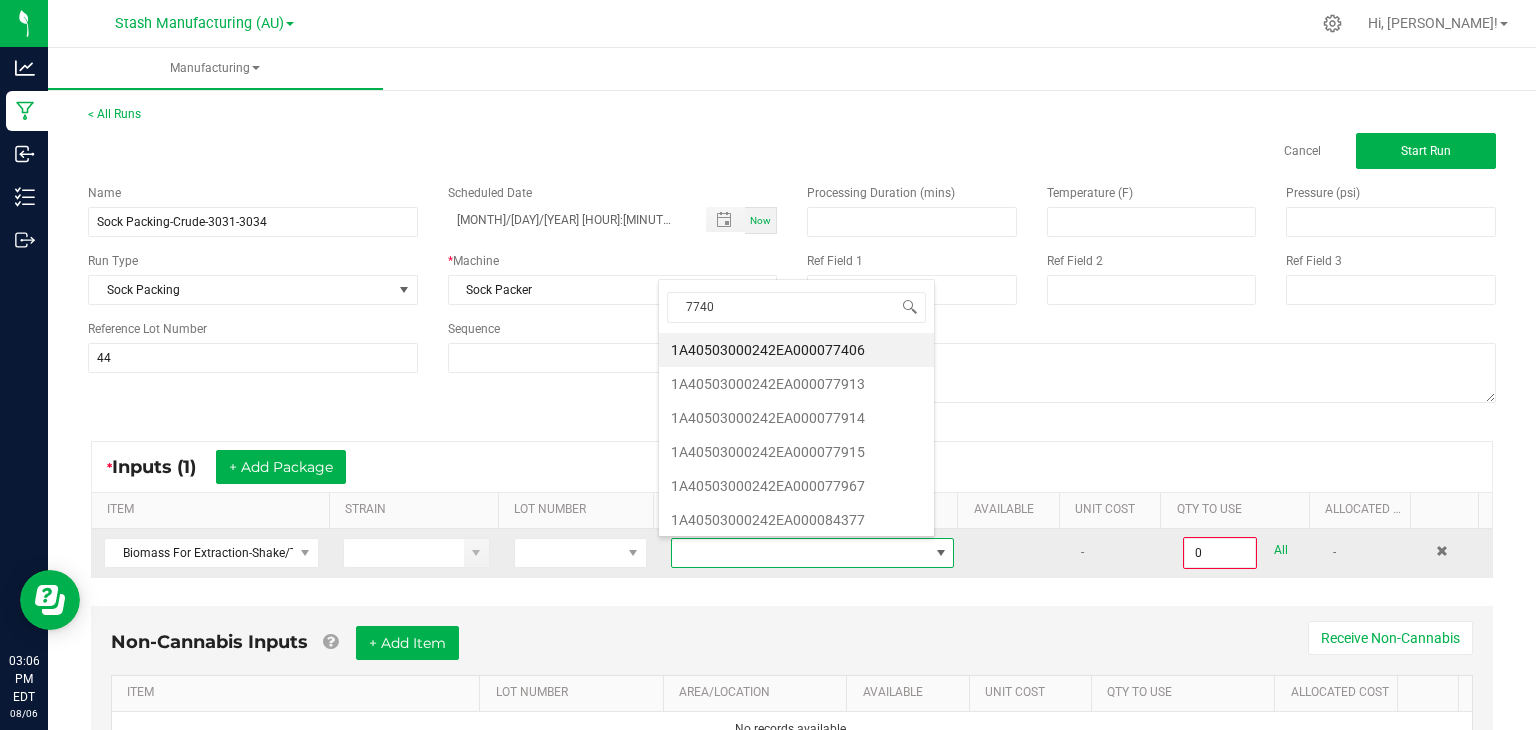 type on "77406" 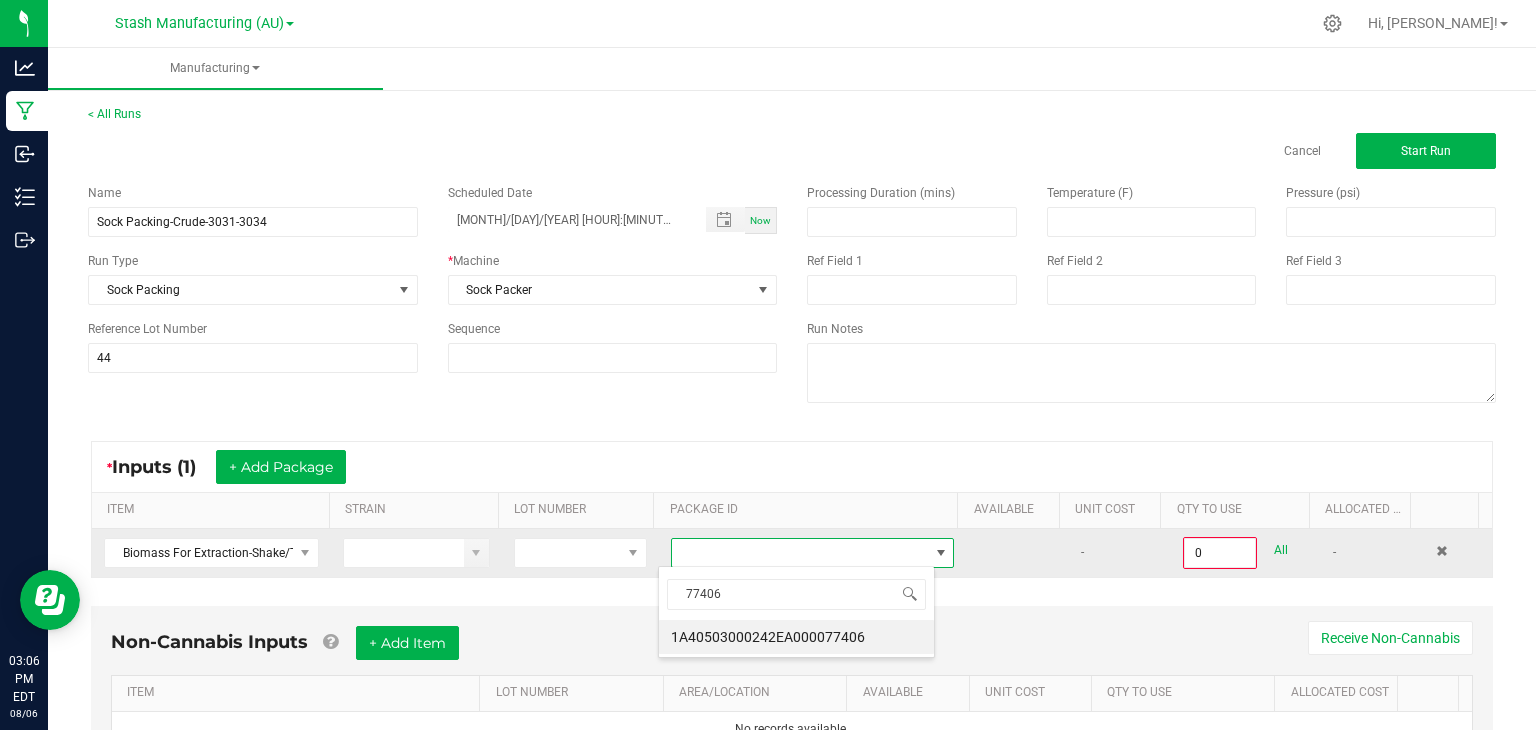 type on "0.0000 g" 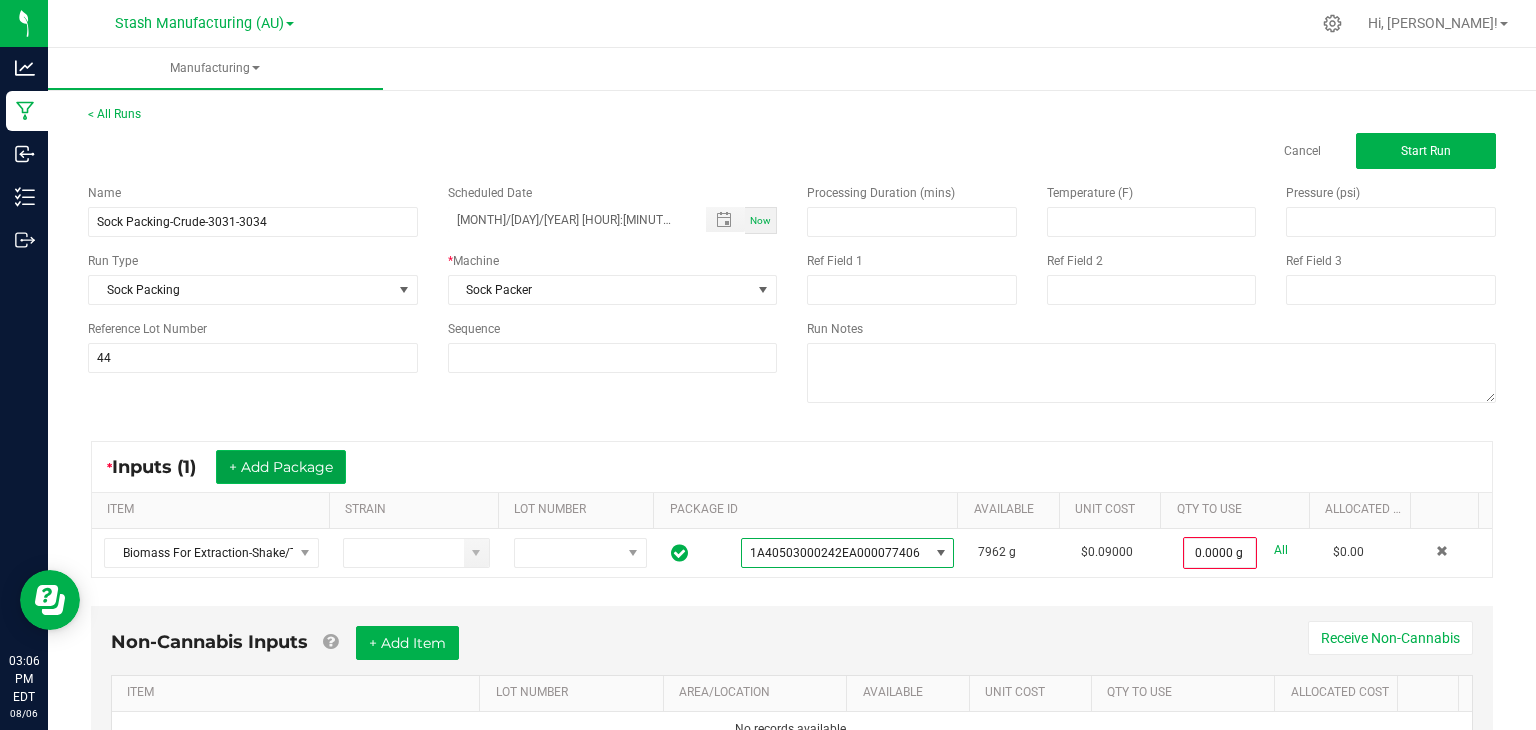 click on "+ Add Package" at bounding box center [281, 467] 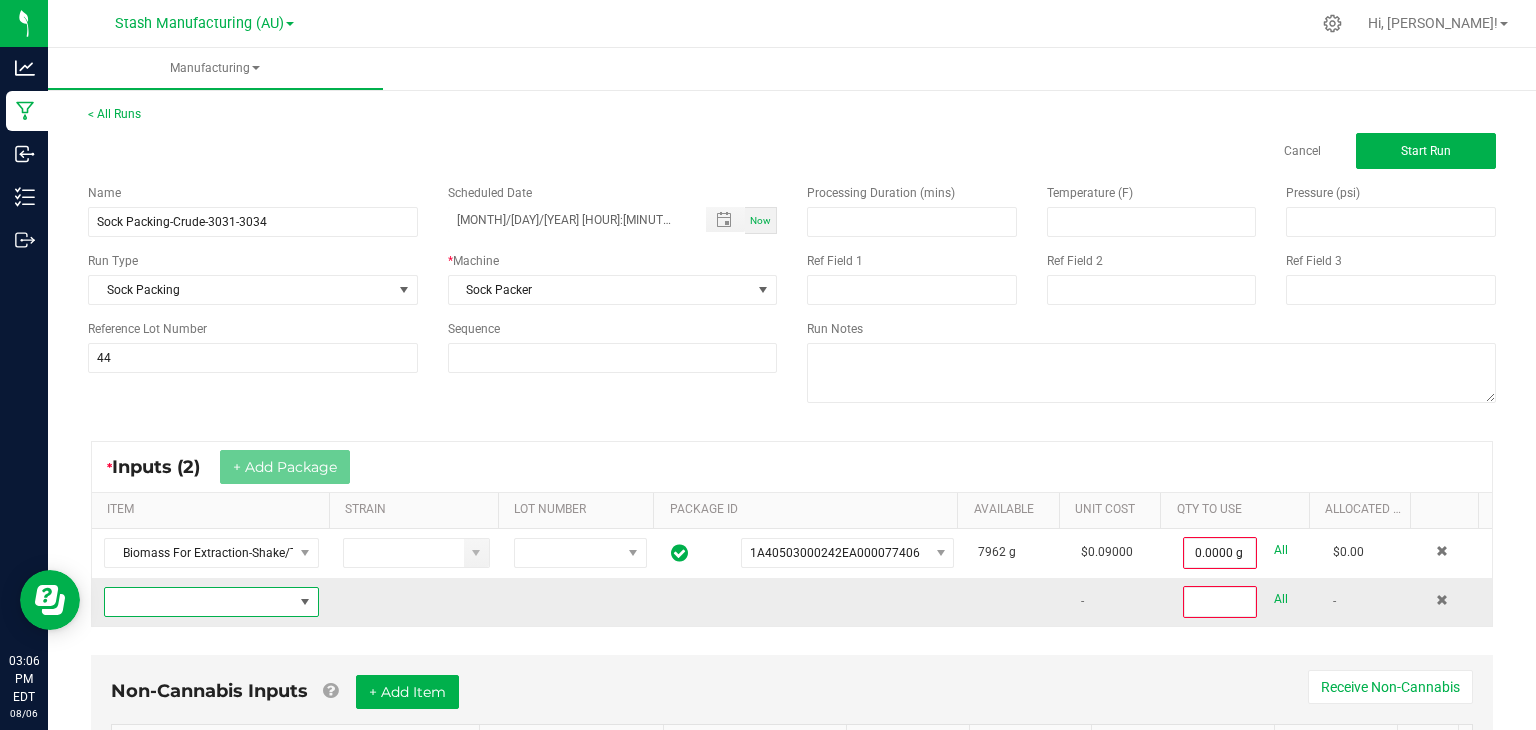 click at bounding box center [199, 602] 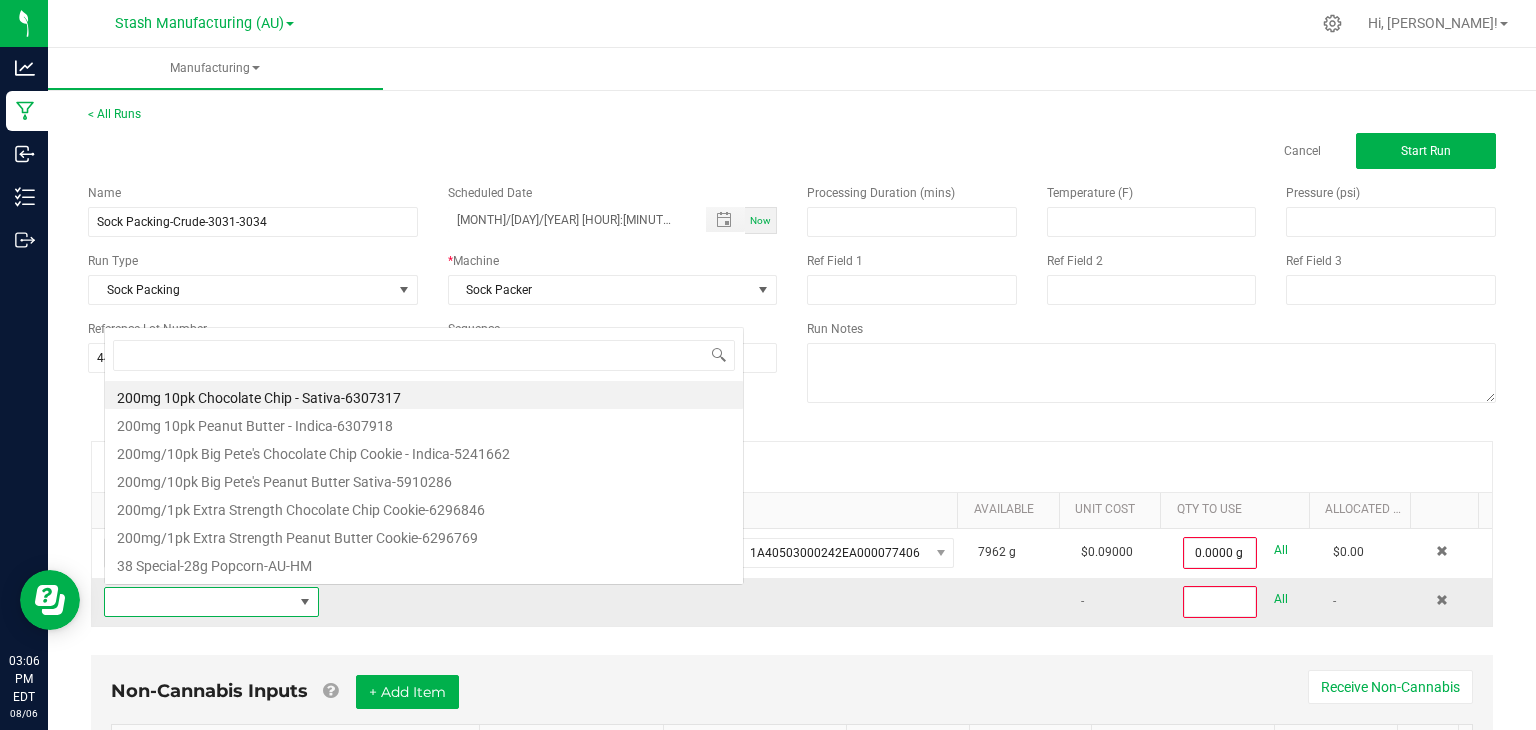 scroll, scrollTop: 0, scrollLeft: 0, axis: both 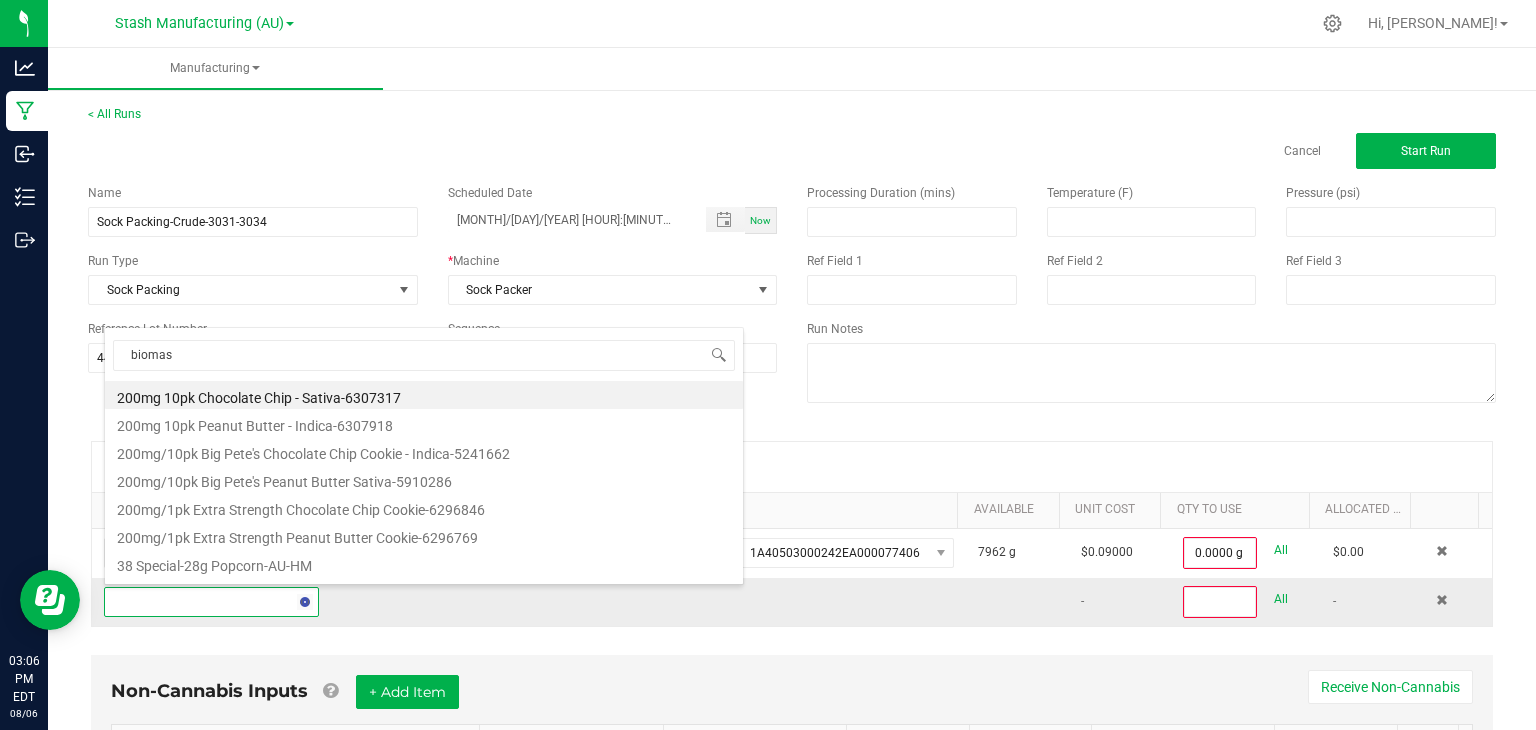 type on "biomass" 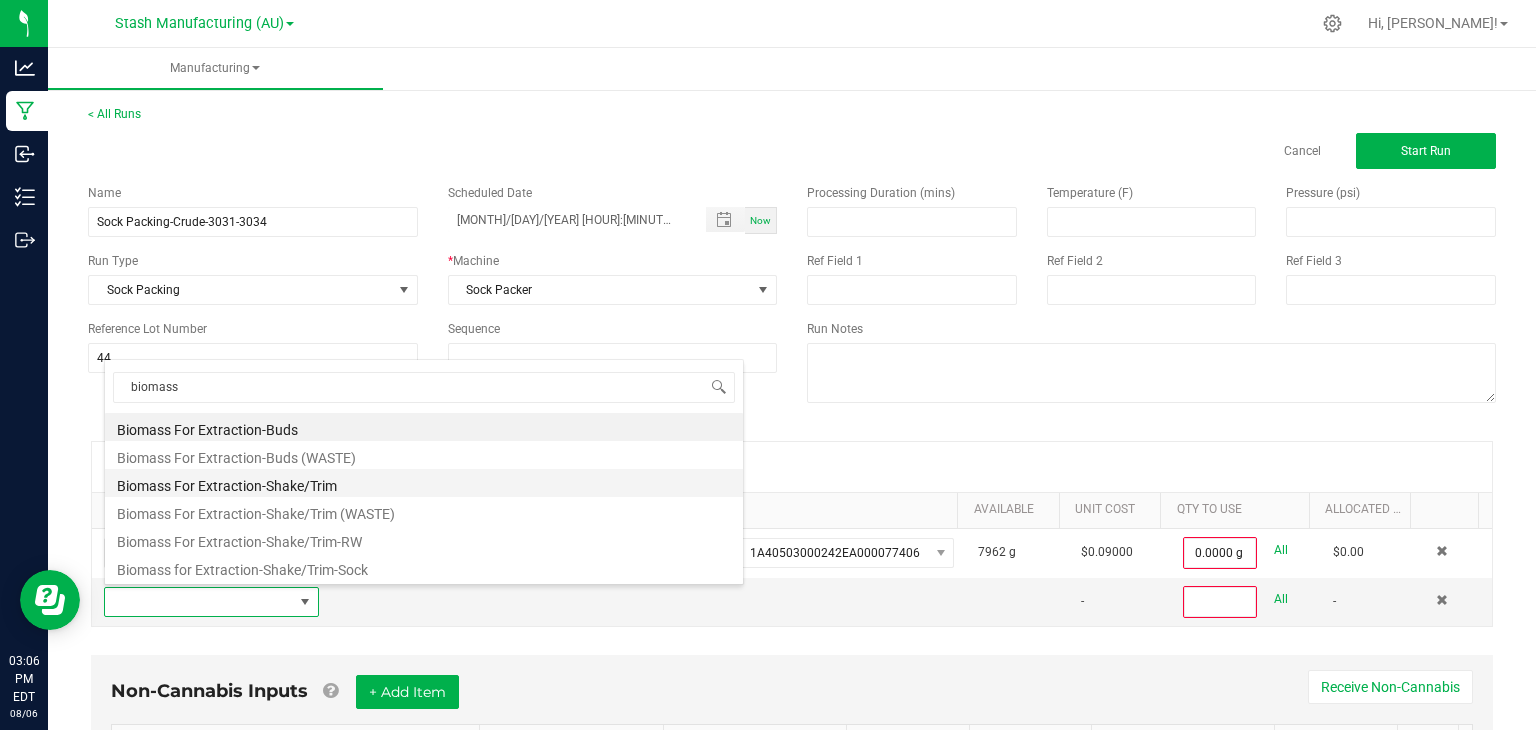 click on "Biomass For Extraction-Shake/Trim" at bounding box center (424, 483) 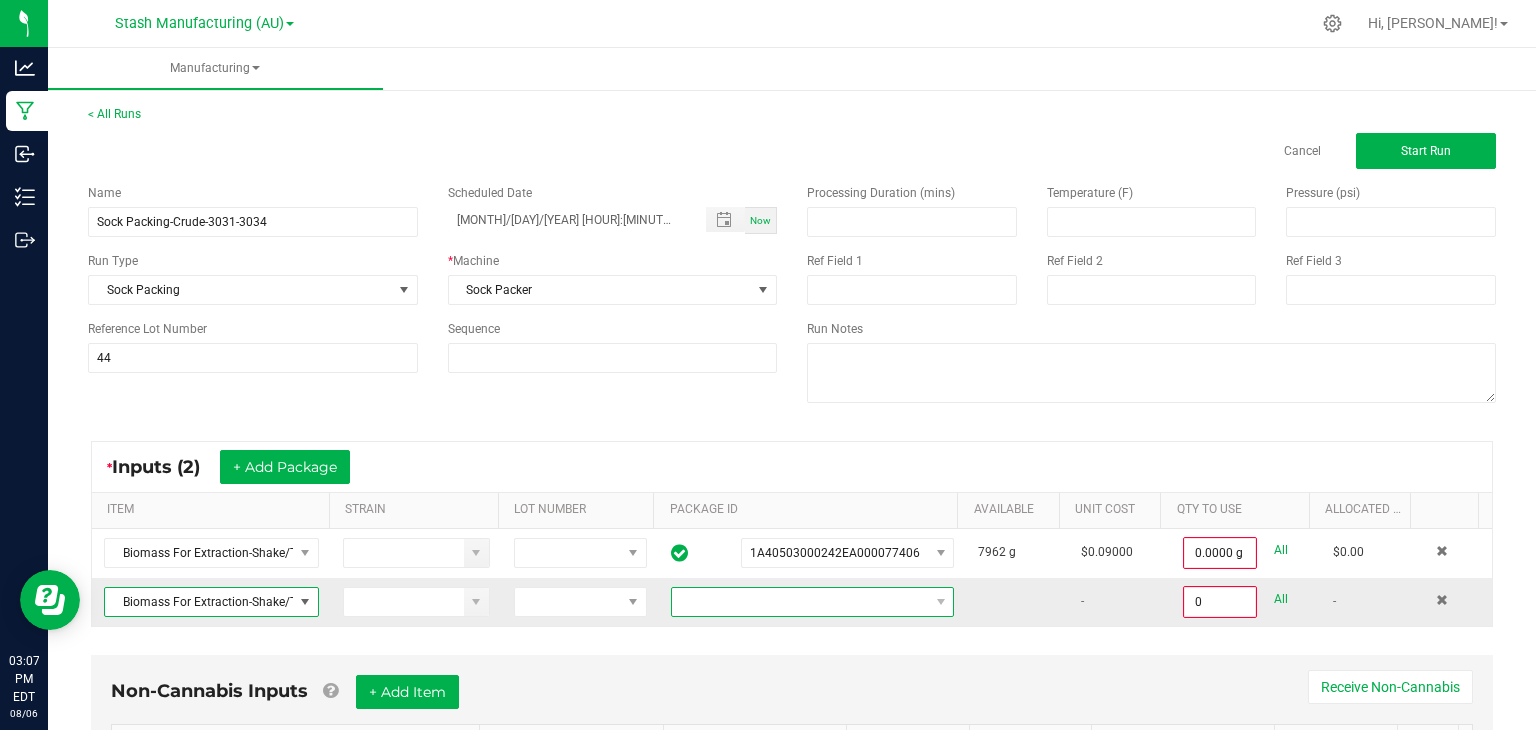 click at bounding box center [800, 602] 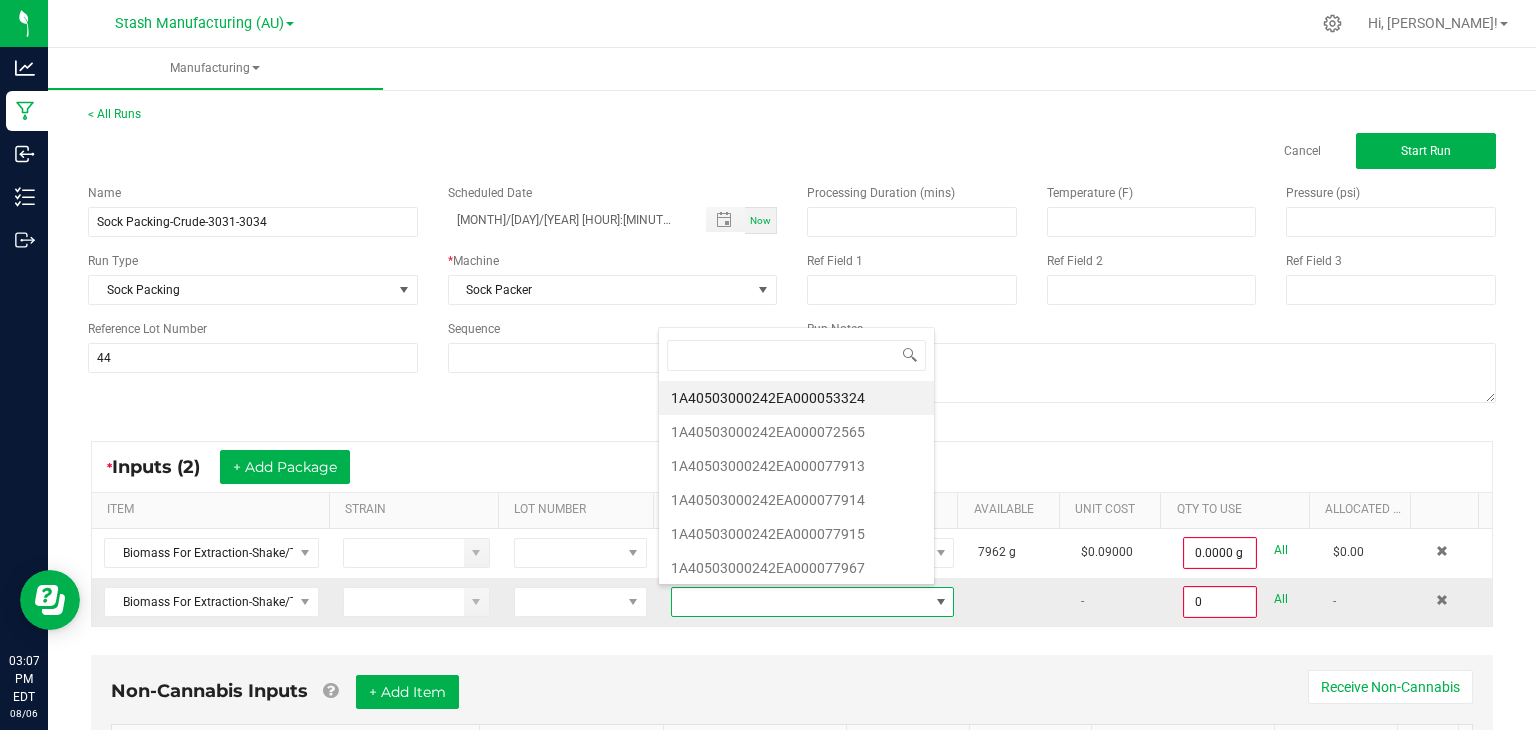 scroll, scrollTop: 0, scrollLeft: 0, axis: both 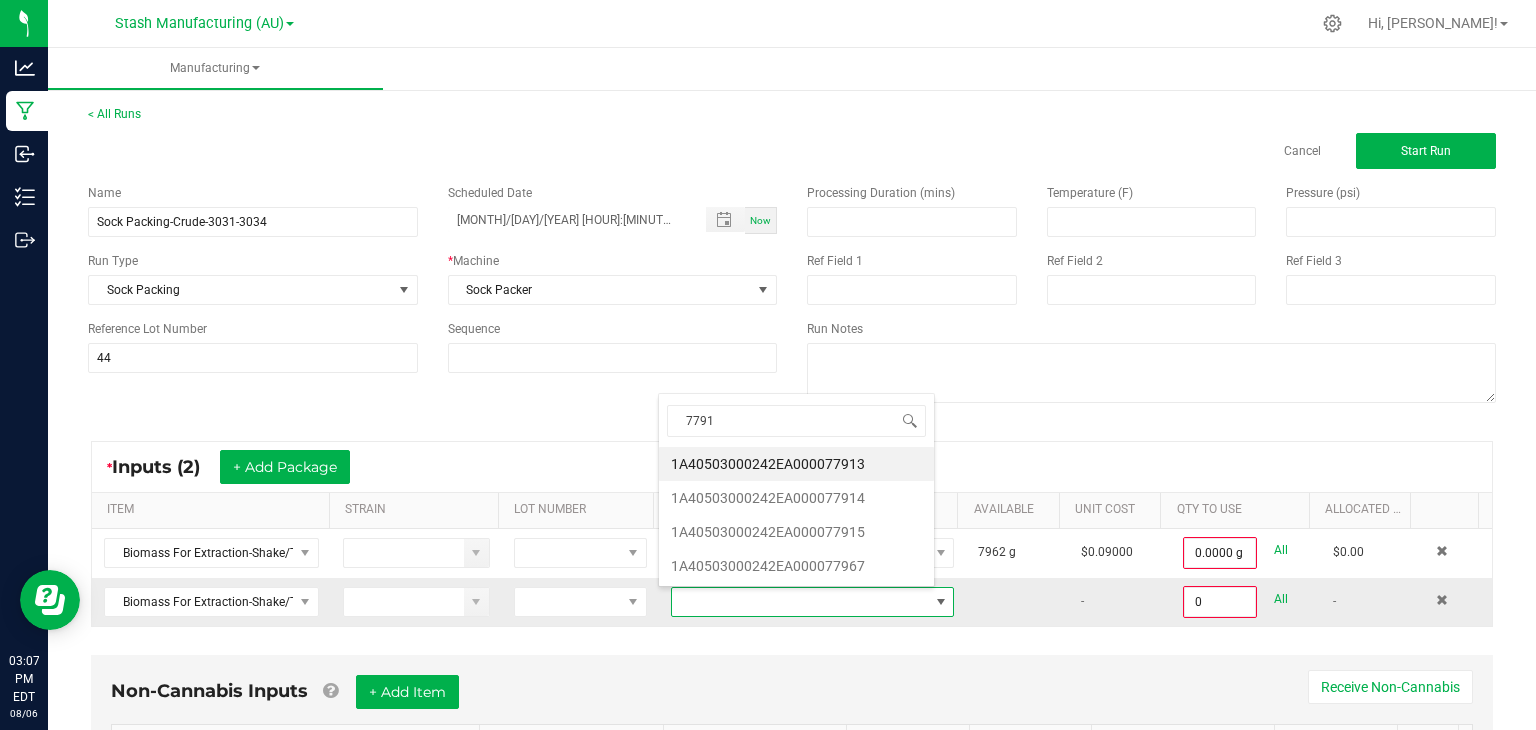 type on "77913" 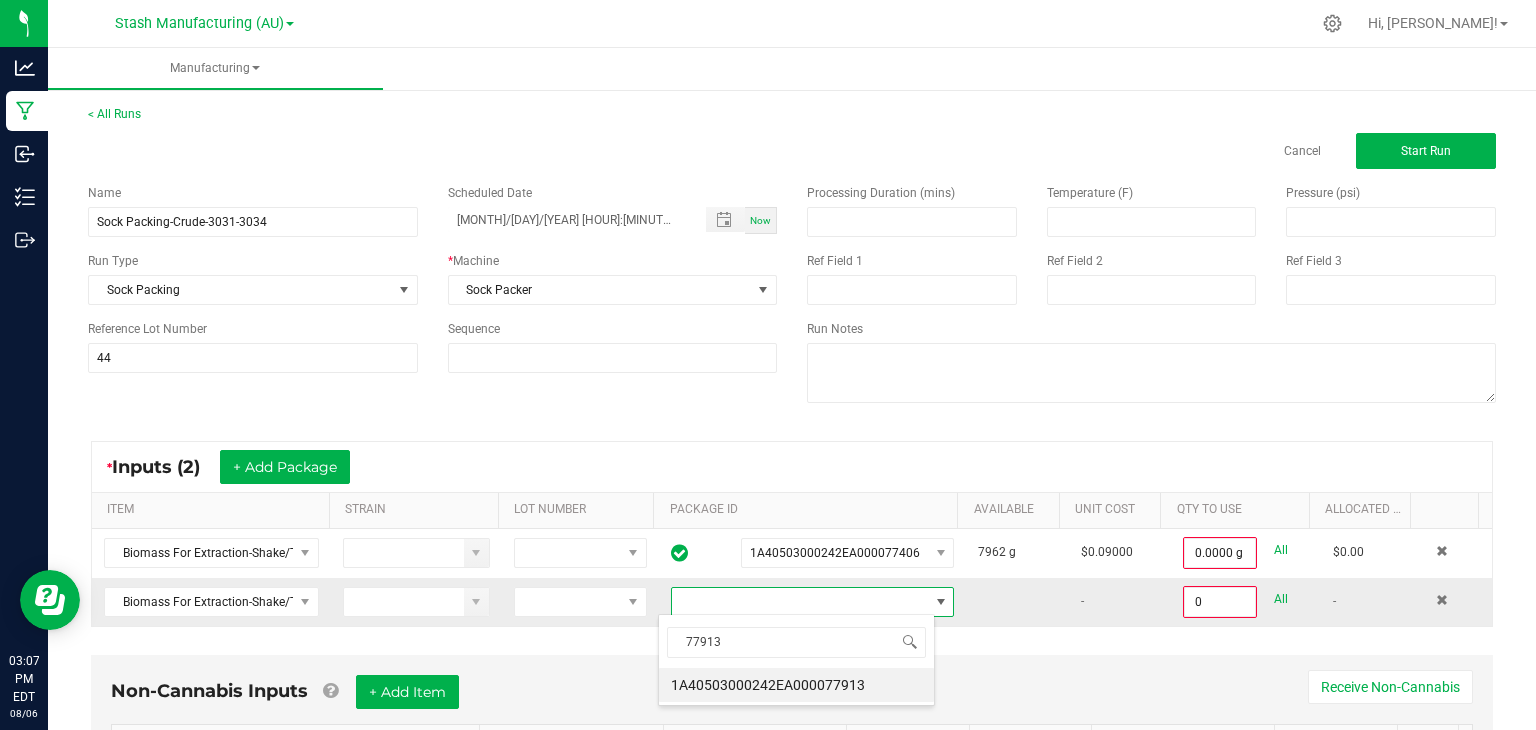 type on "0.0000 g" 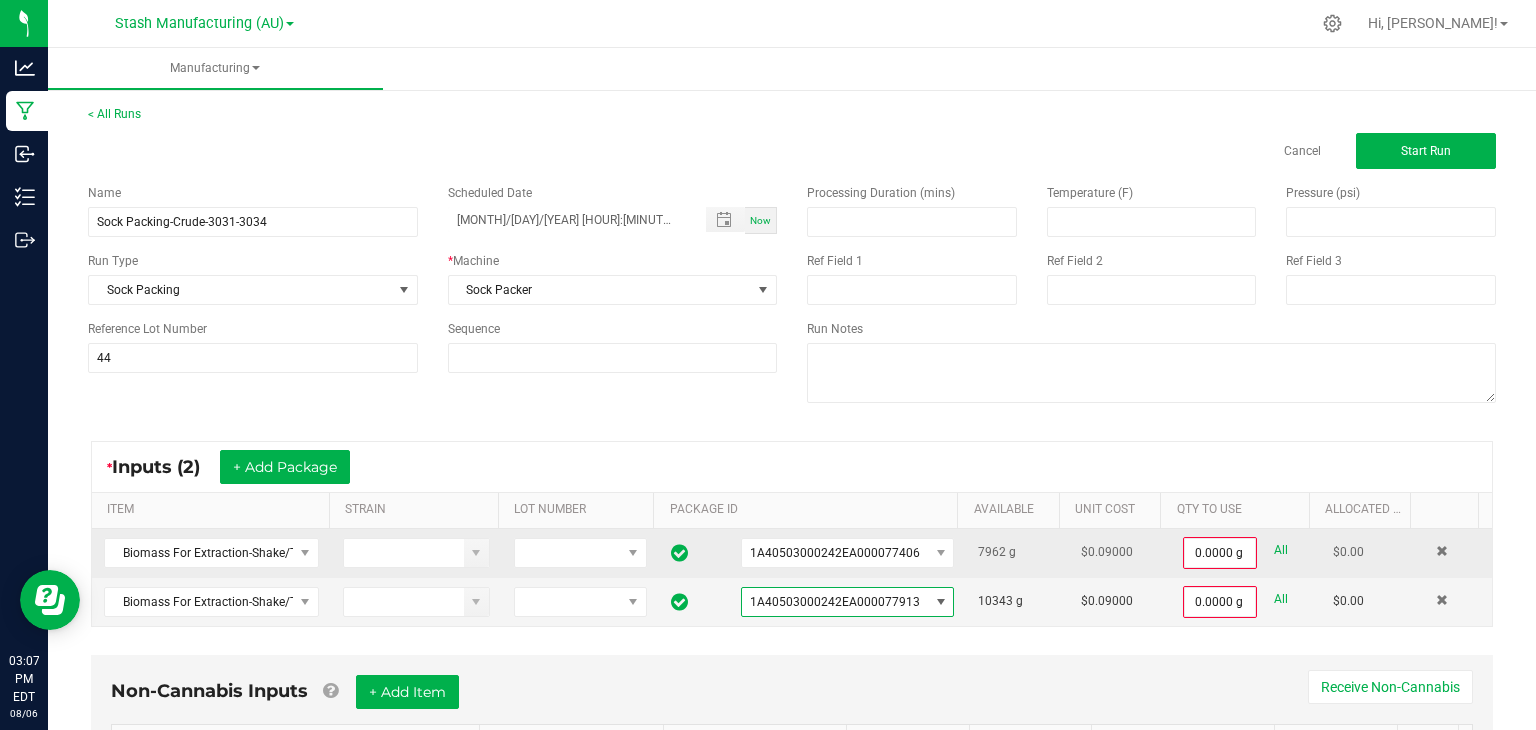 click on "All" at bounding box center [1281, 550] 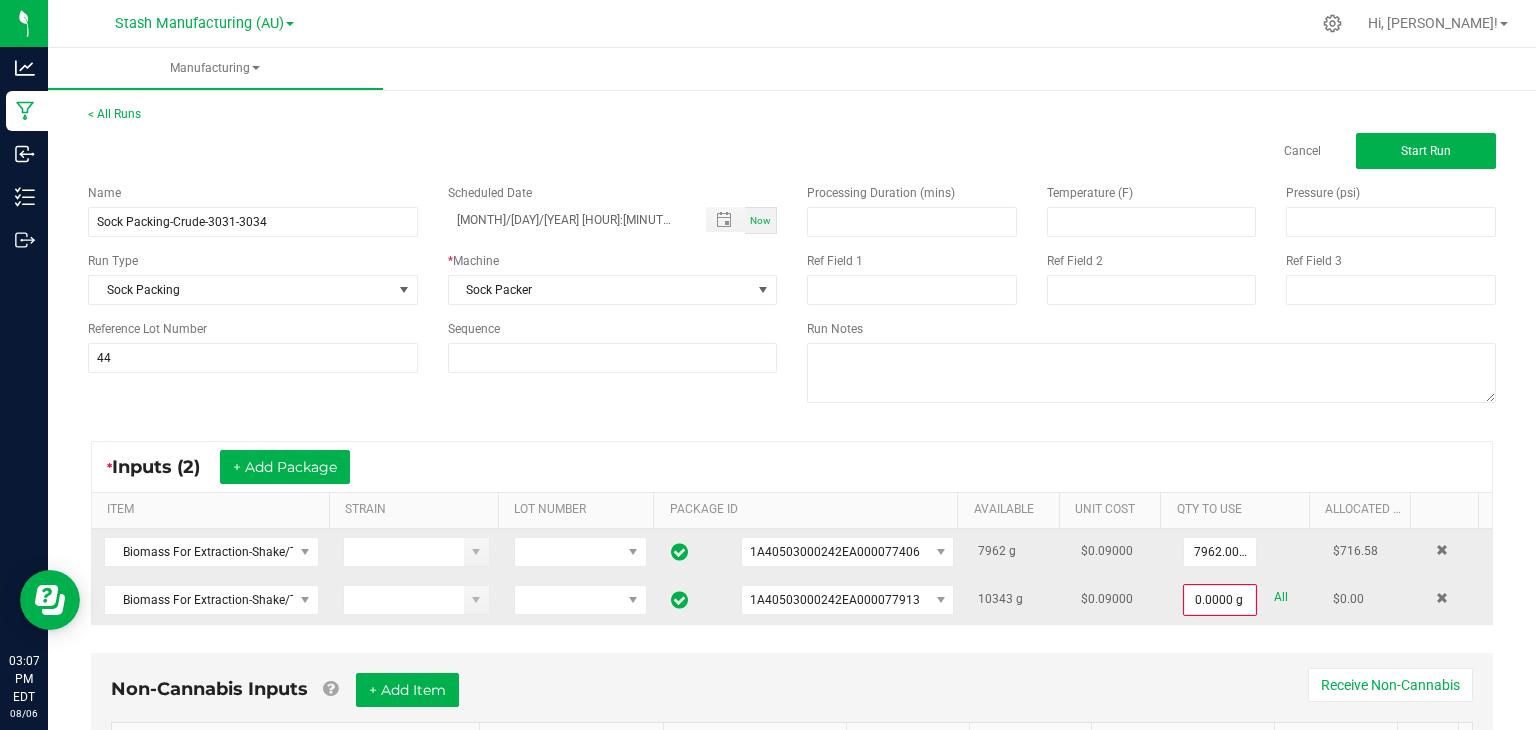 click on "All" at bounding box center (1281, 597) 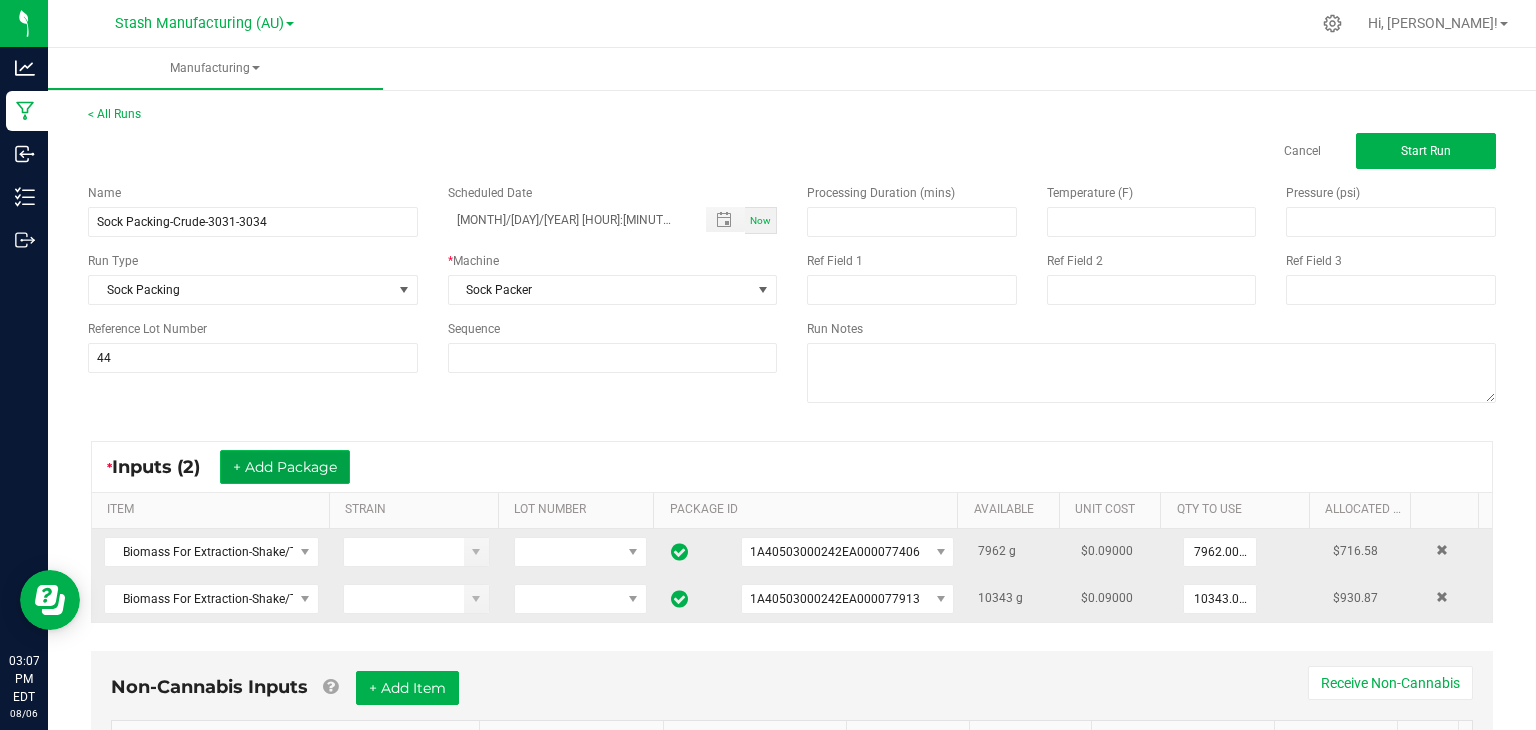 click on "+ Add Package" at bounding box center (285, 467) 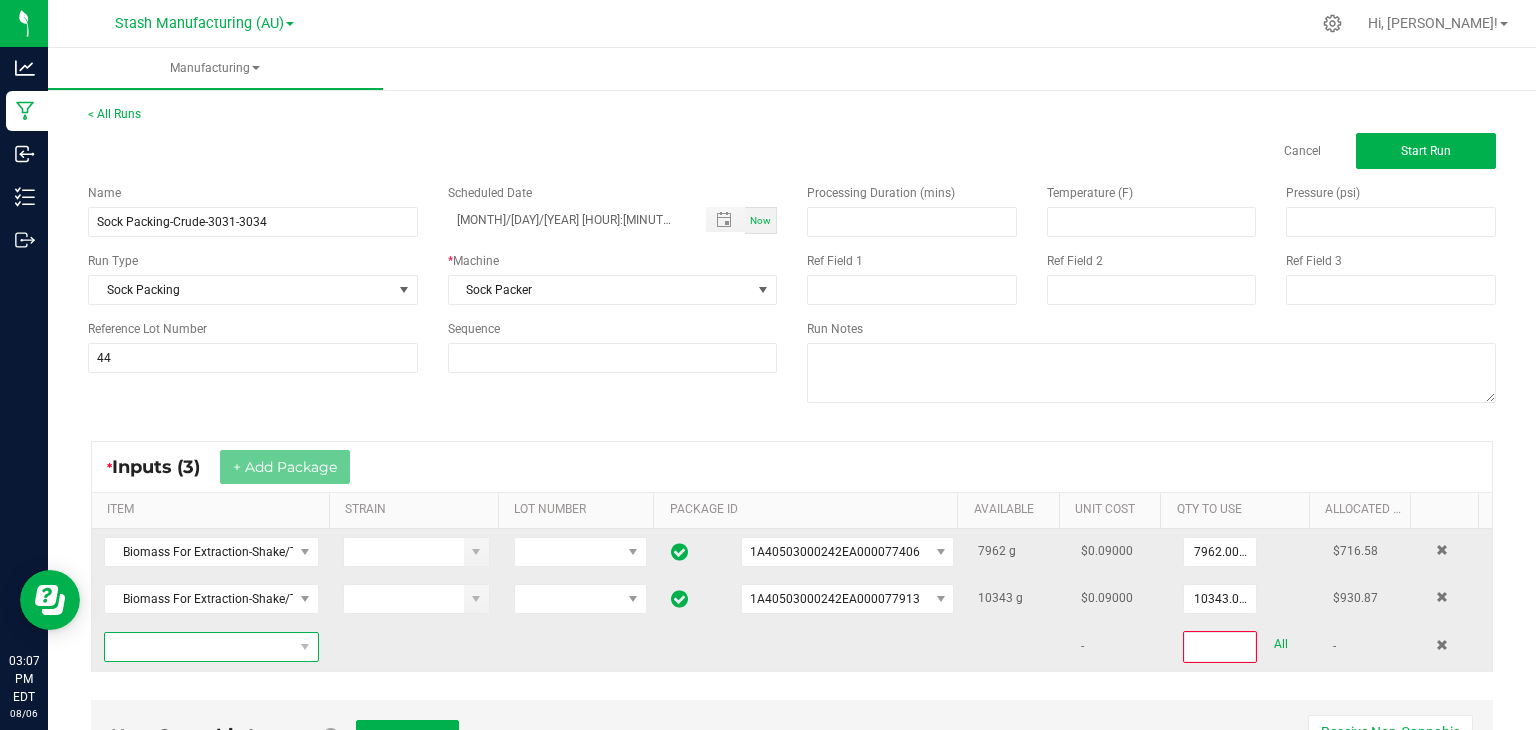 click at bounding box center [199, 647] 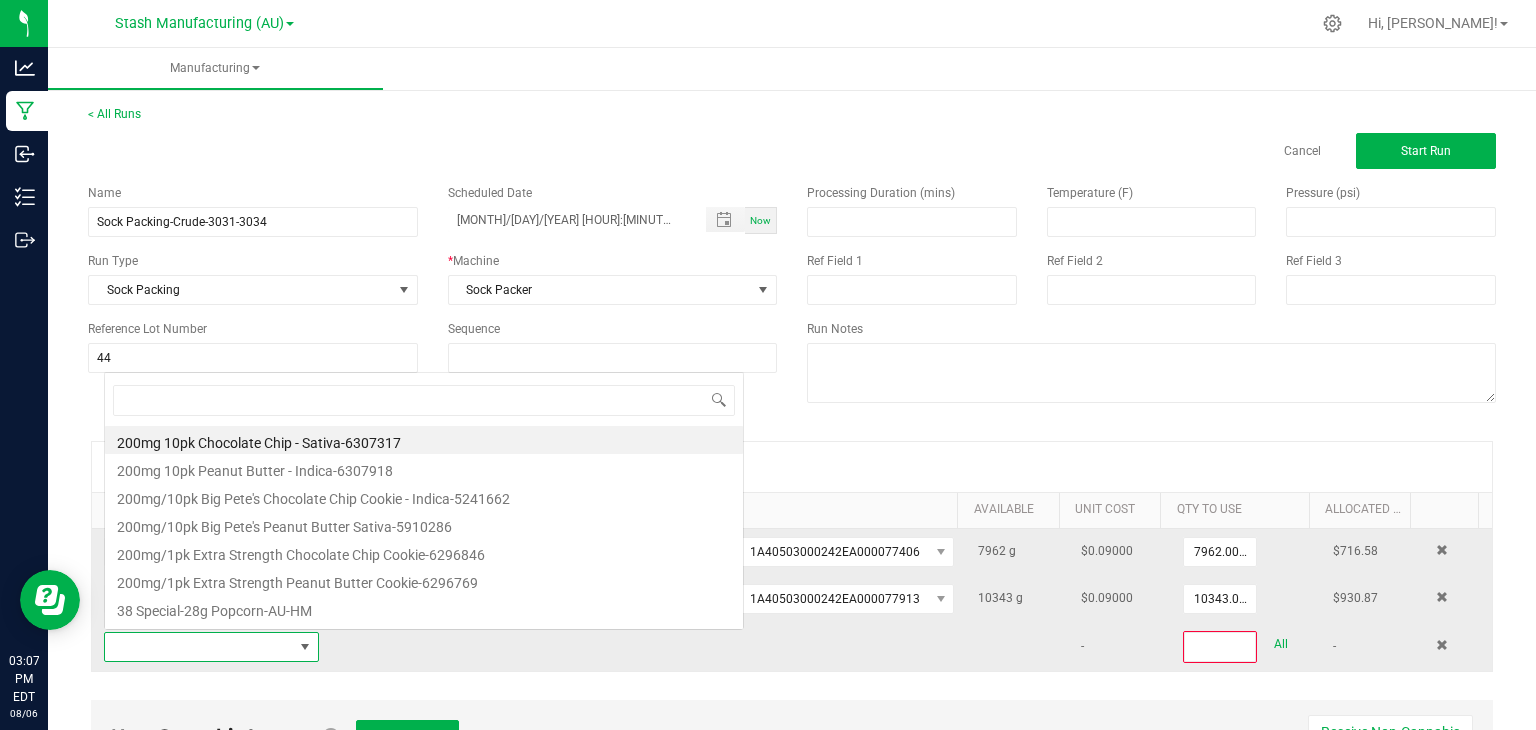 scroll, scrollTop: 0, scrollLeft: 0, axis: both 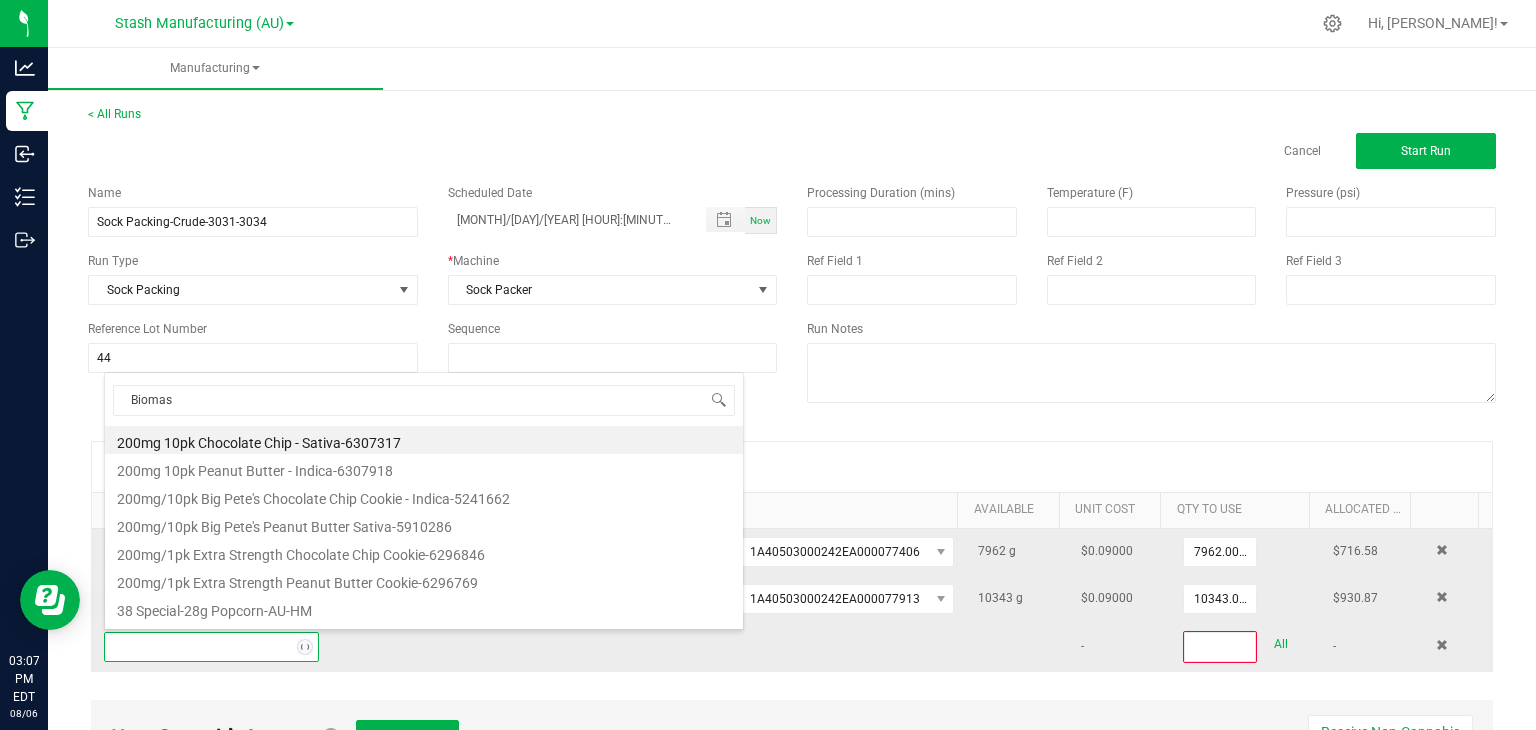 type on "Biomass" 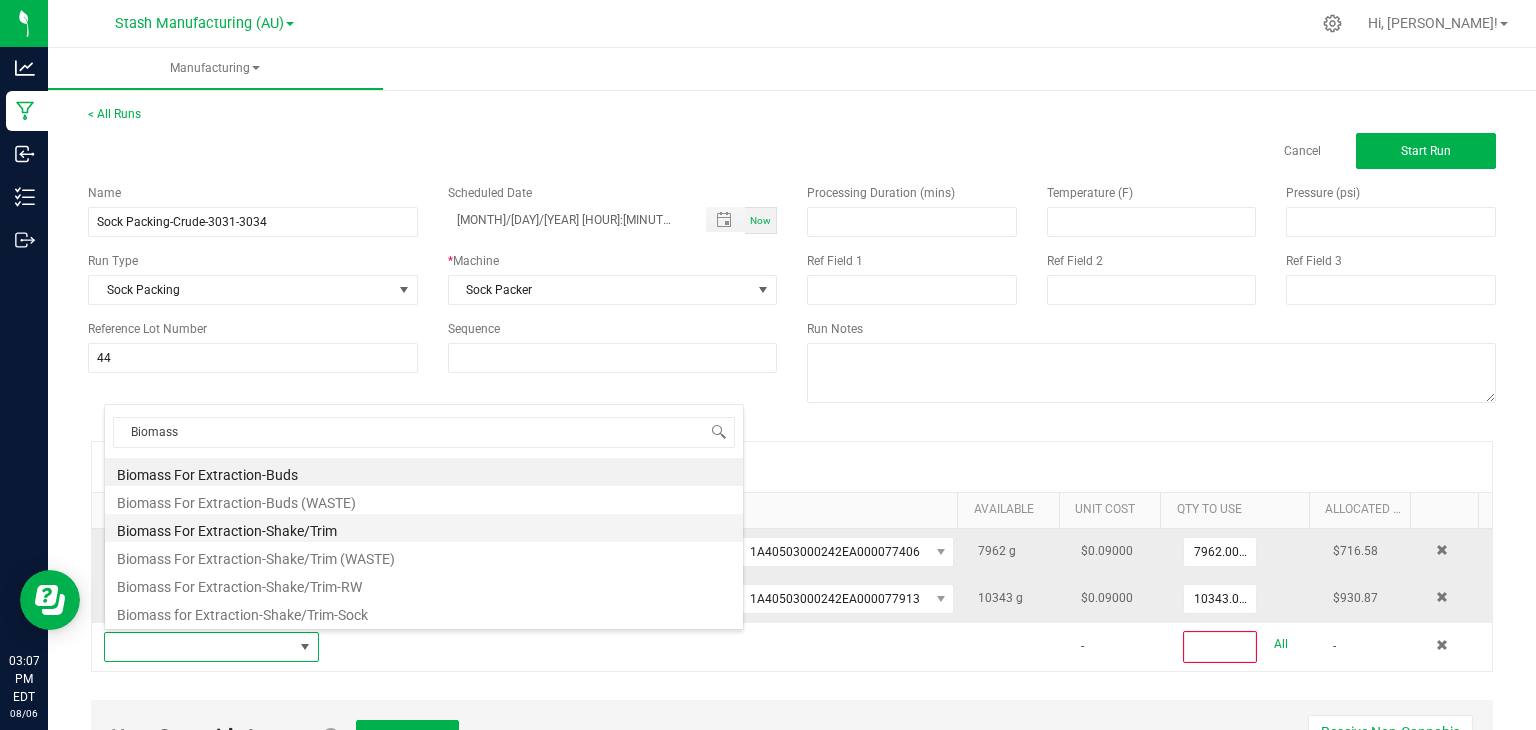 click on "Biomass For Extraction-Shake/Trim" at bounding box center [424, 528] 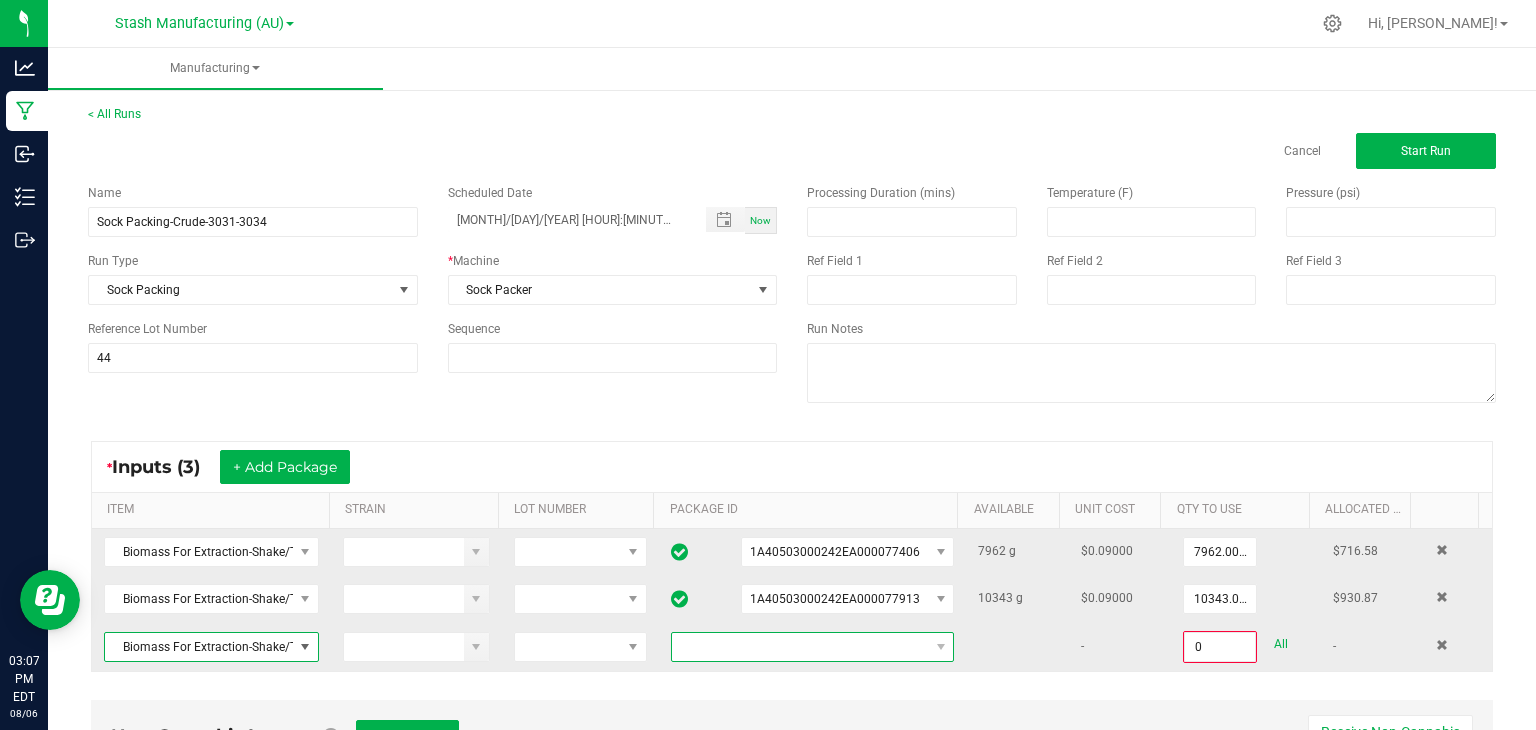 click at bounding box center [800, 647] 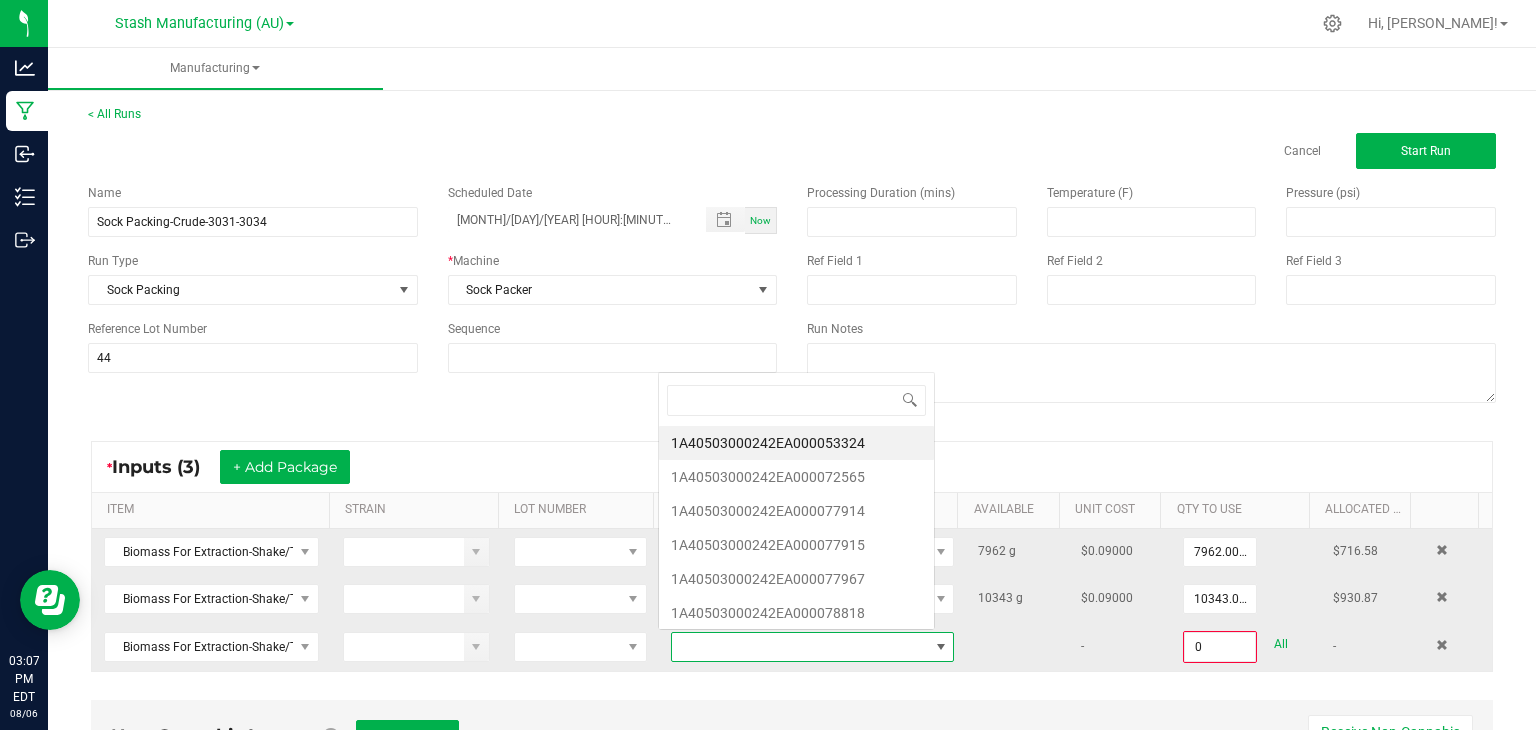 scroll, scrollTop: 0, scrollLeft: 0, axis: both 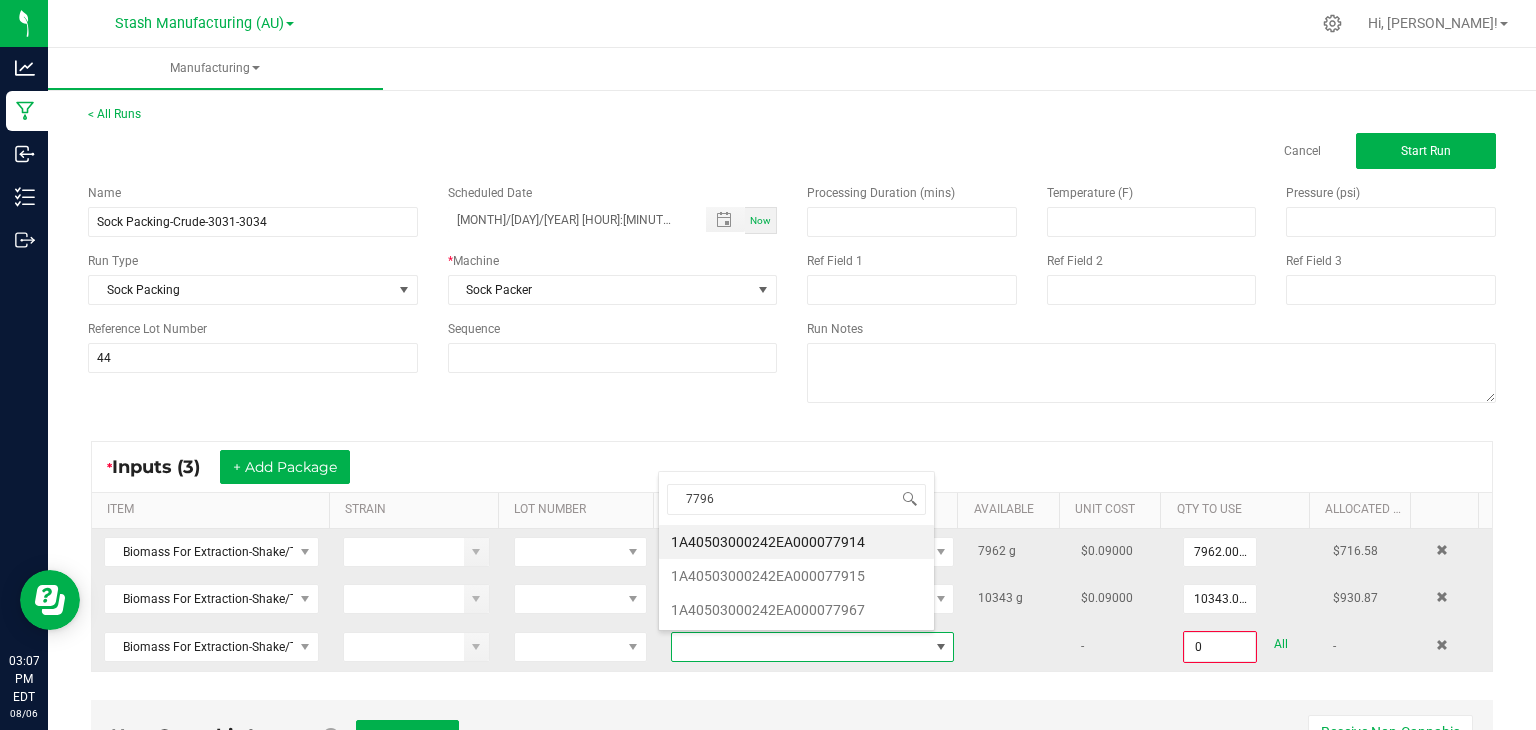type on "77967" 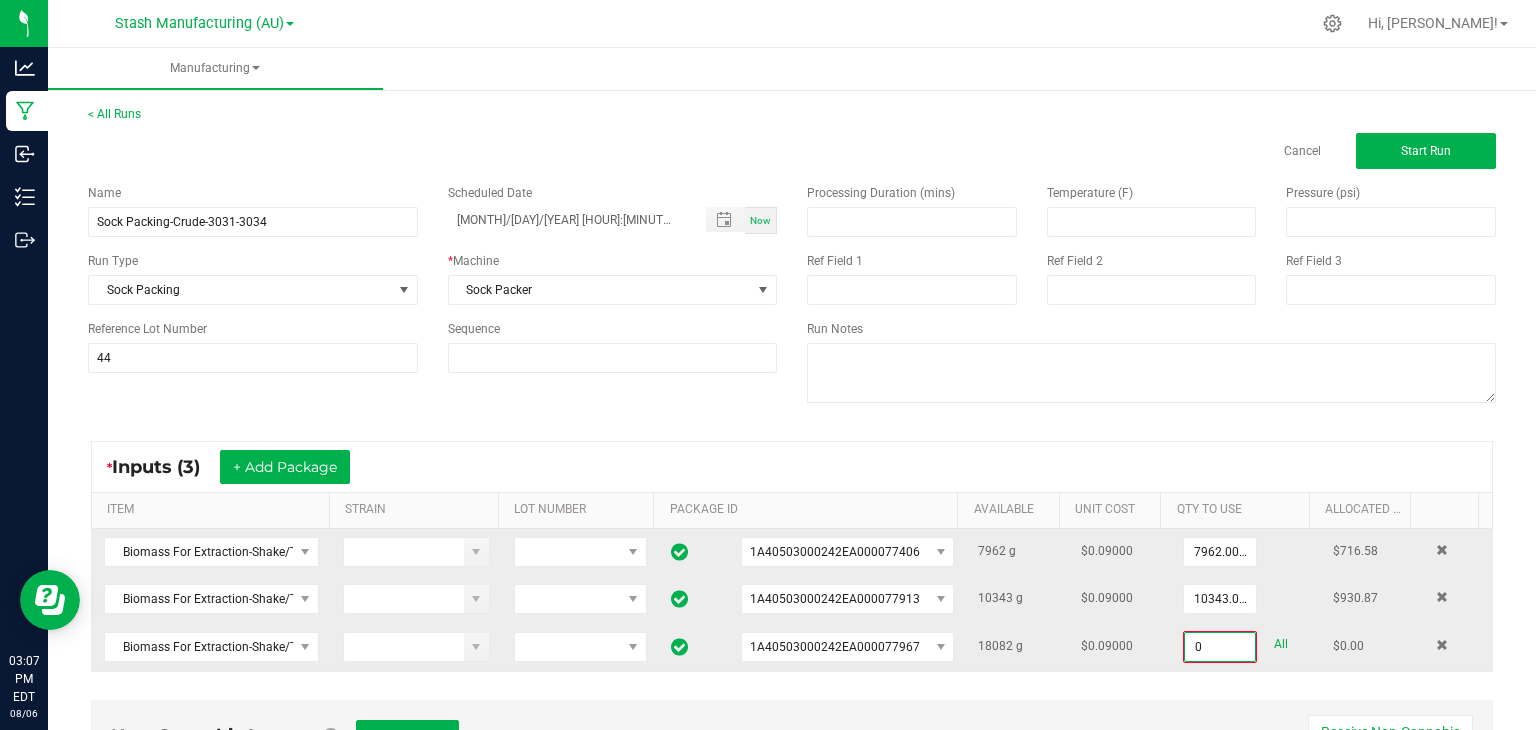 click on "0" at bounding box center (1220, 647) 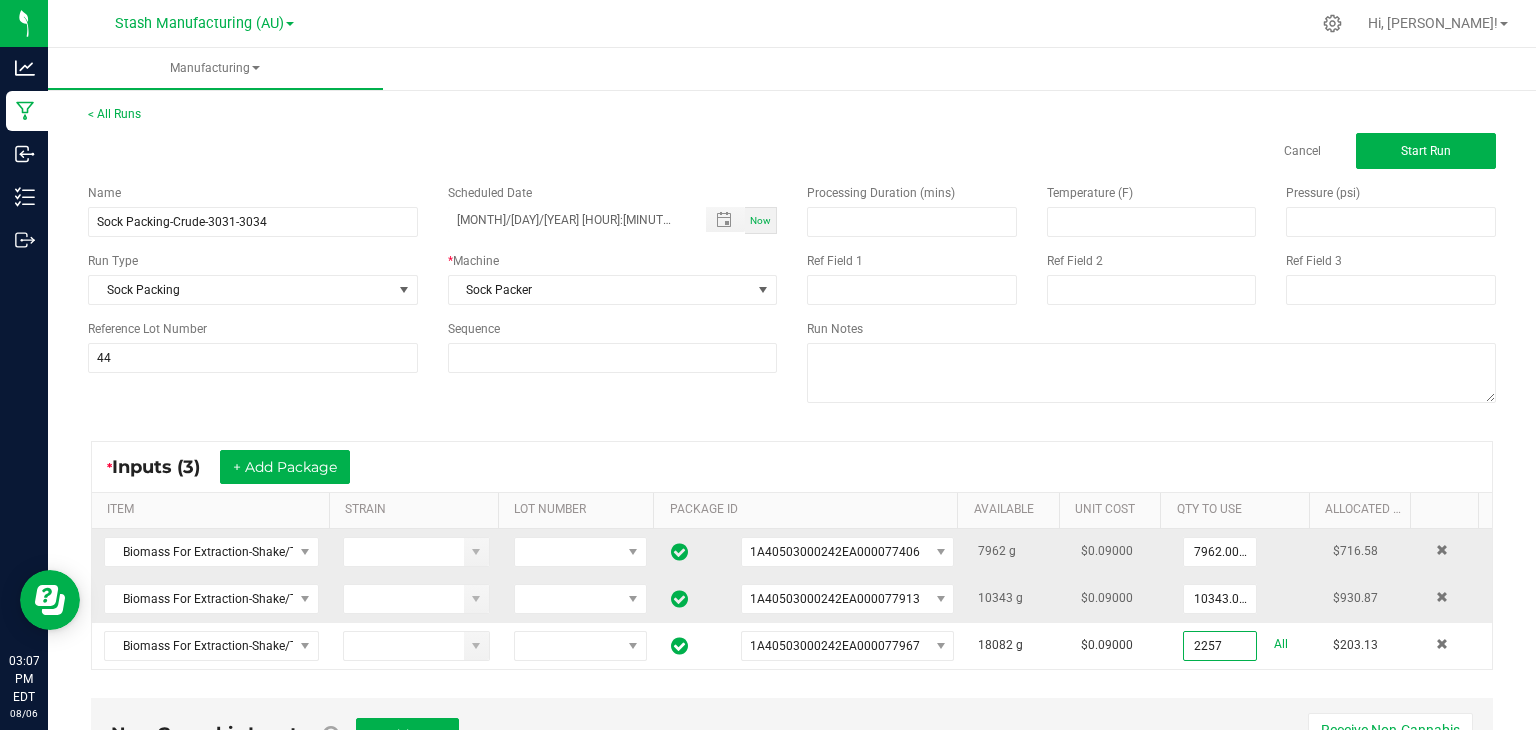 type on "2257.0000 g" 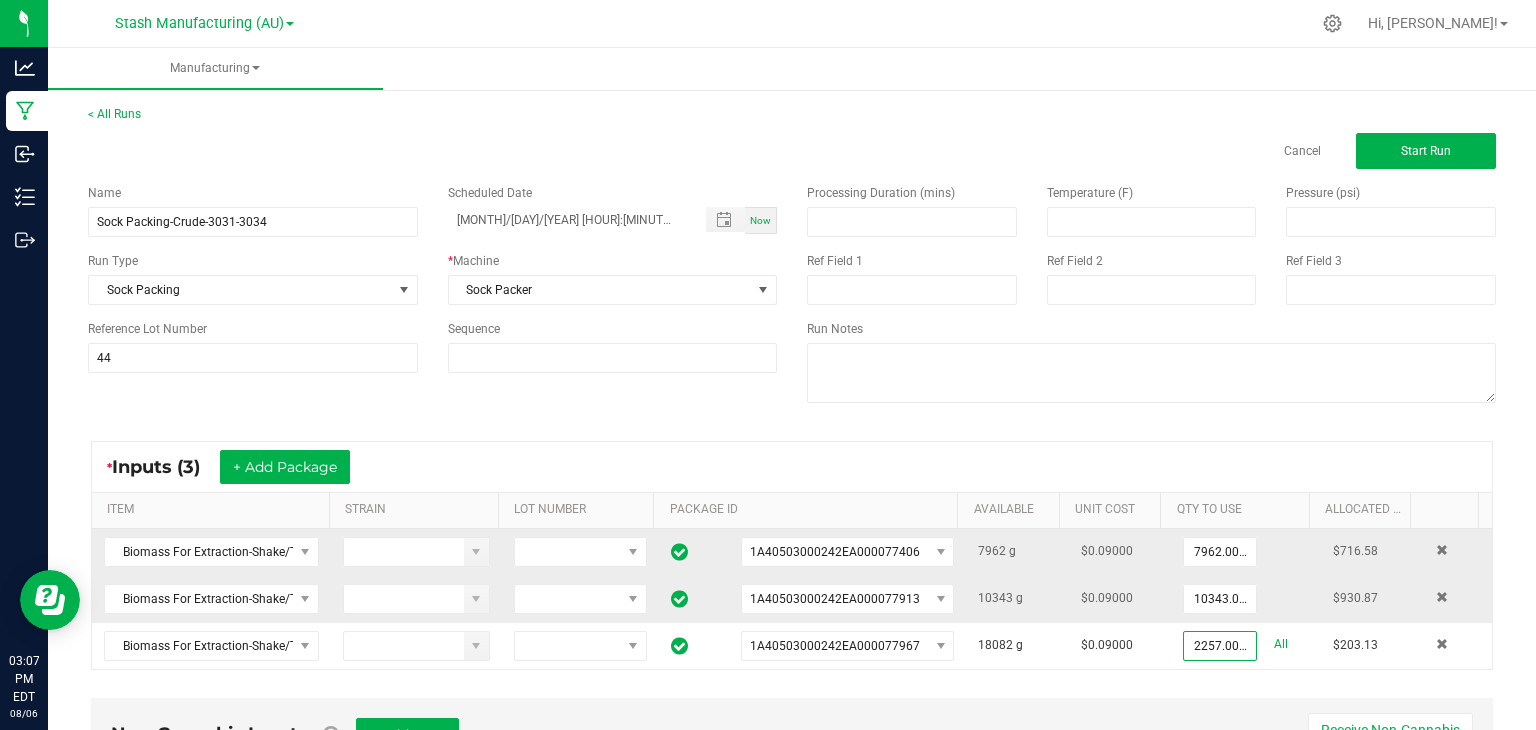 click on "*    Inputs (3)   + Add Package" at bounding box center [792, 467] 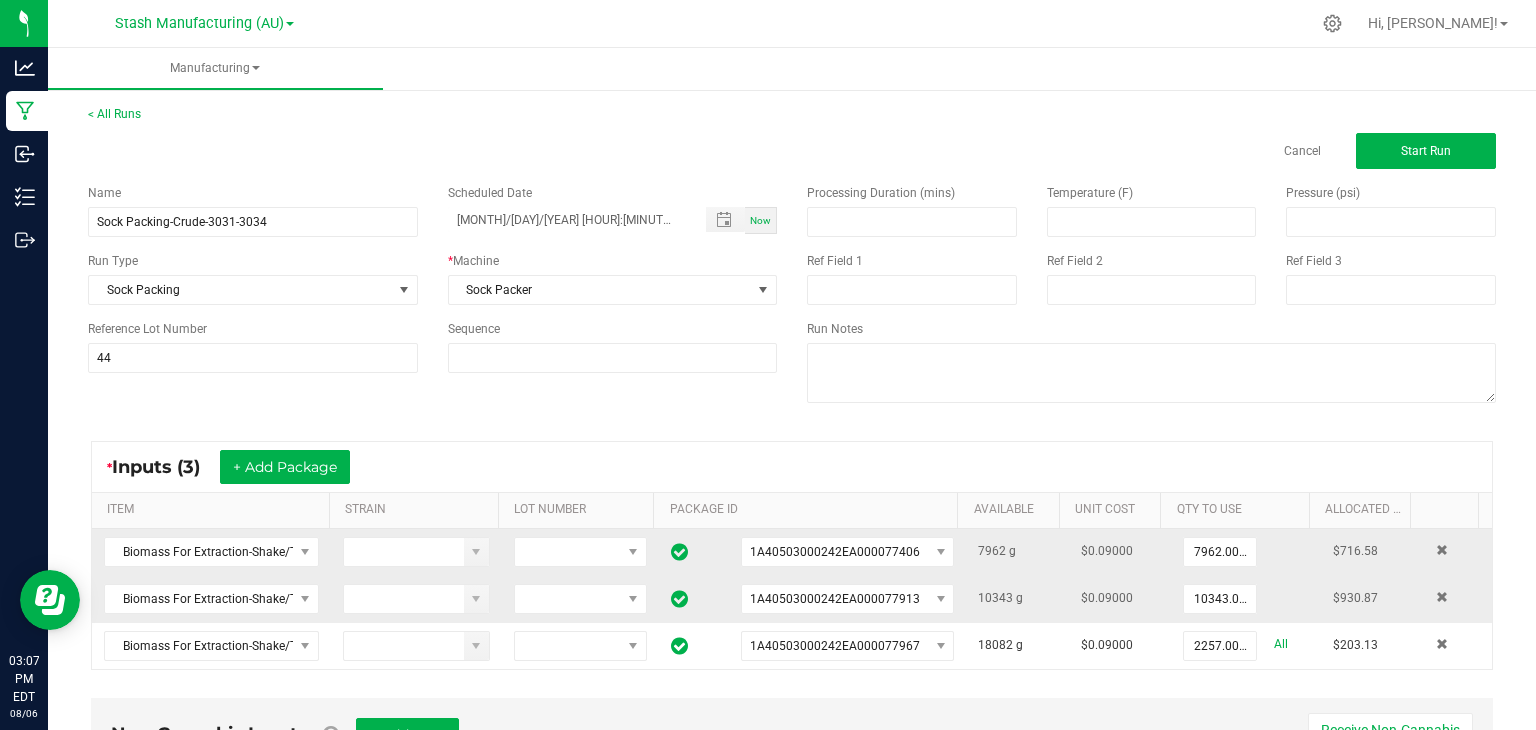 scroll, scrollTop: 184, scrollLeft: 0, axis: vertical 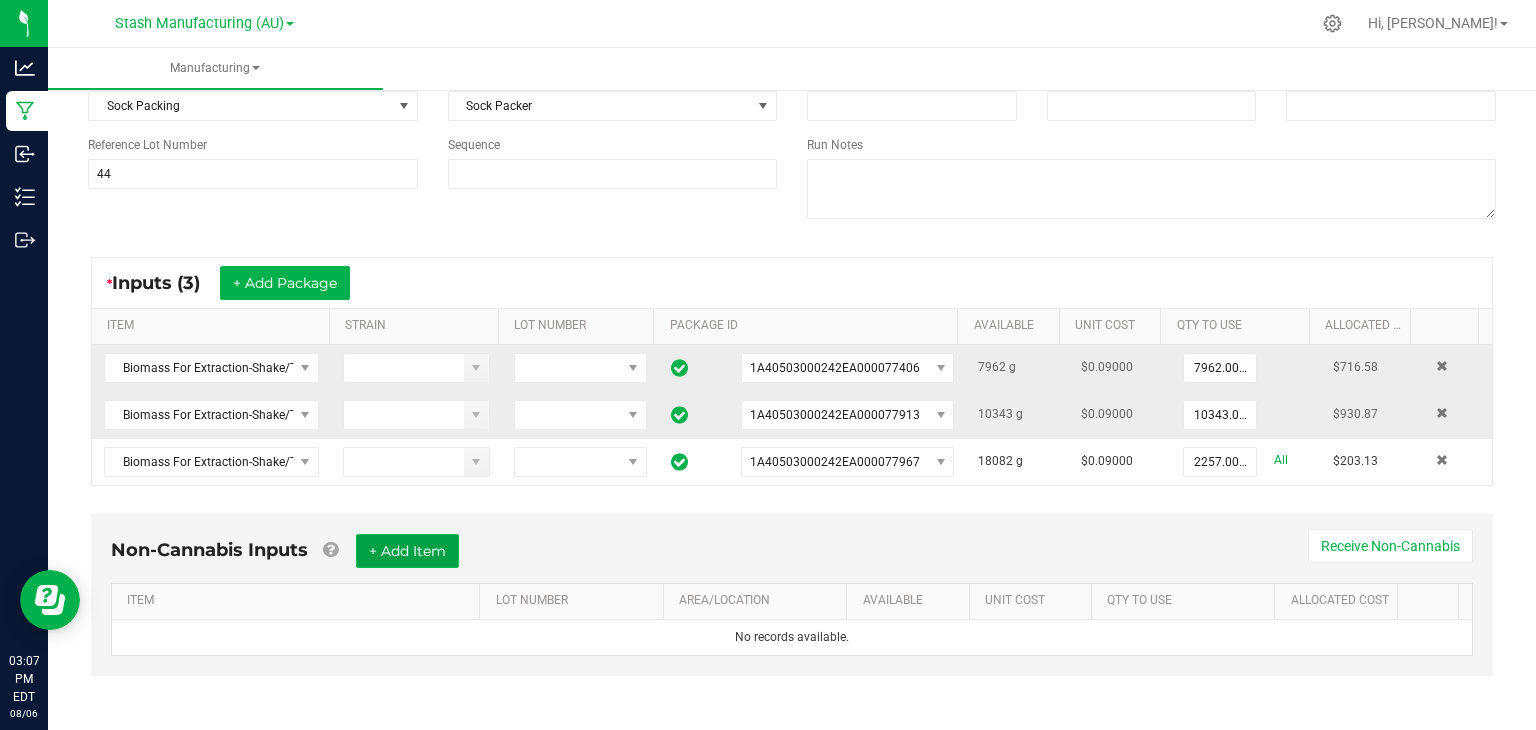 click on "+ Add Item" at bounding box center [407, 551] 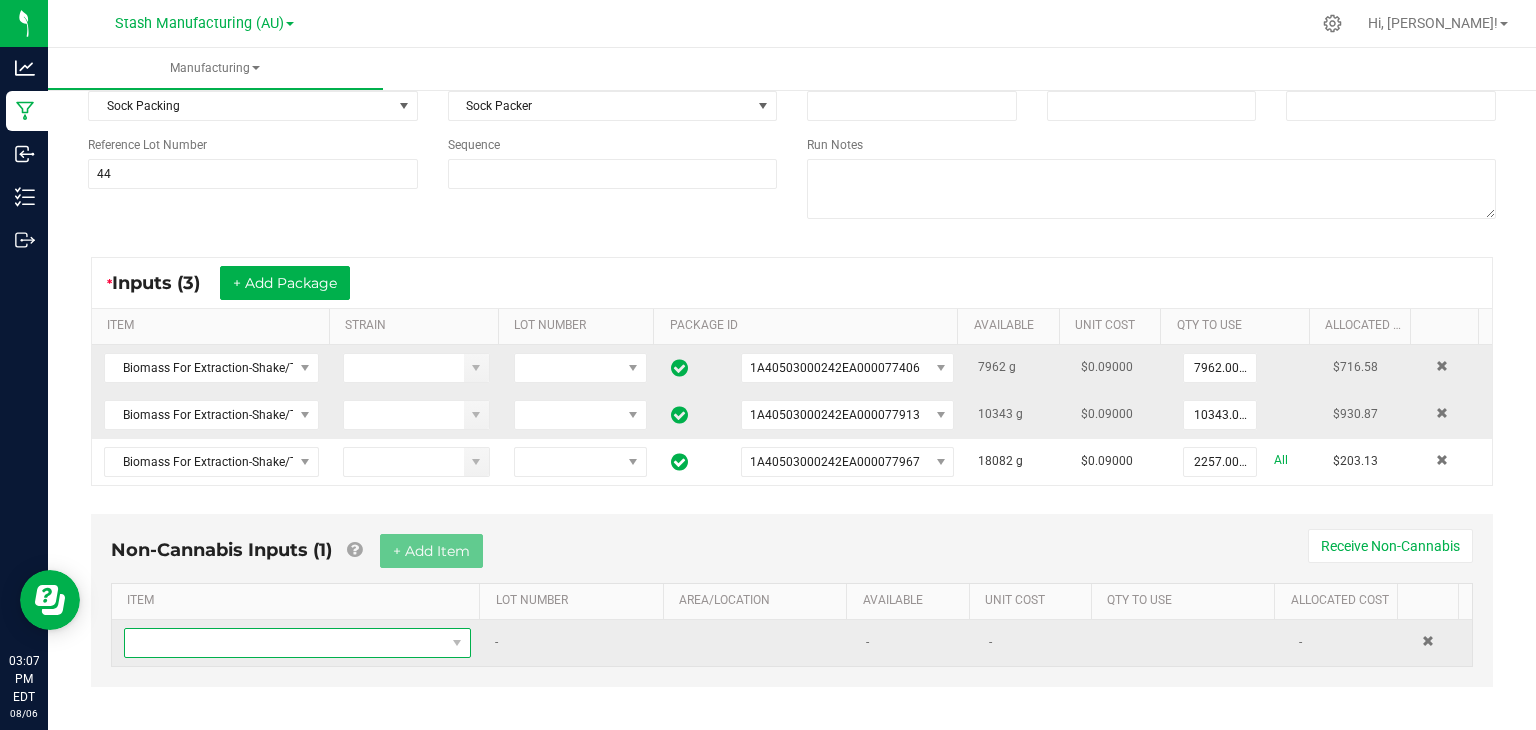 click at bounding box center (285, 643) 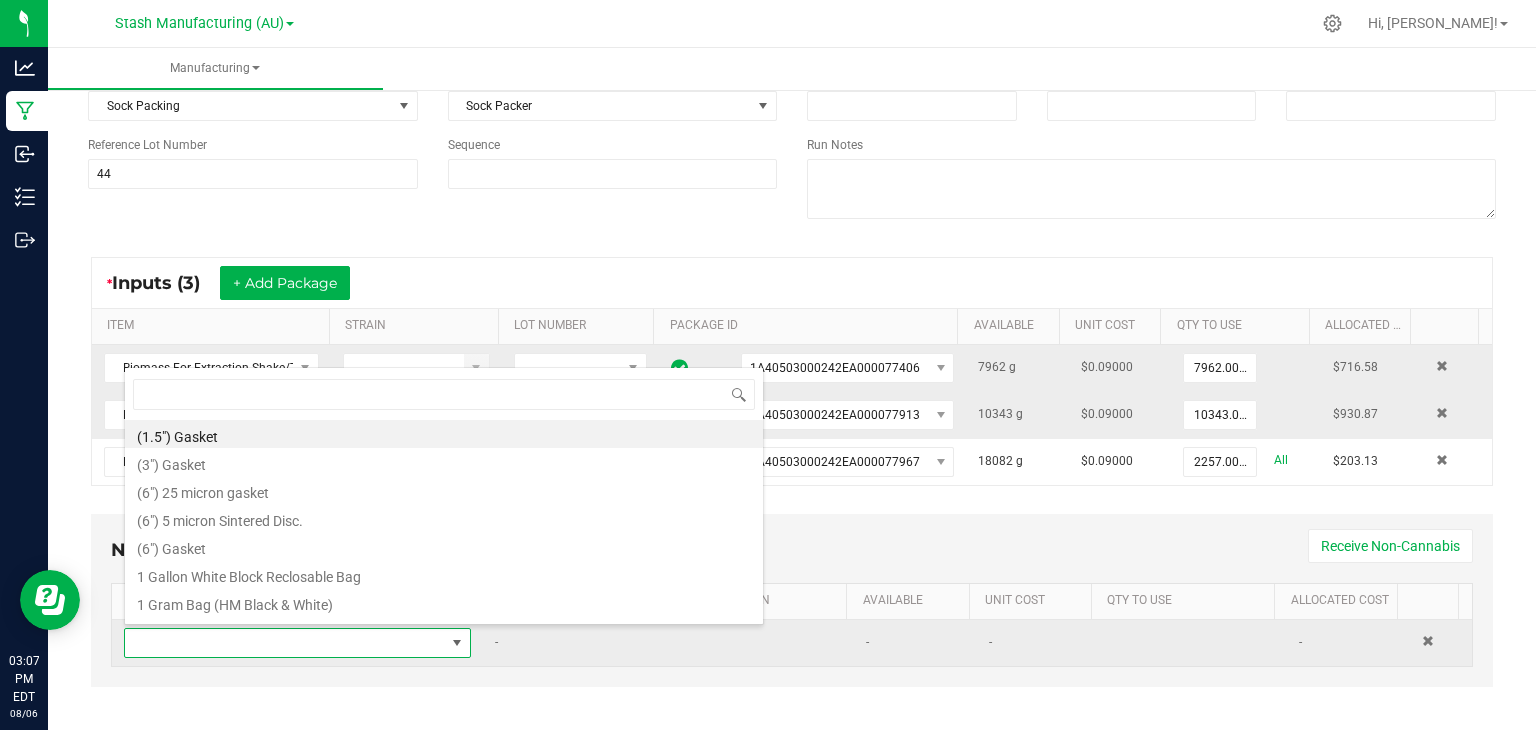 scroll, scrollTop: 0, scrollLeft: 0, axis: both 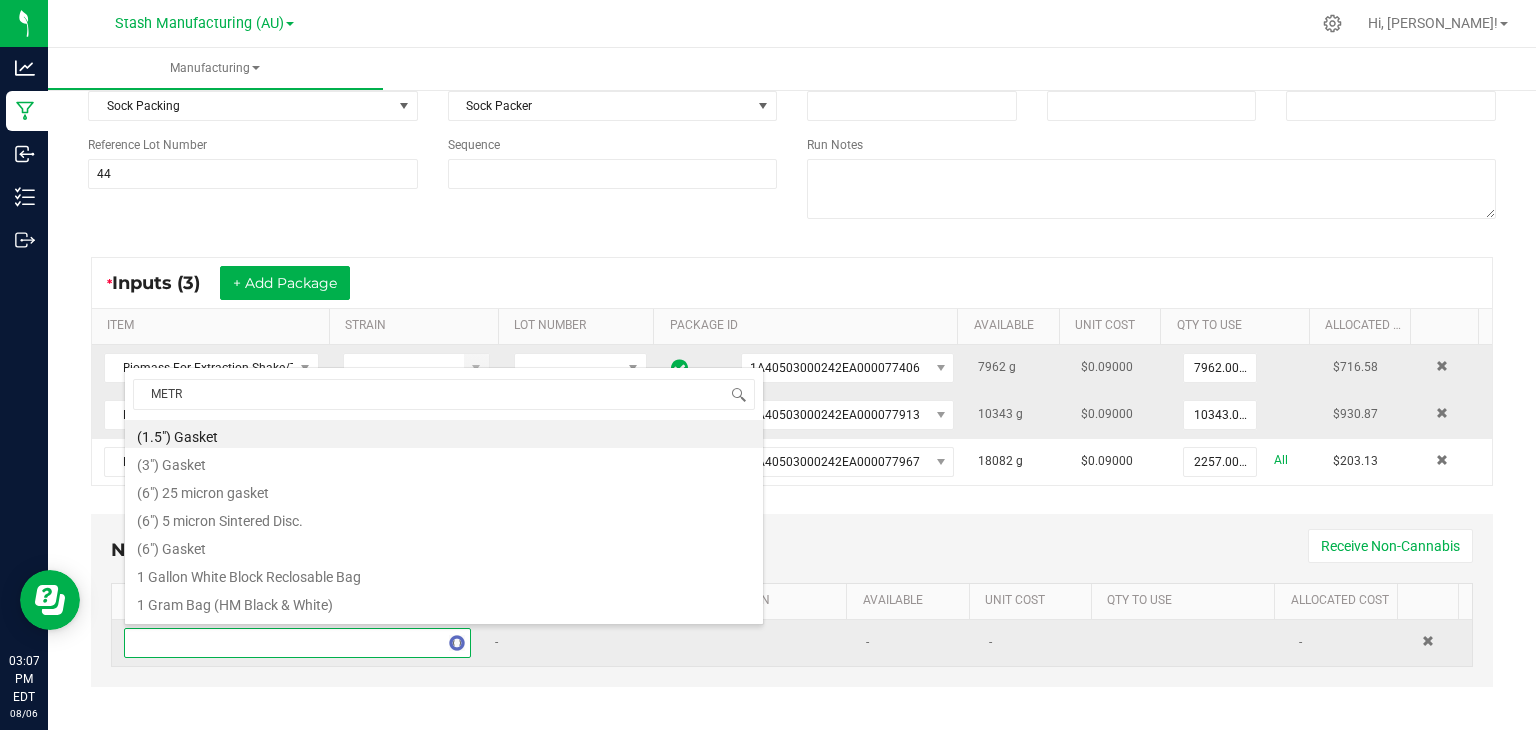 type on "METRC" 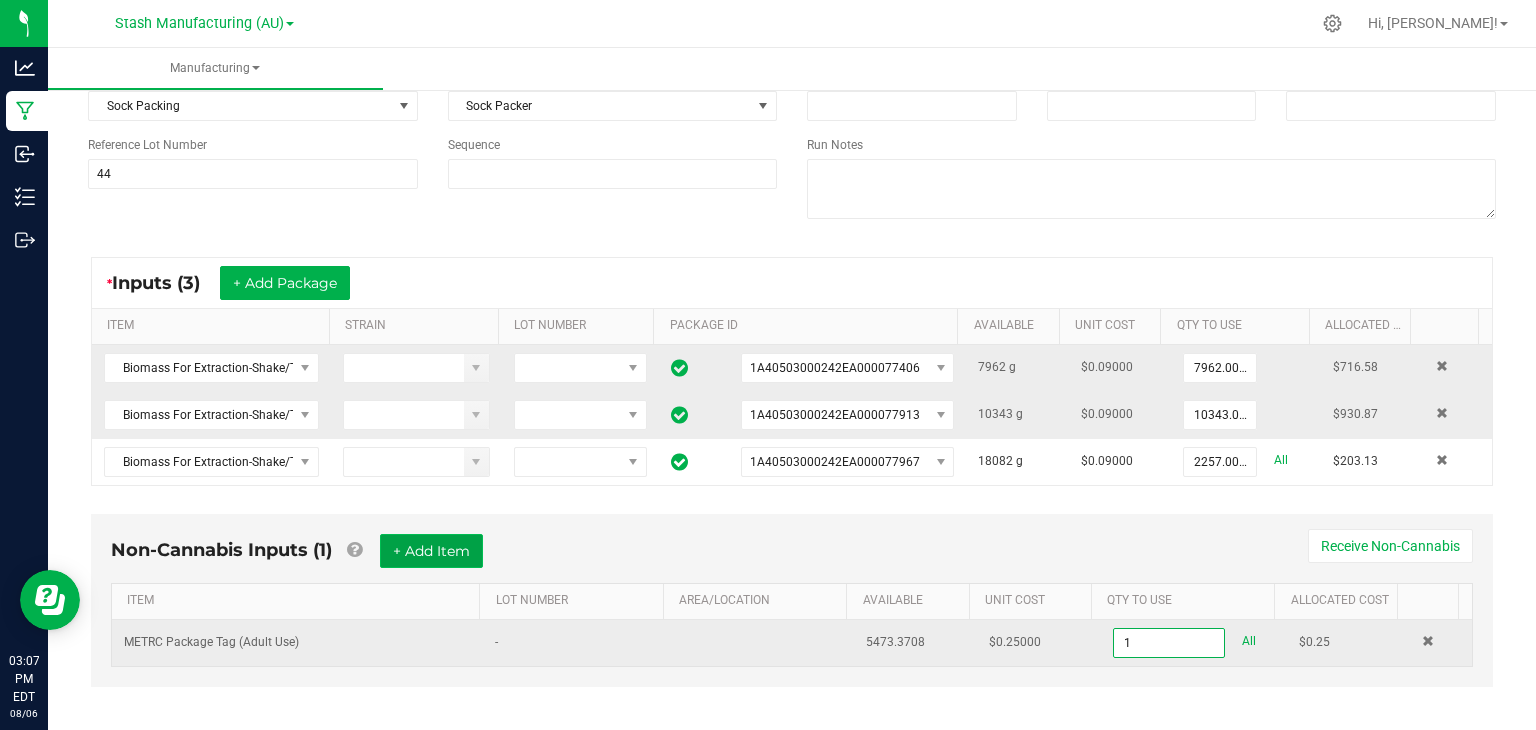 type on "1 ea" 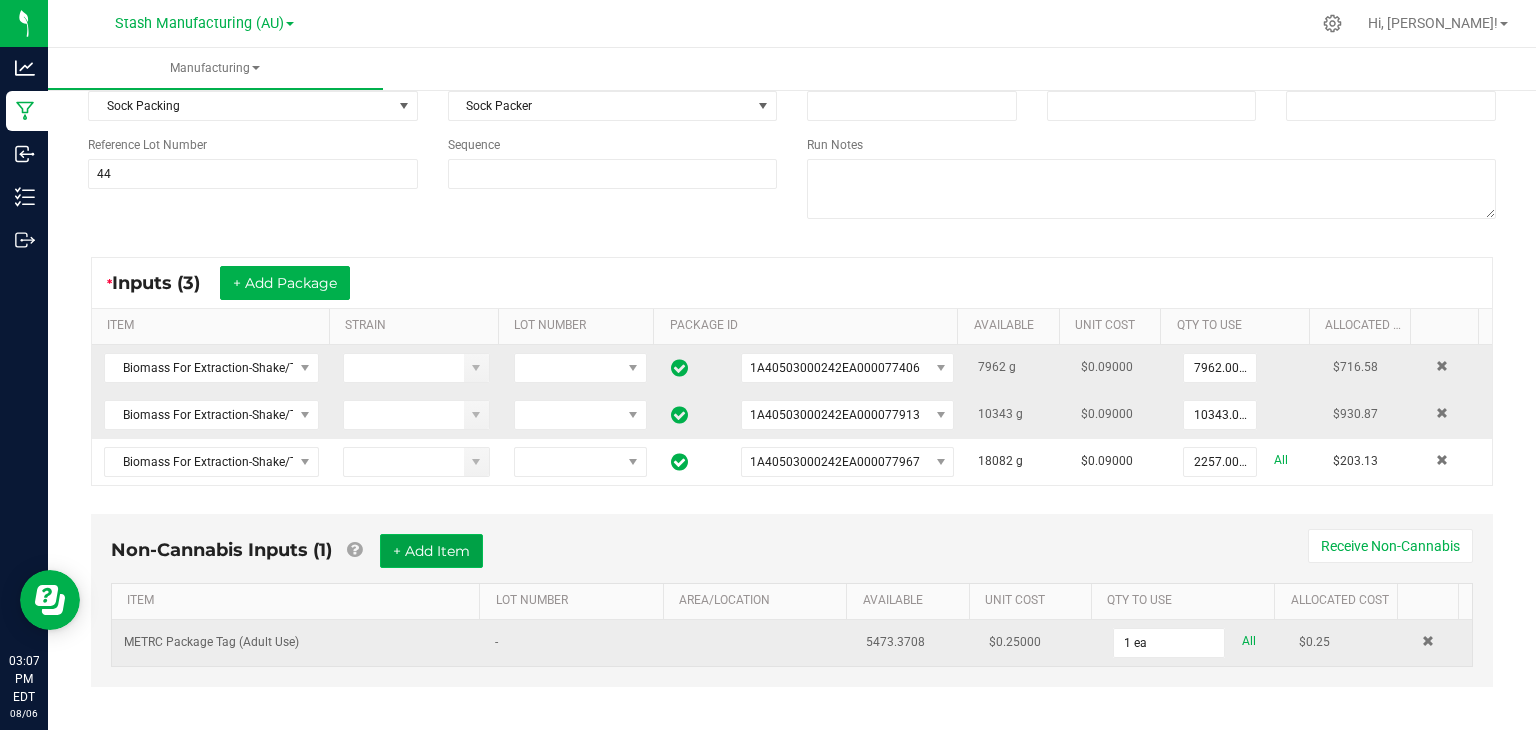 click on "+ Add Item" at bounding box center [431, 551] 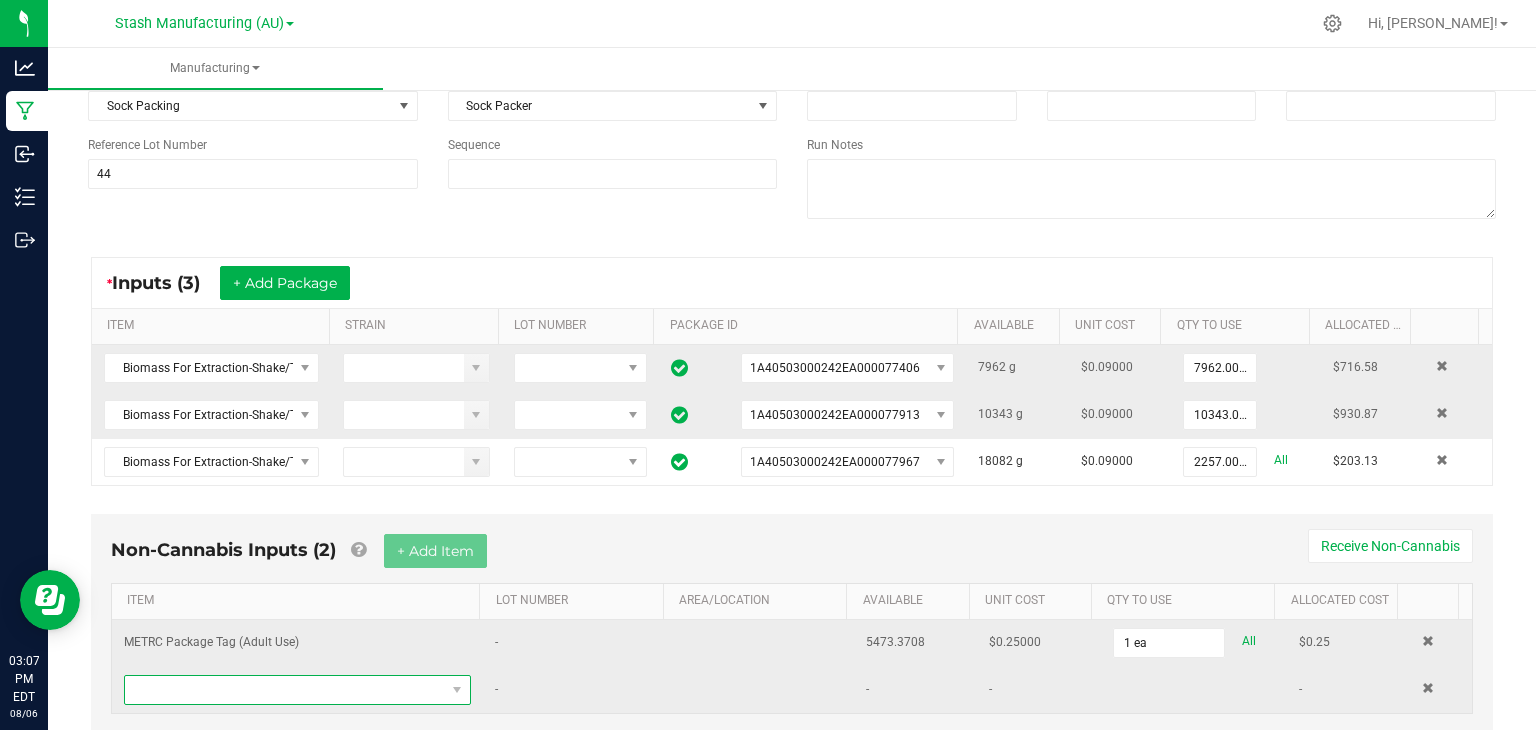 click at bounding box center [285, 690] 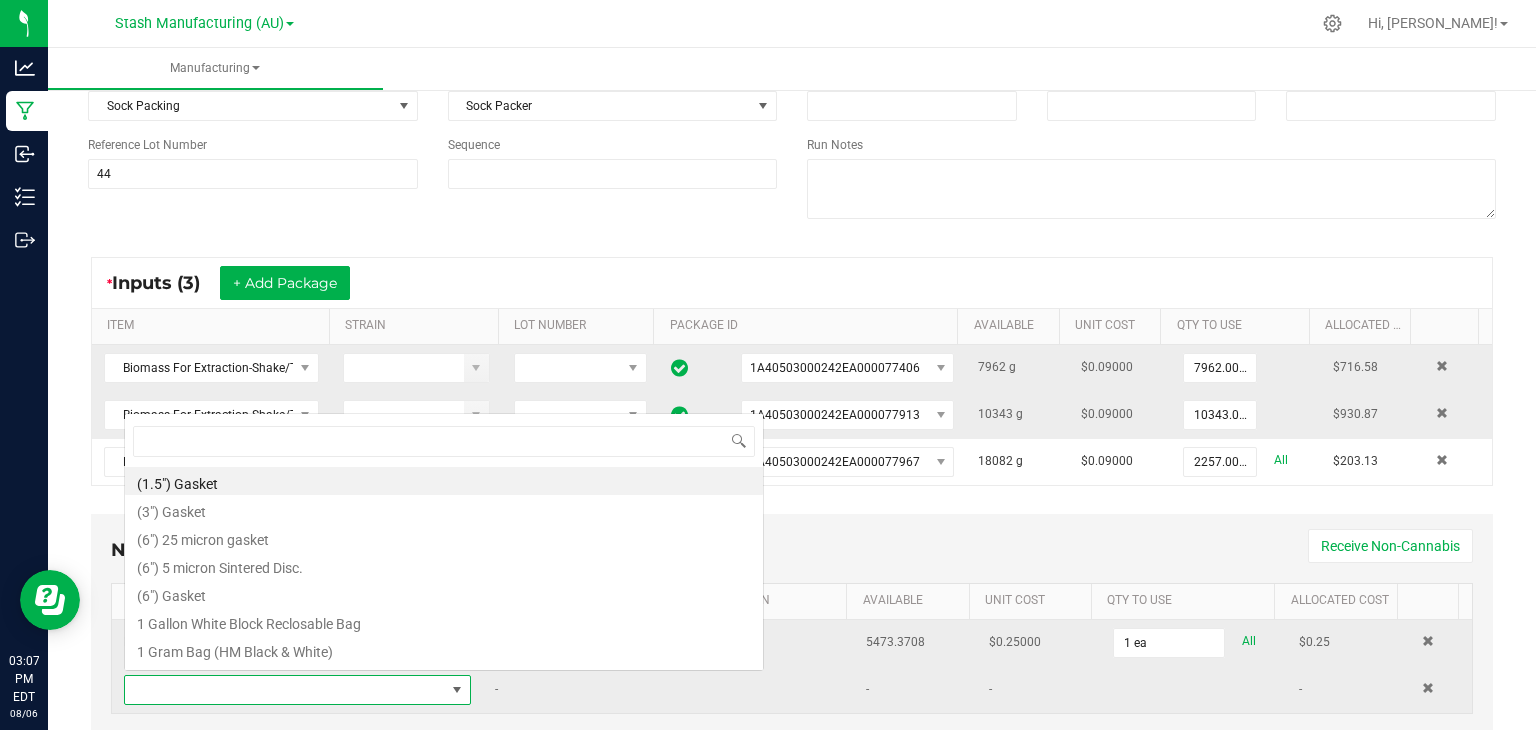 scroll, scrollTop: 0, scrollLeft: 0, axis: both 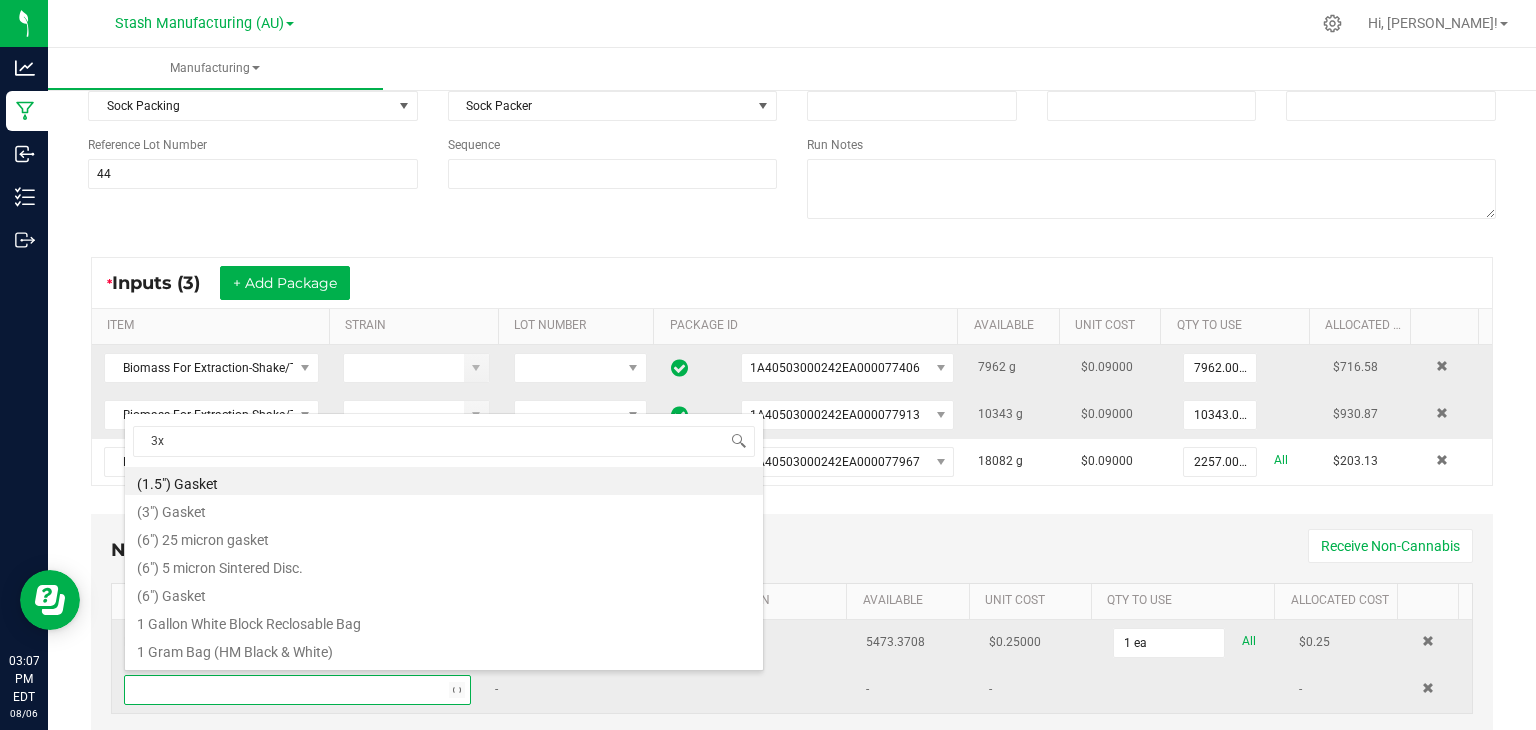type on "3x1" 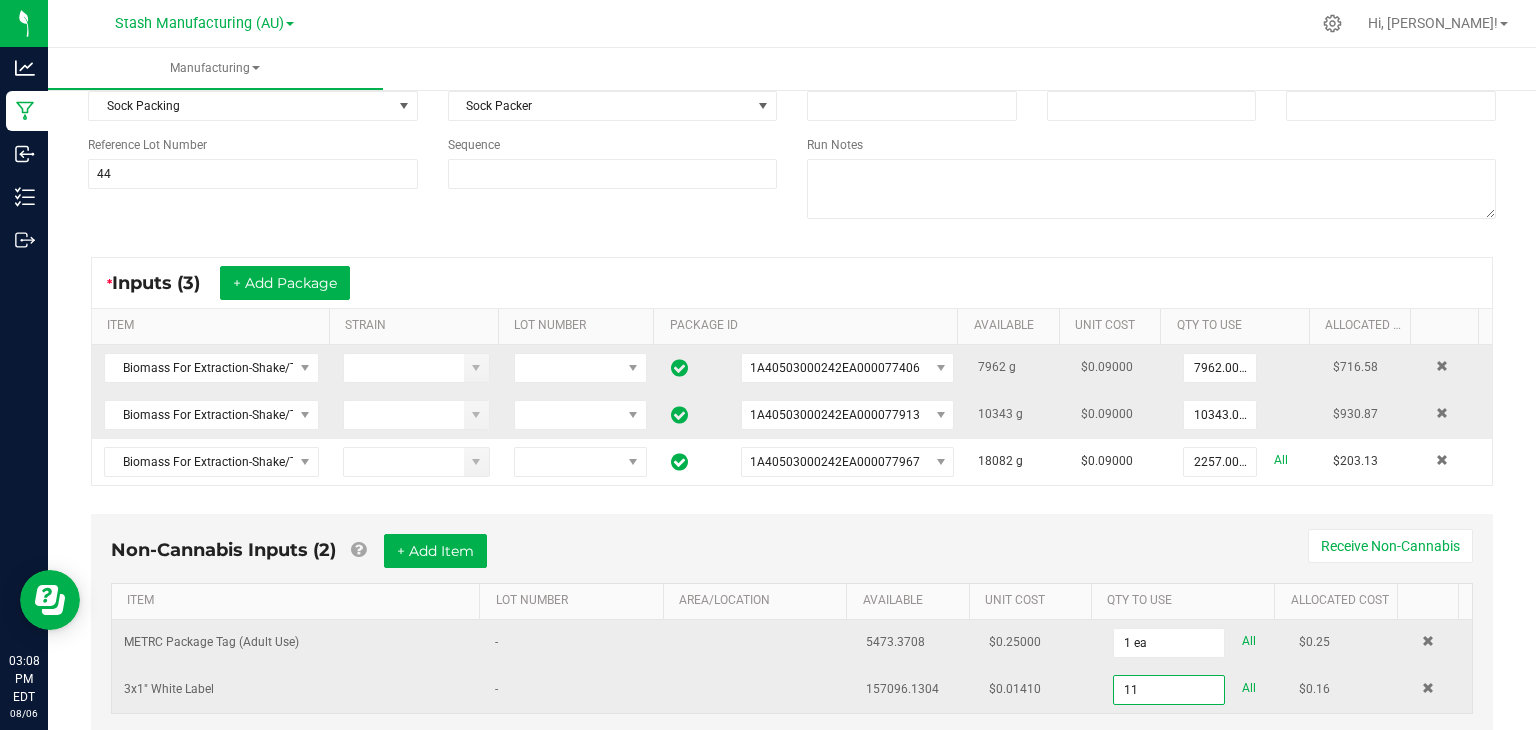 type on "11 ea" 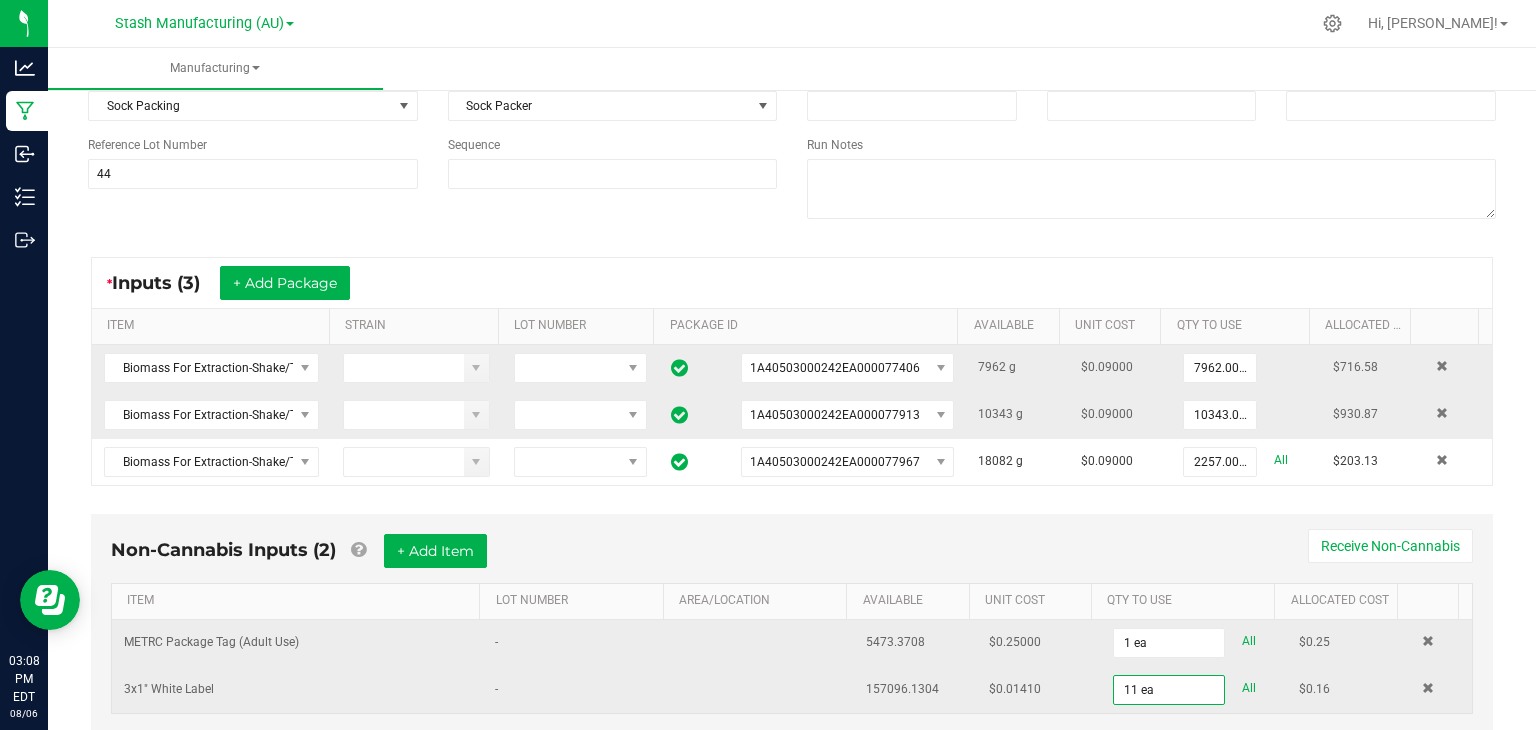 click on "Non-Cannabis Inputs (2)  + Add Item   Receive Non-Cannabis  ITEM LOT NUMBER AREA/LOCATION AVAILABLE Unit Cost QTY TO USE Allocated Cost  METRC Package Tag (Adult Use)   -      5473.3708    $0.25000  1 ea All  $0.25   3x1" White Label   -      157096.1304    $0.01410  11 ea All  $0.16" at bounding box center [792, 624] 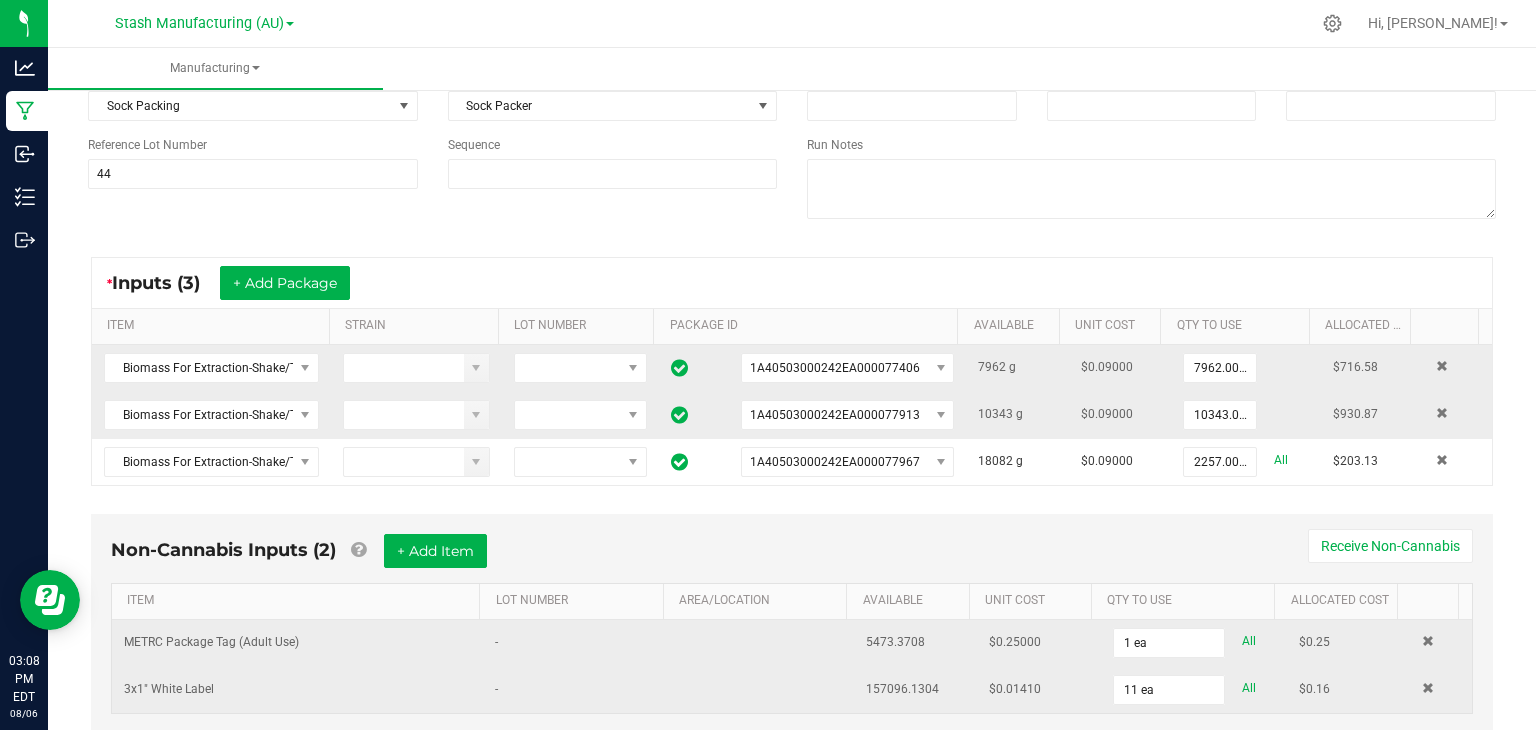 scroll, scrollTop: 0, scrollLeft: 0, axis: both 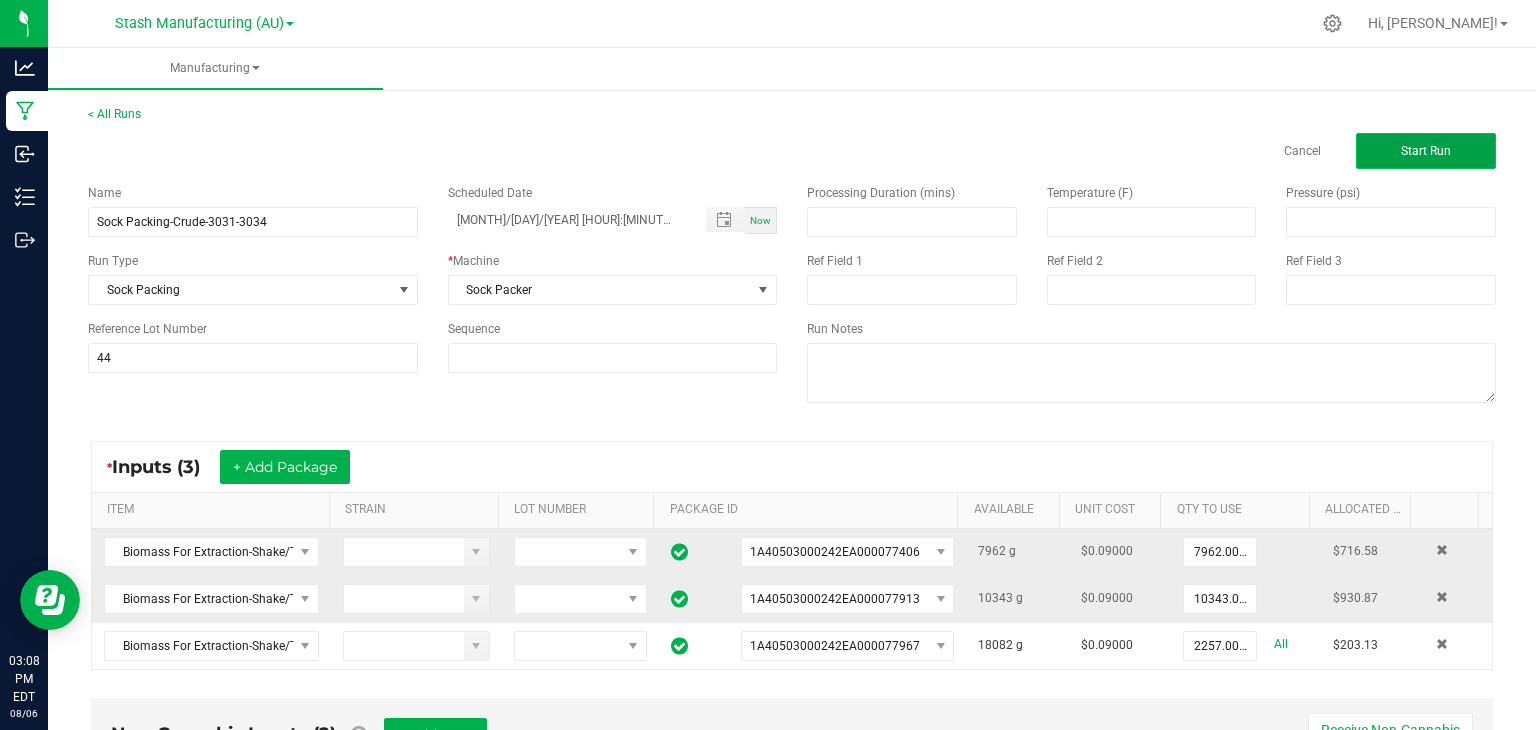 click on "Start Run" 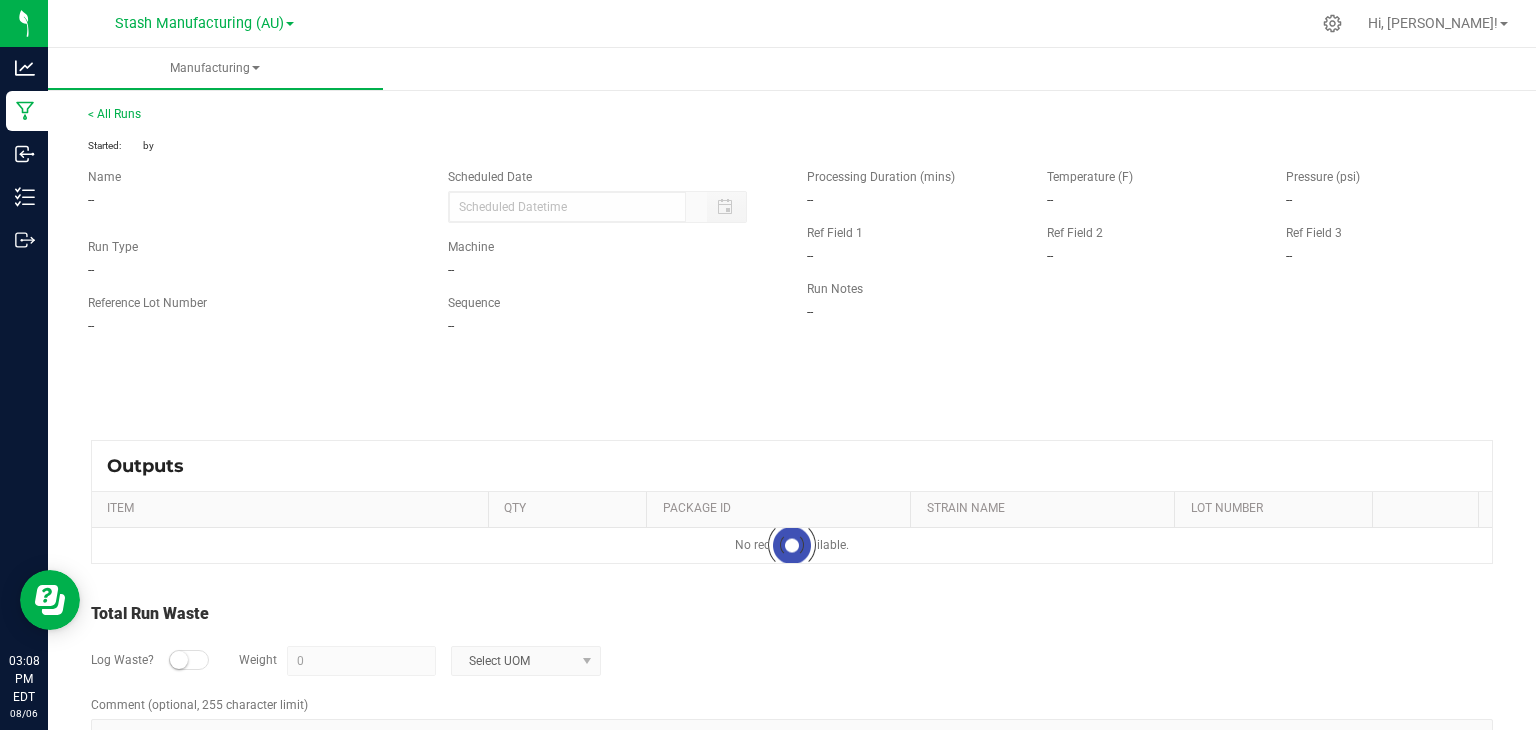 type on "[MONTH]/[DAY]/[YEAR] [HOUR]:[MINUTE] [AM/PM]" 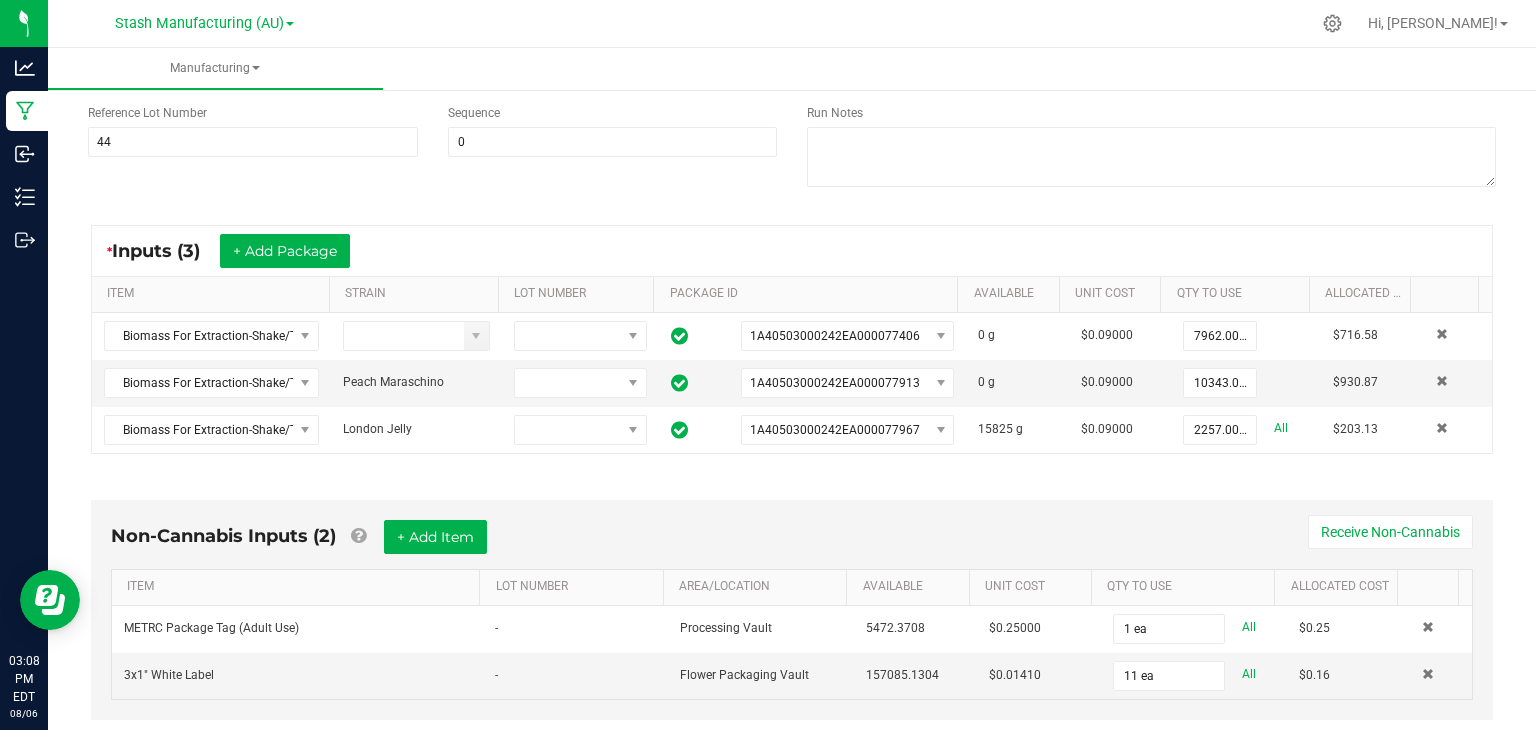 scroll, scrollTop: 0, scrollLeft: 0, axis: both 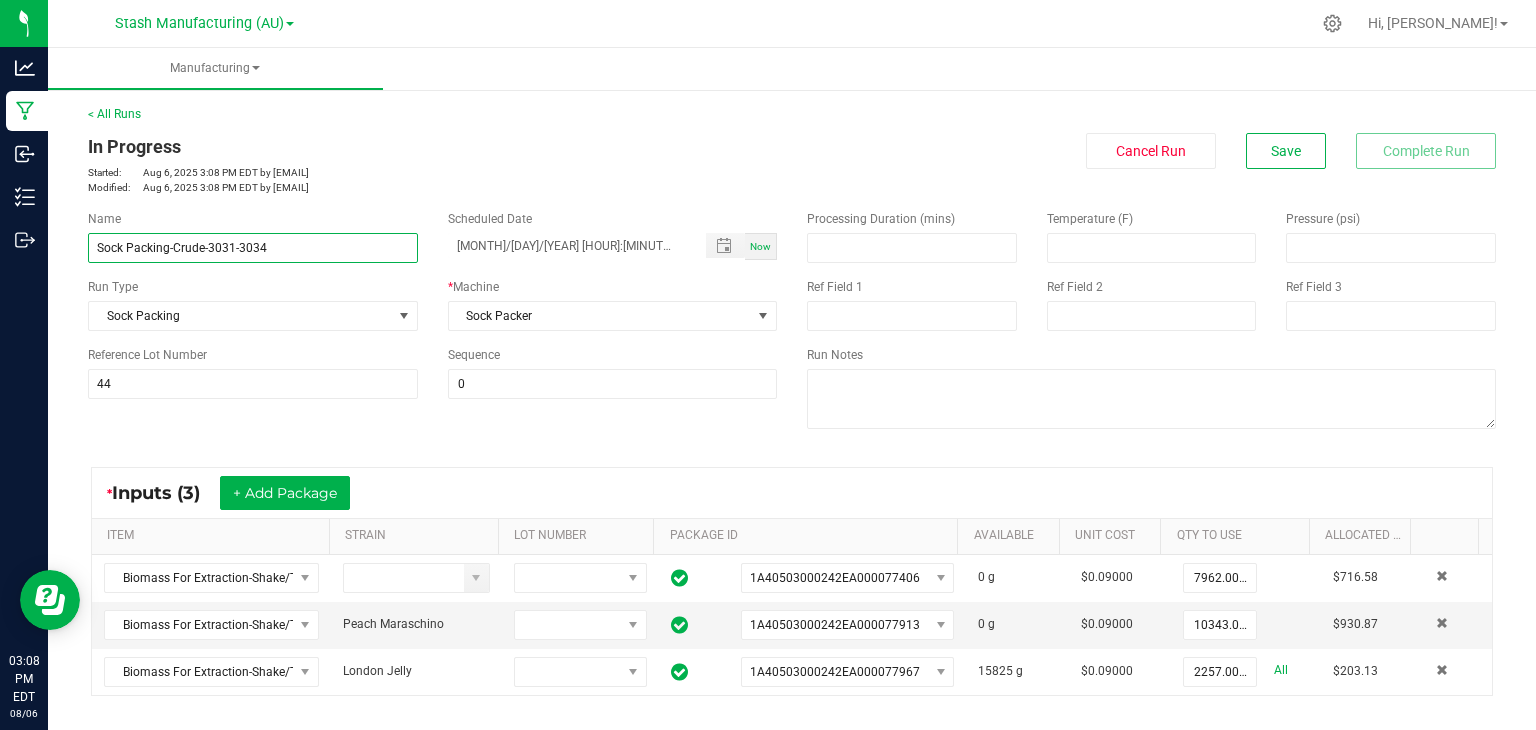 click on "Sock Packing-Crude-3031-3034" at bounding box center (253, 248) 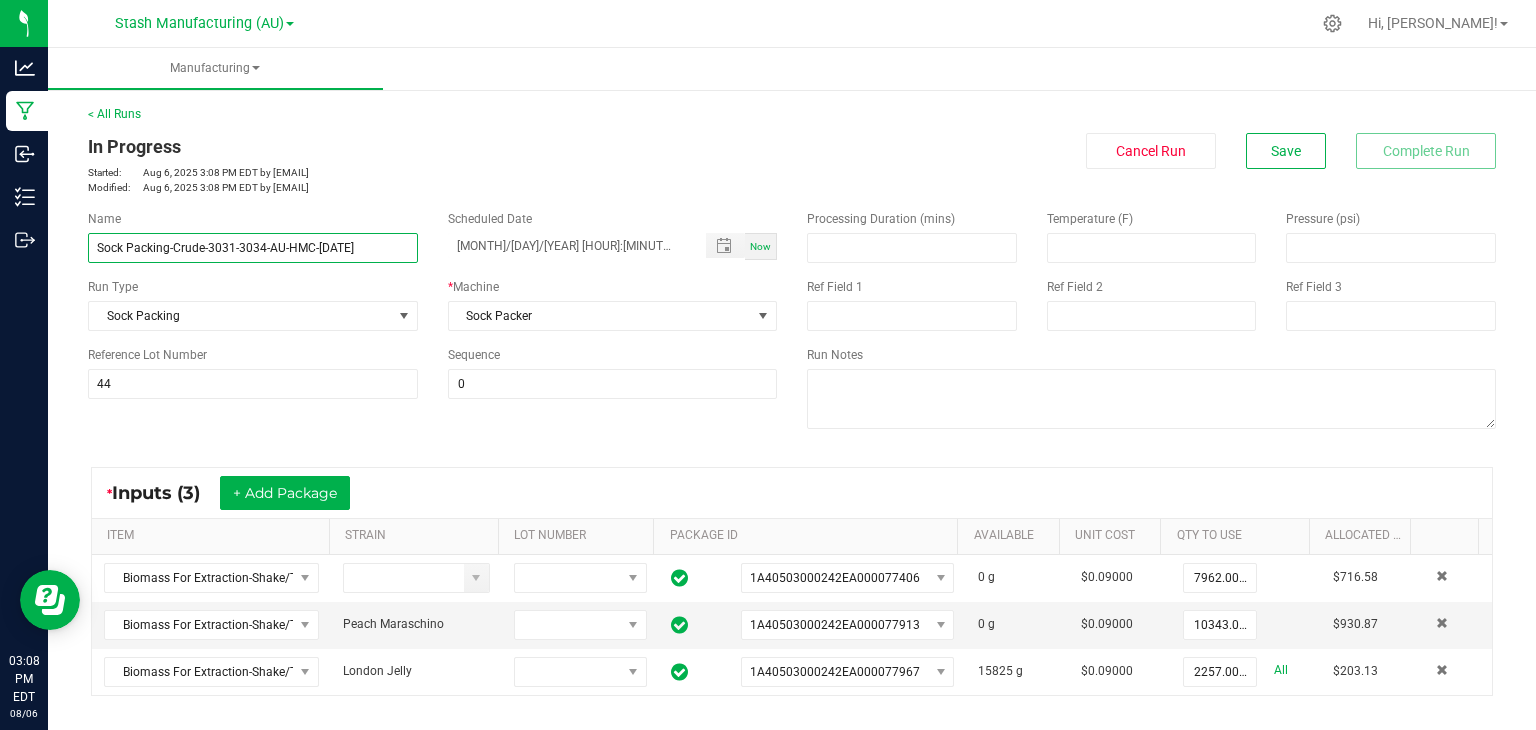 type on "Sock Packing-Crude-3031-3034-AU-HMC-[DATE]" 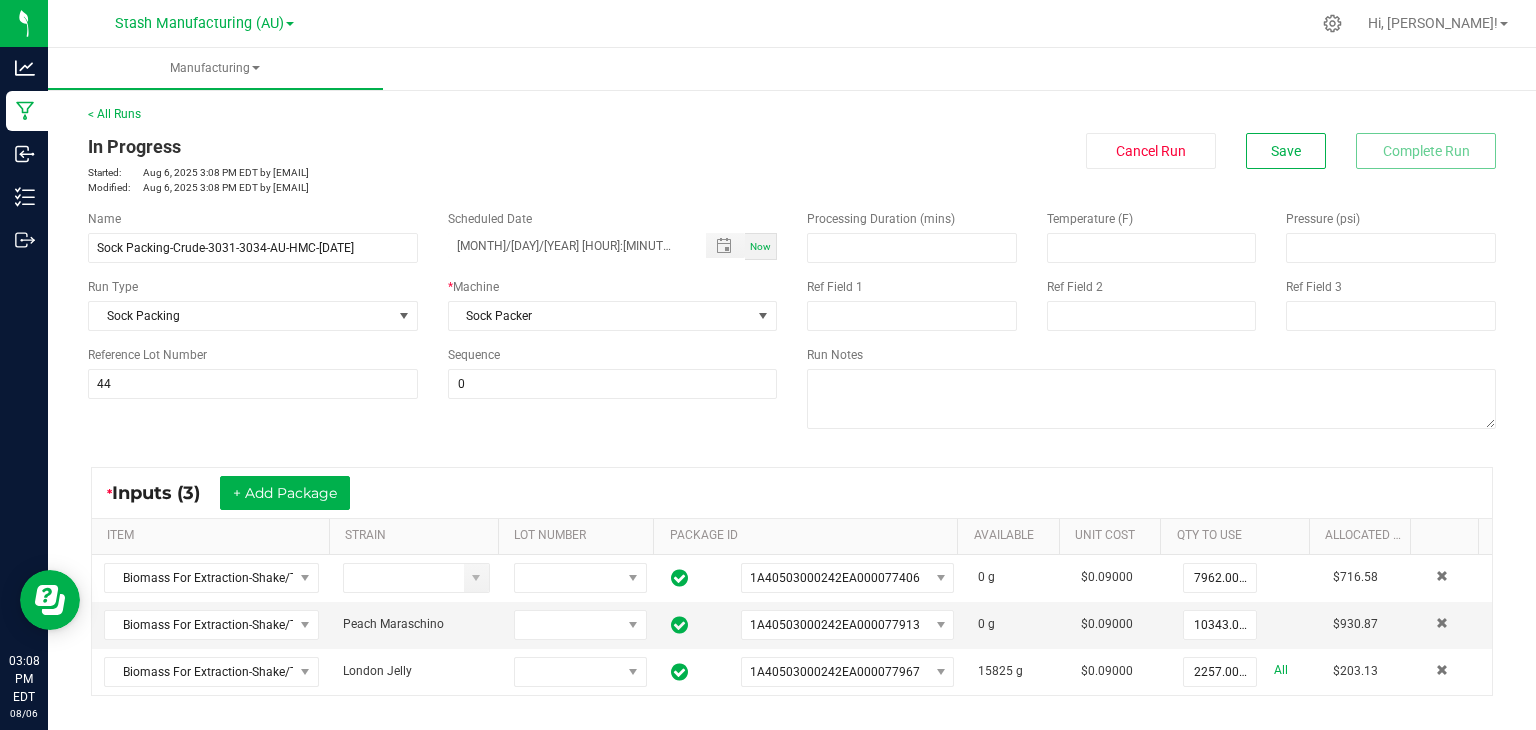 click on "Name  Sock Packing-Crude-3031-3034-AU-HMC-[DATE]  Scheduled Date  08/[DAY]/2025 3:06 PM Now  Run Type  Sock Packing  *   Machine  Sock Packer  Reference Lot Number  44  Sequence  0  Processing Duration (mins)   Temperature (F)   Pressure (psi)   Ref Field 1   Ref Field 2   Ref Field 3   Run Notes" at bounding box center [792, 322] 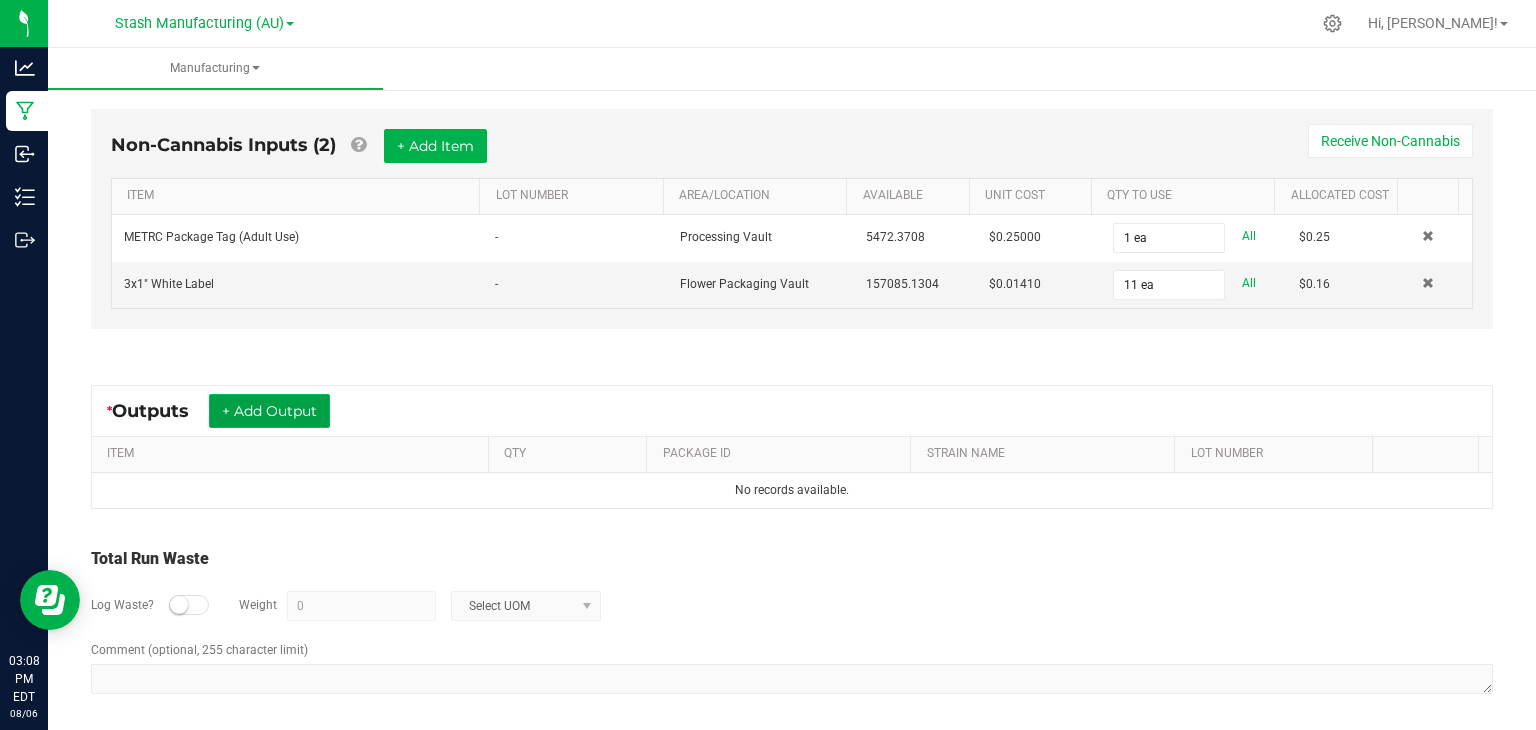 click on "+ Add Output" at bounding box center [269, 411] 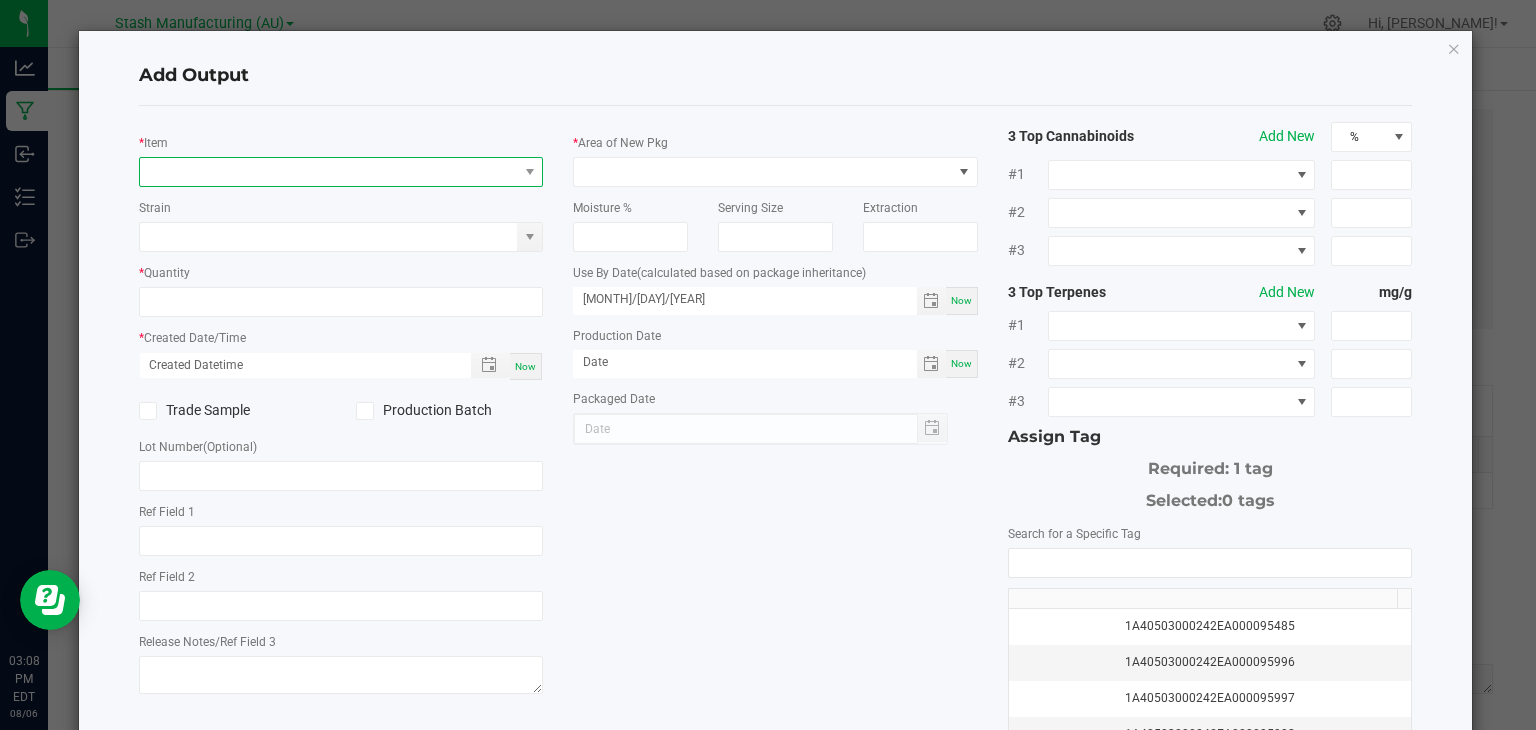 click at bounding box center (329, 172) 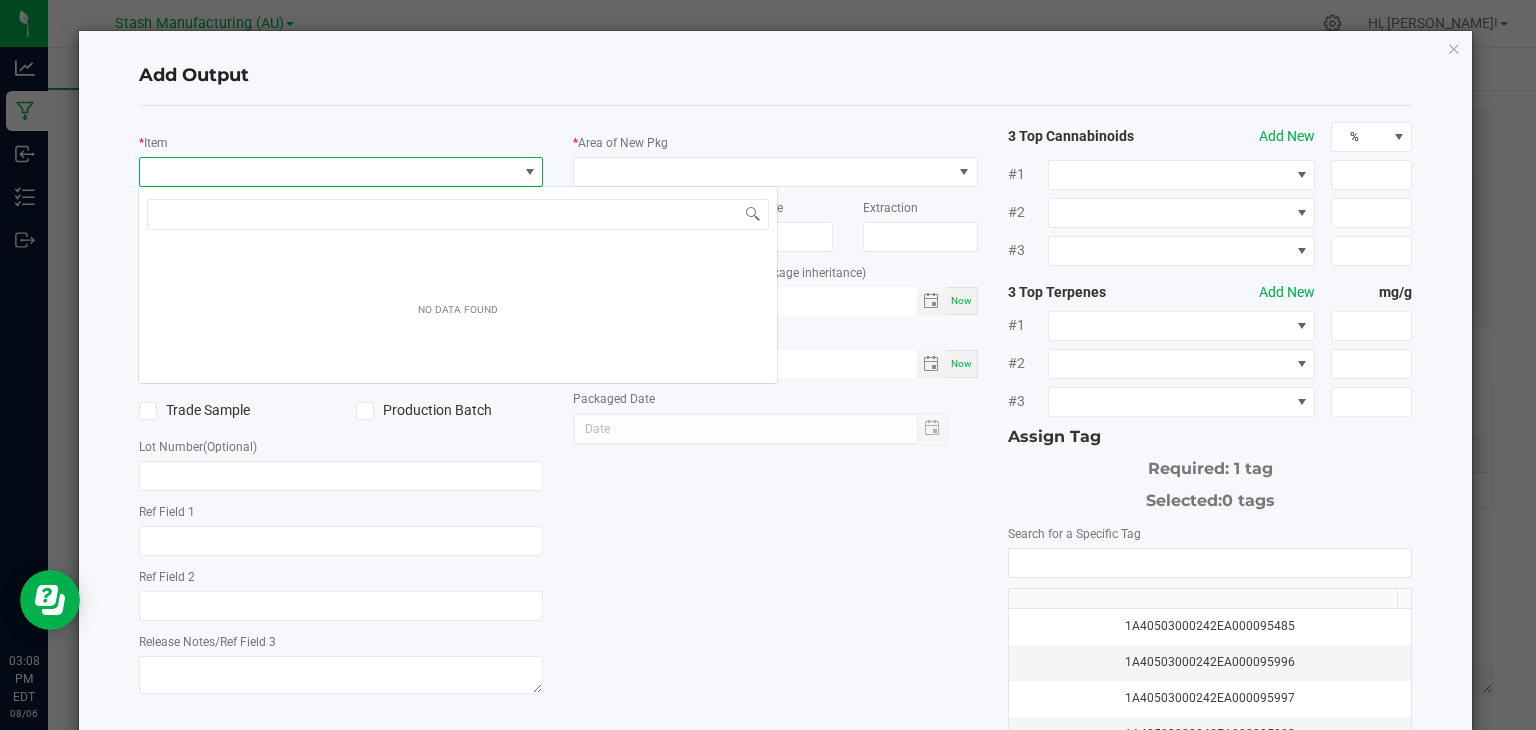 scroll, scrollTop: 99970, scrollLeft: 99600, axis: both 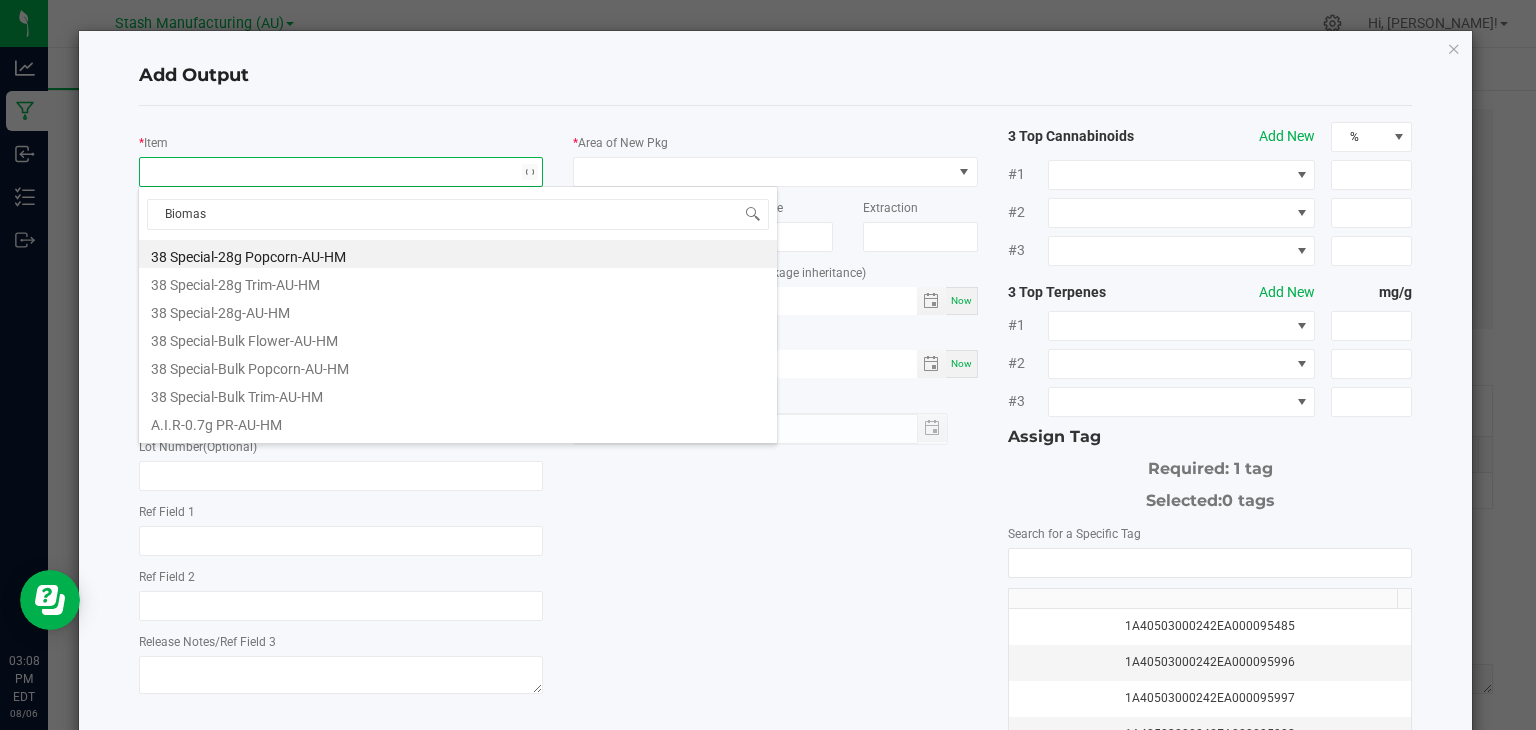 type on "Biomass" 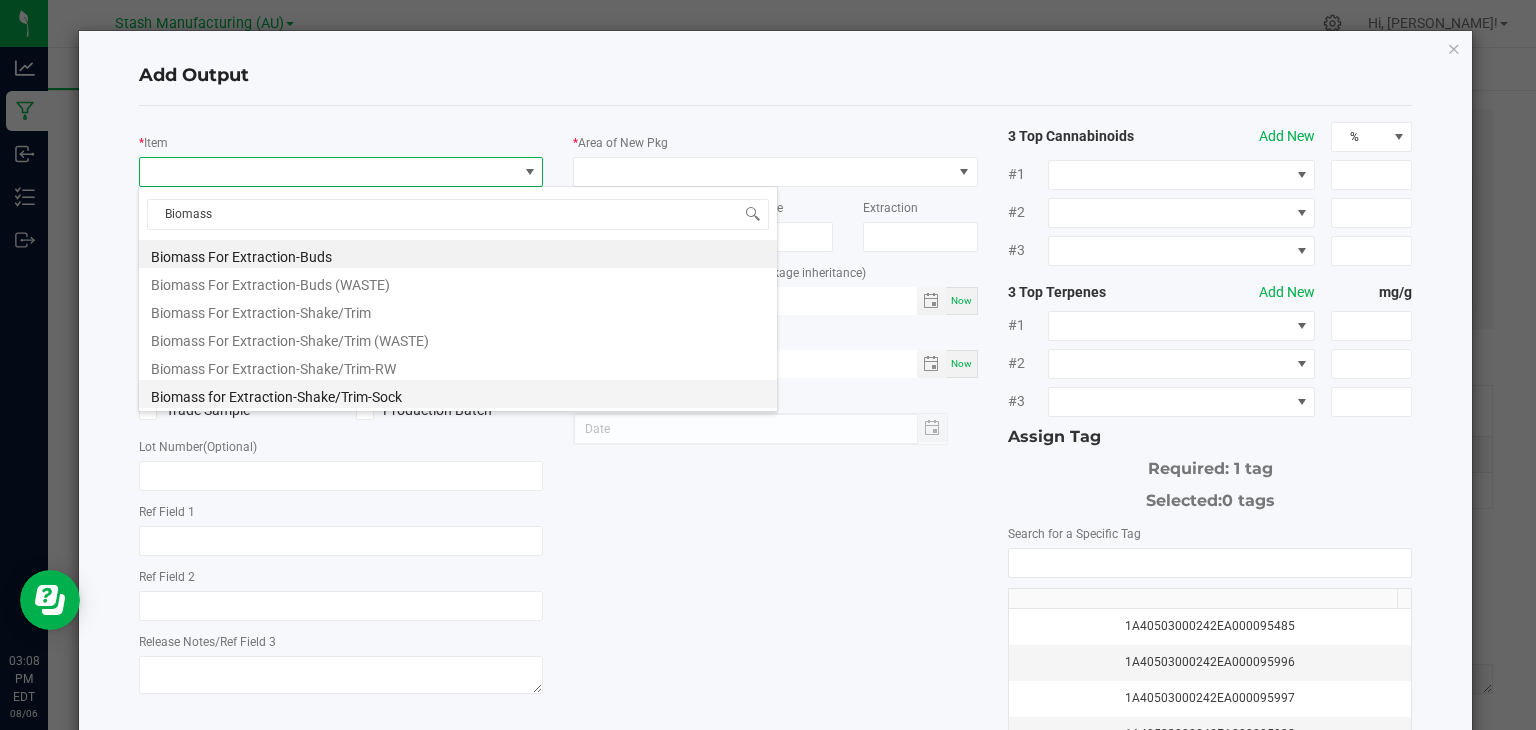 click on "Biomass for Extraction-Shake/Trim-Sock" at bounding box center (458, 394) 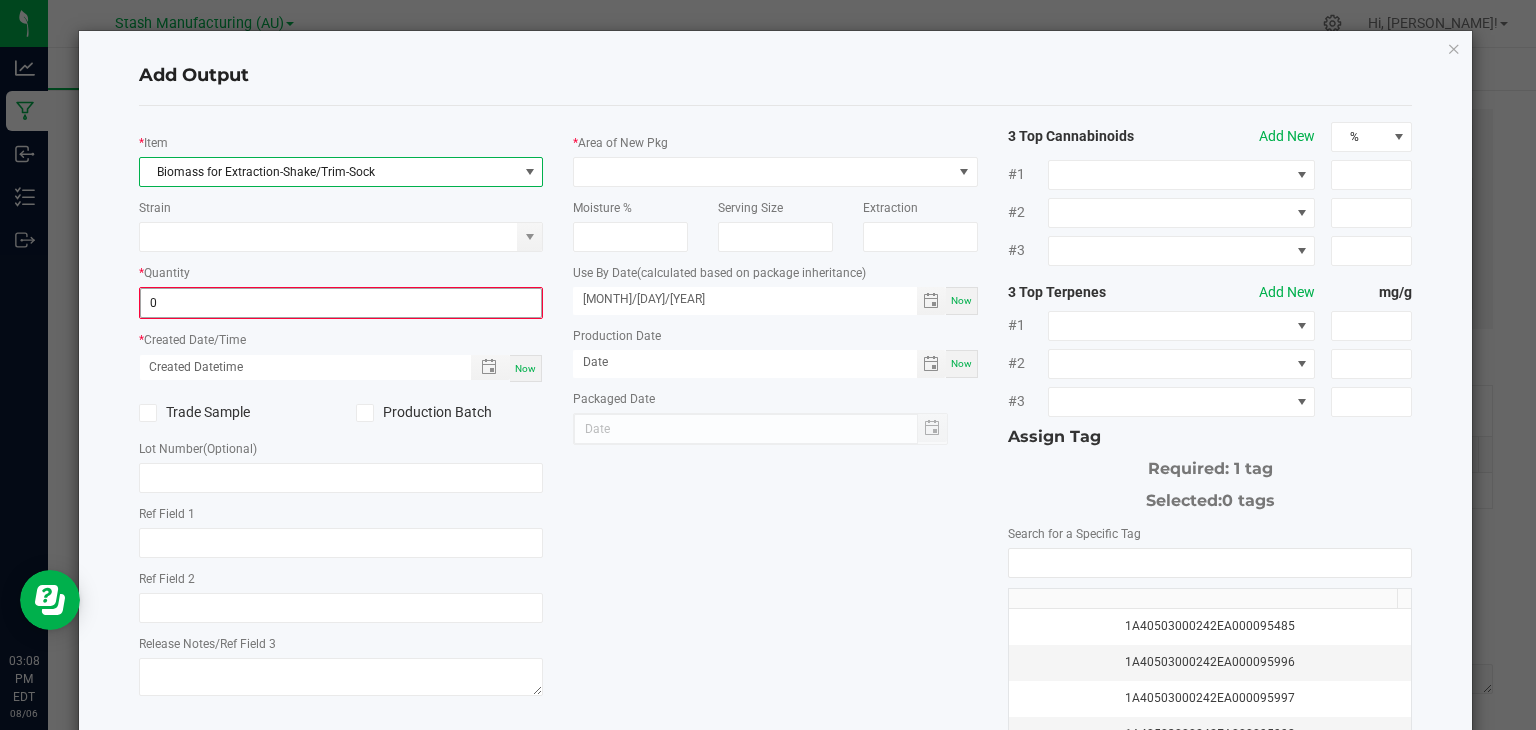 click on "0" at bounding box center (341, 303) 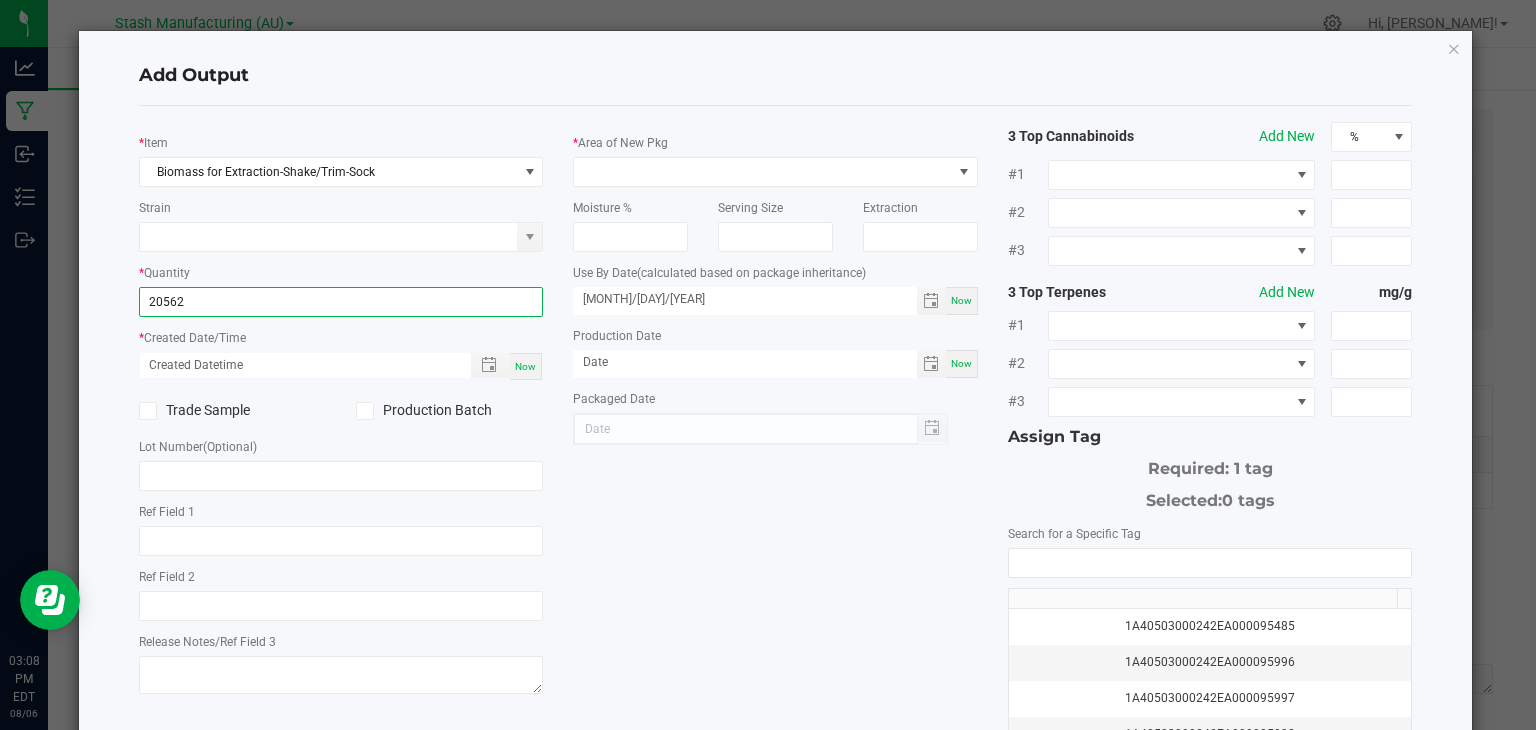 type on "20562.0000 g" 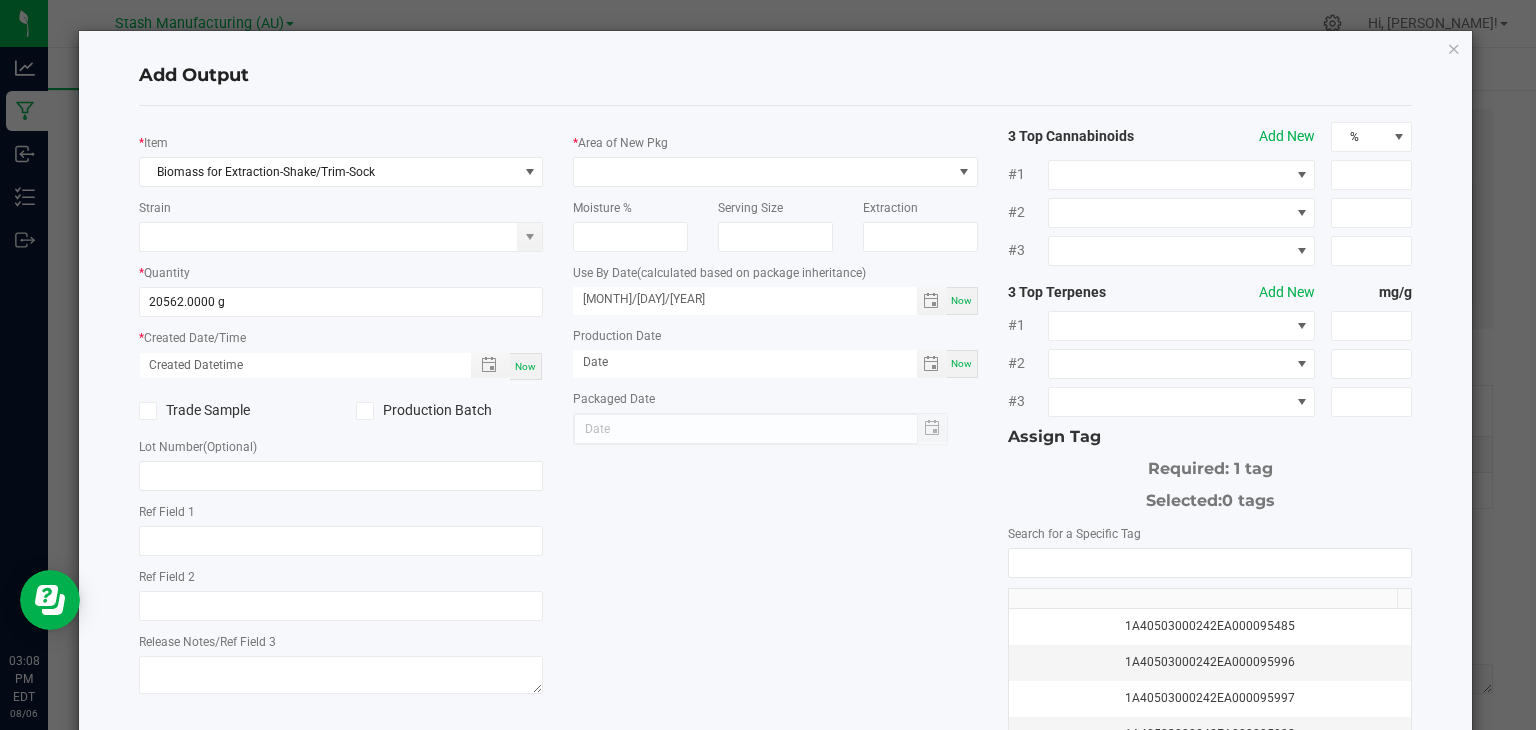 click on "Now" at bounding box center [525, 366] 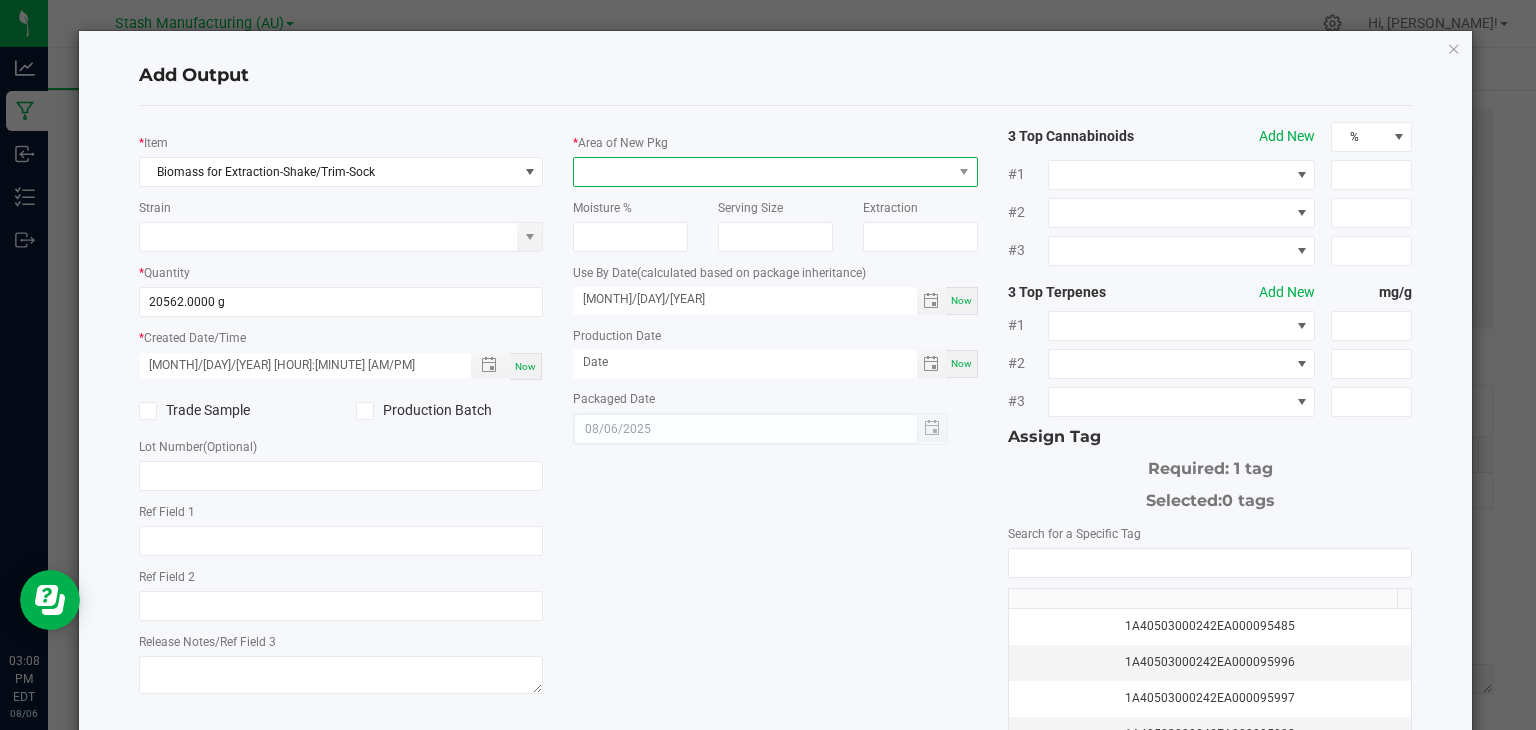click at bounding box center (763, 172) 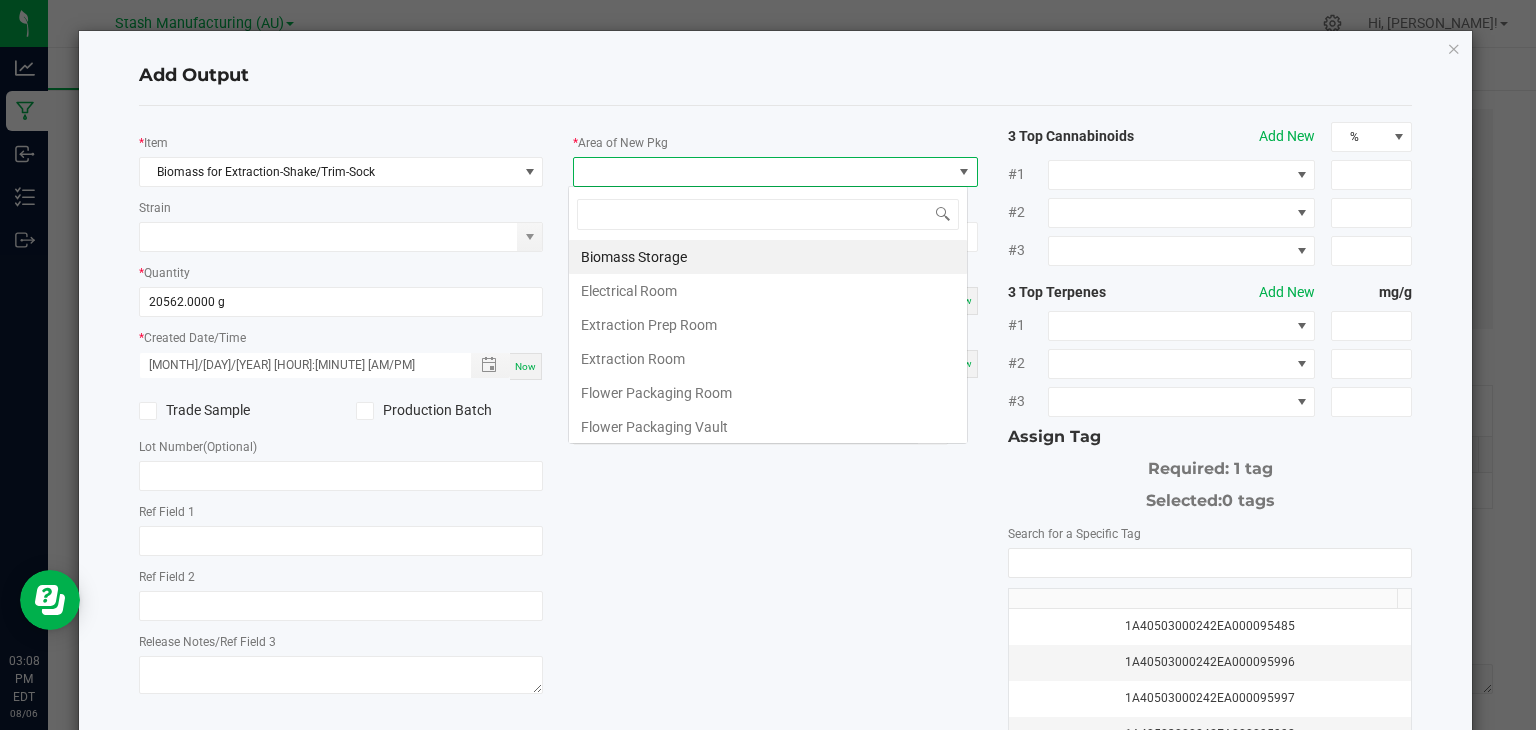 scroll, scrollTop: 99970, scrollLeft: 99600, axis: both 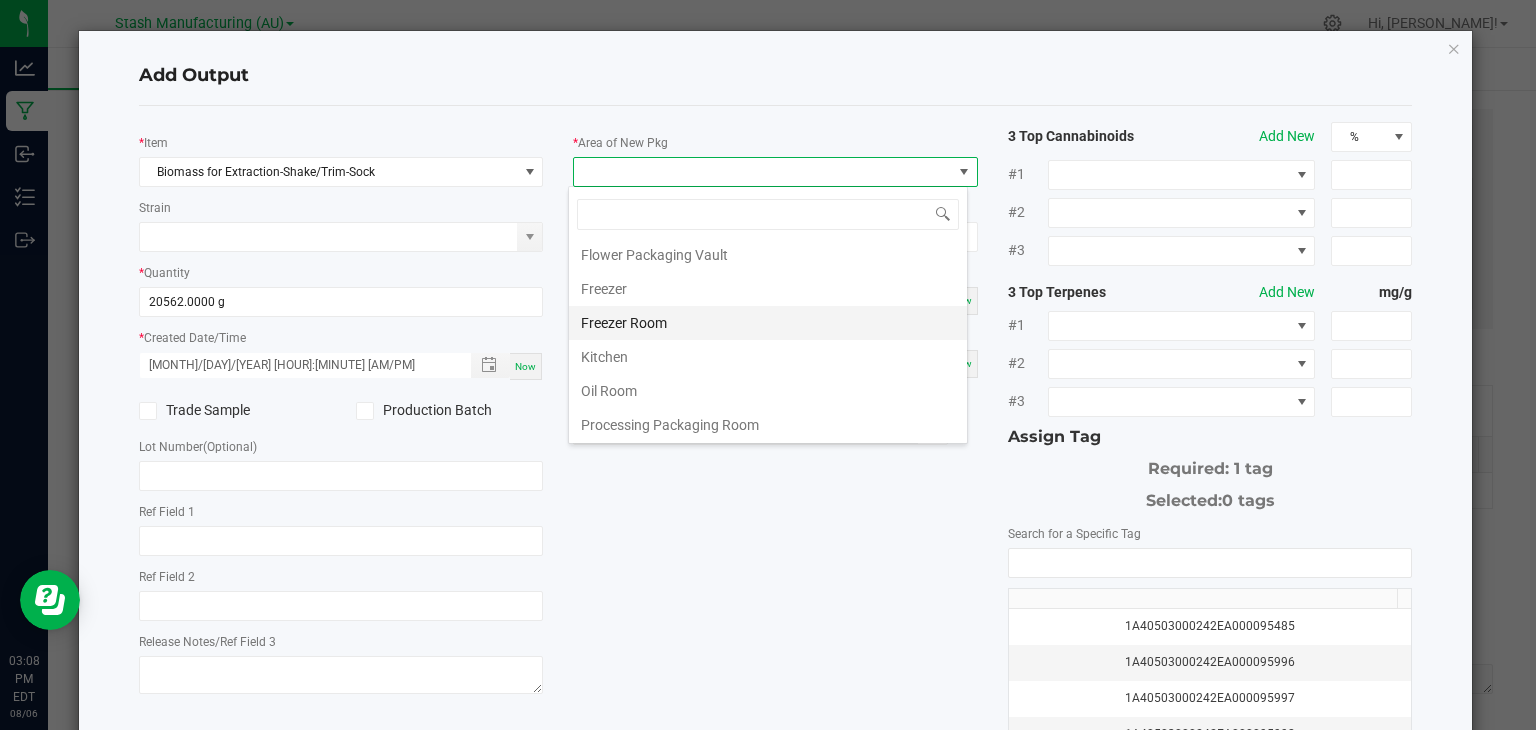 click on "Freezer Room" at bounding box center [768, 323] 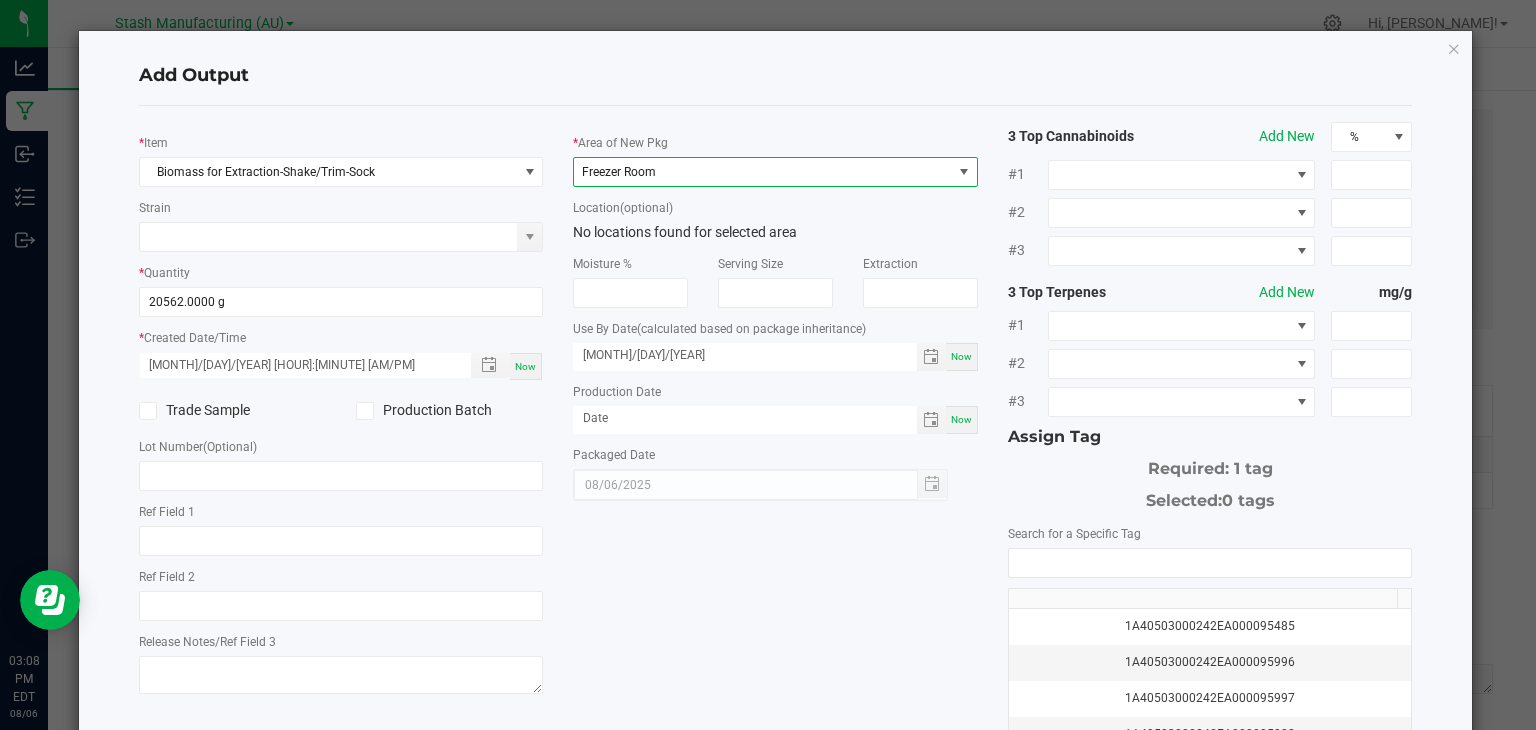 click on "Now" at bounding box center [962, 357] 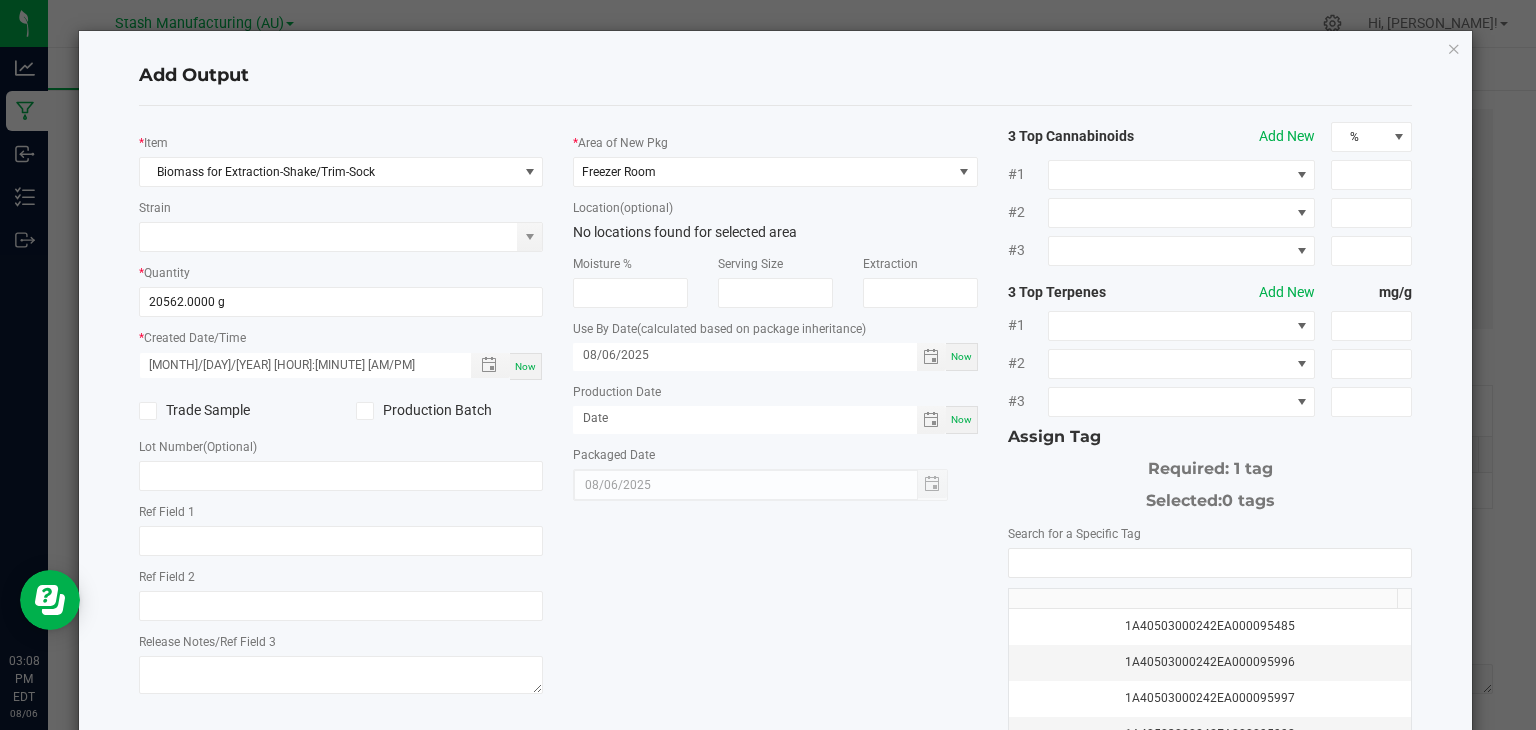 click on "Now" at bounding box center [961, 419] 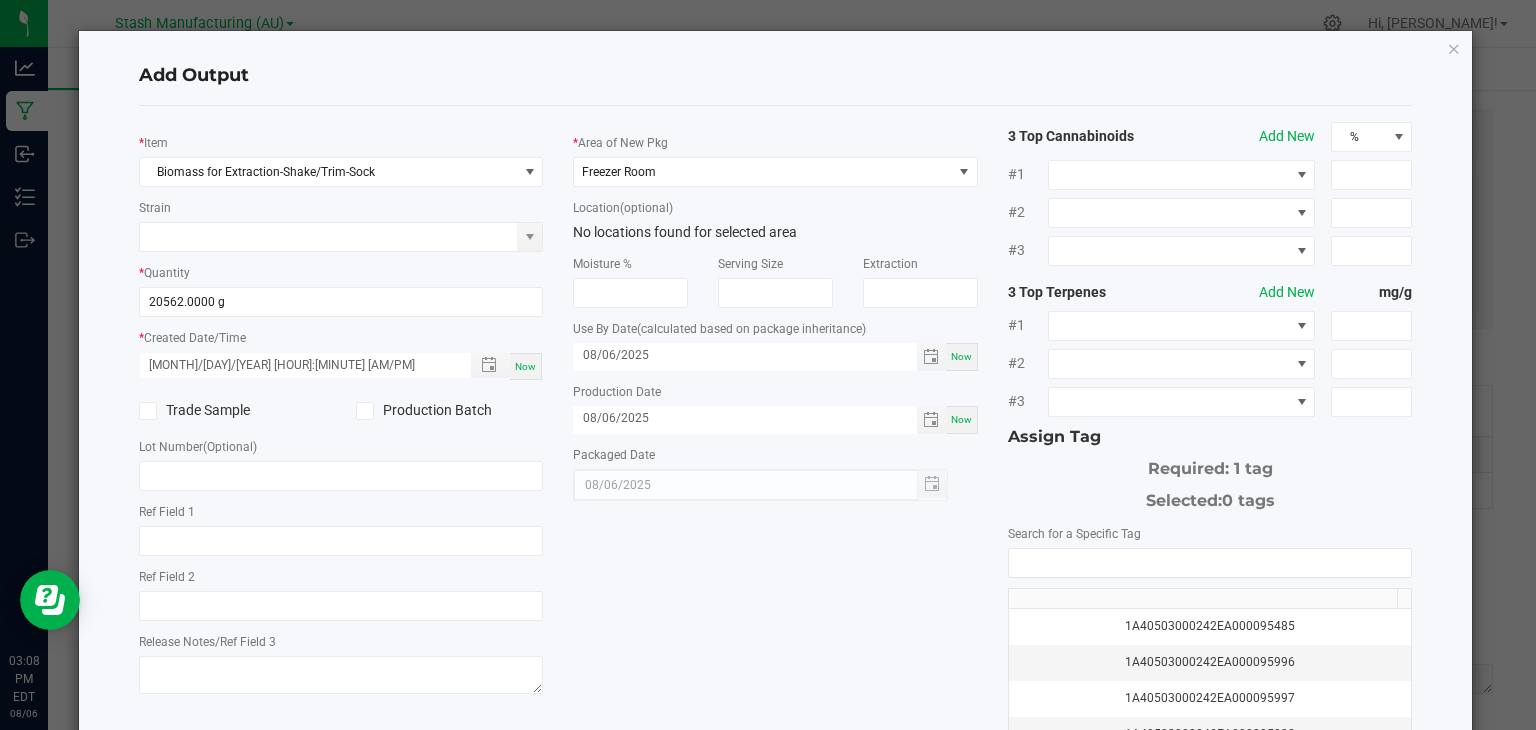 click on "08/06/2025" at bounding box center [745, 357] 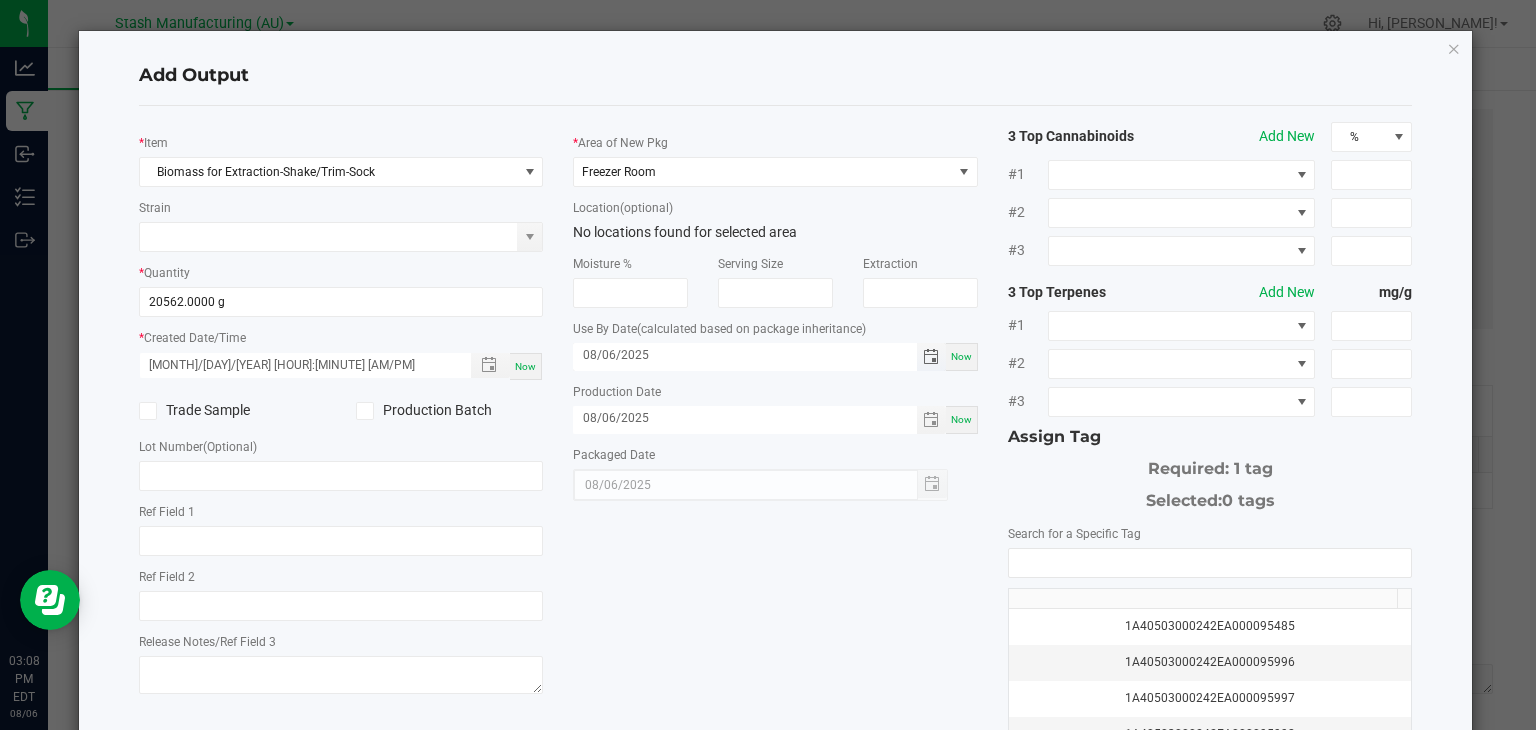 click on "08/06/2025" at bounding box center (745, 355) 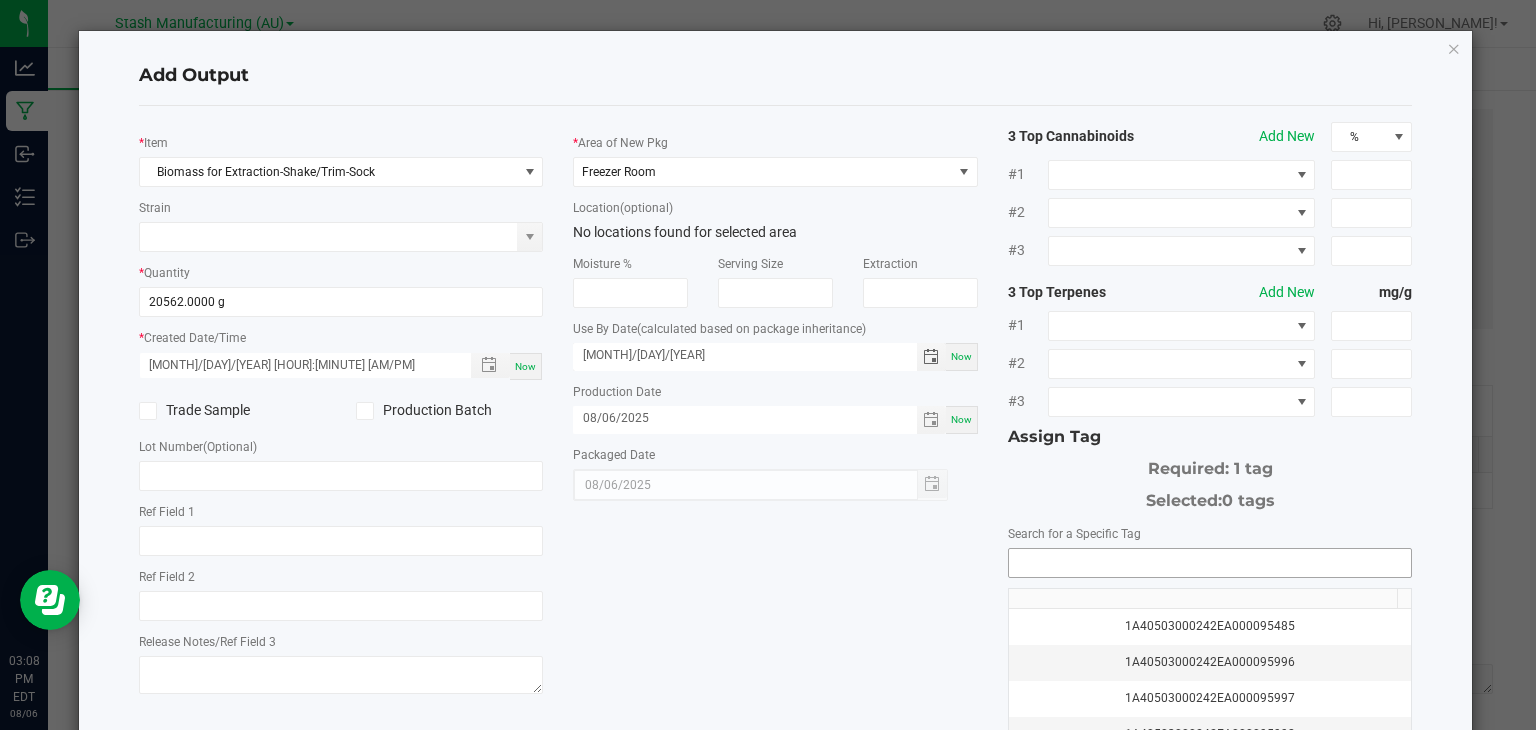 type on "[MONTH]/[DAY]/[YEAR]" 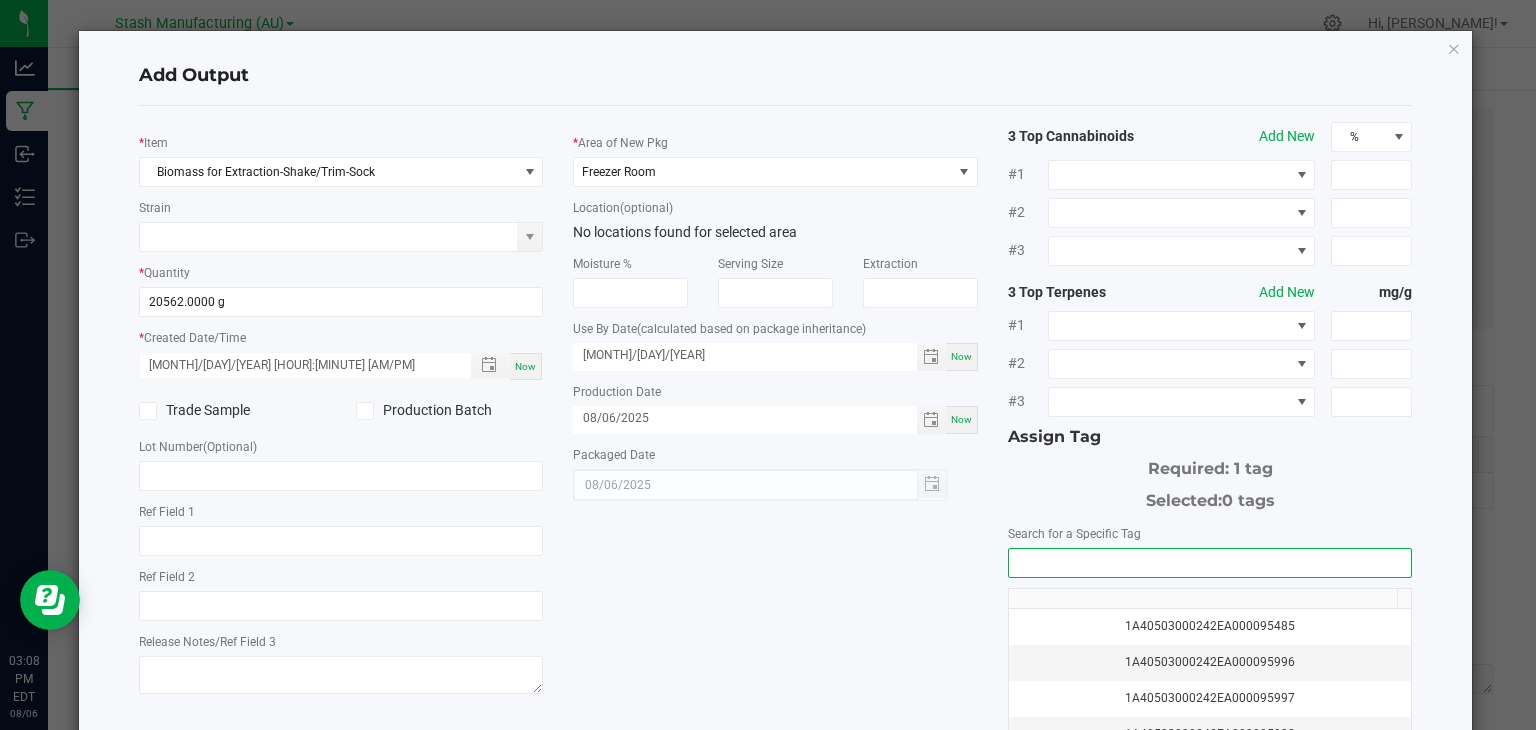 click at bounding box center [1210, 563] 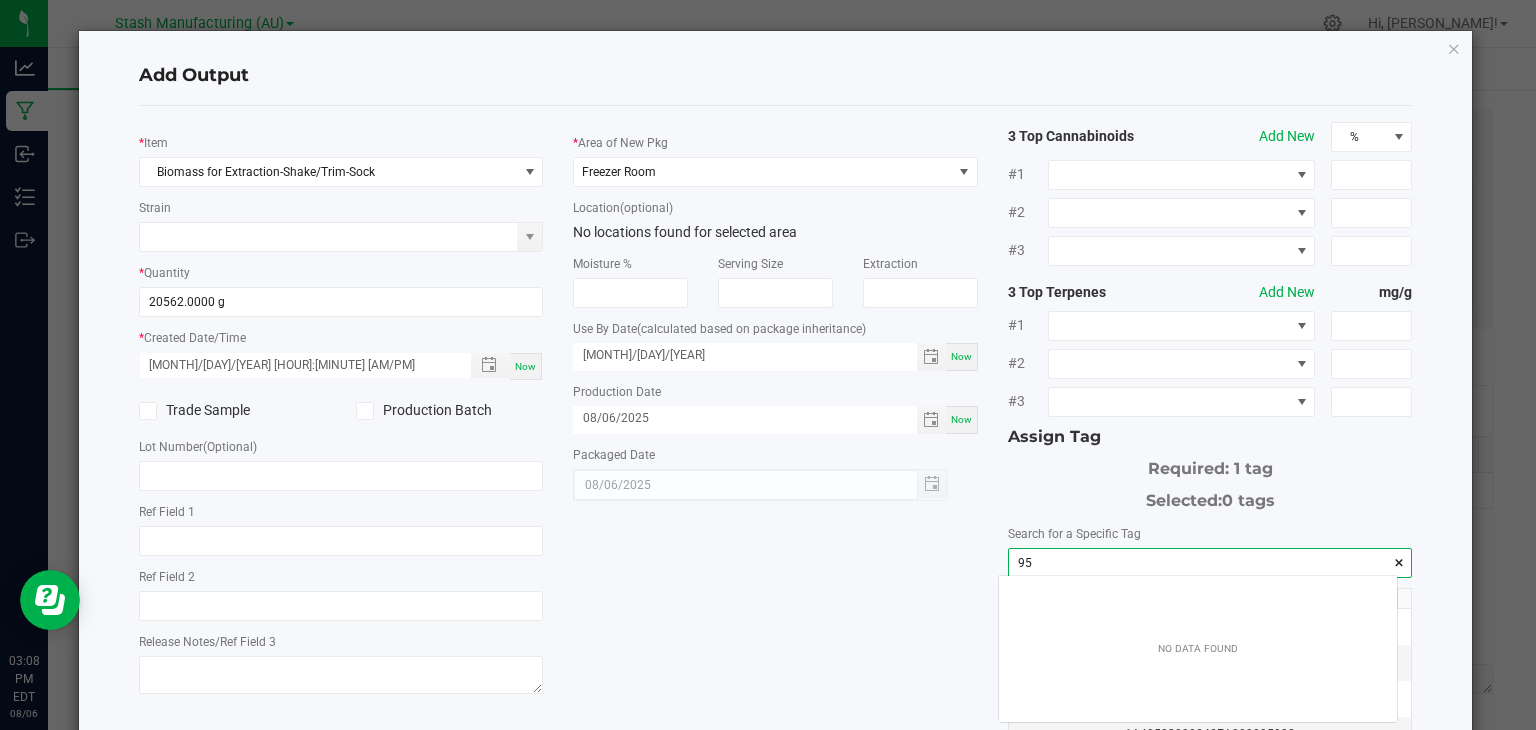 scroll, scrollTop: 99972, scrollLeft: 99601, axis: both 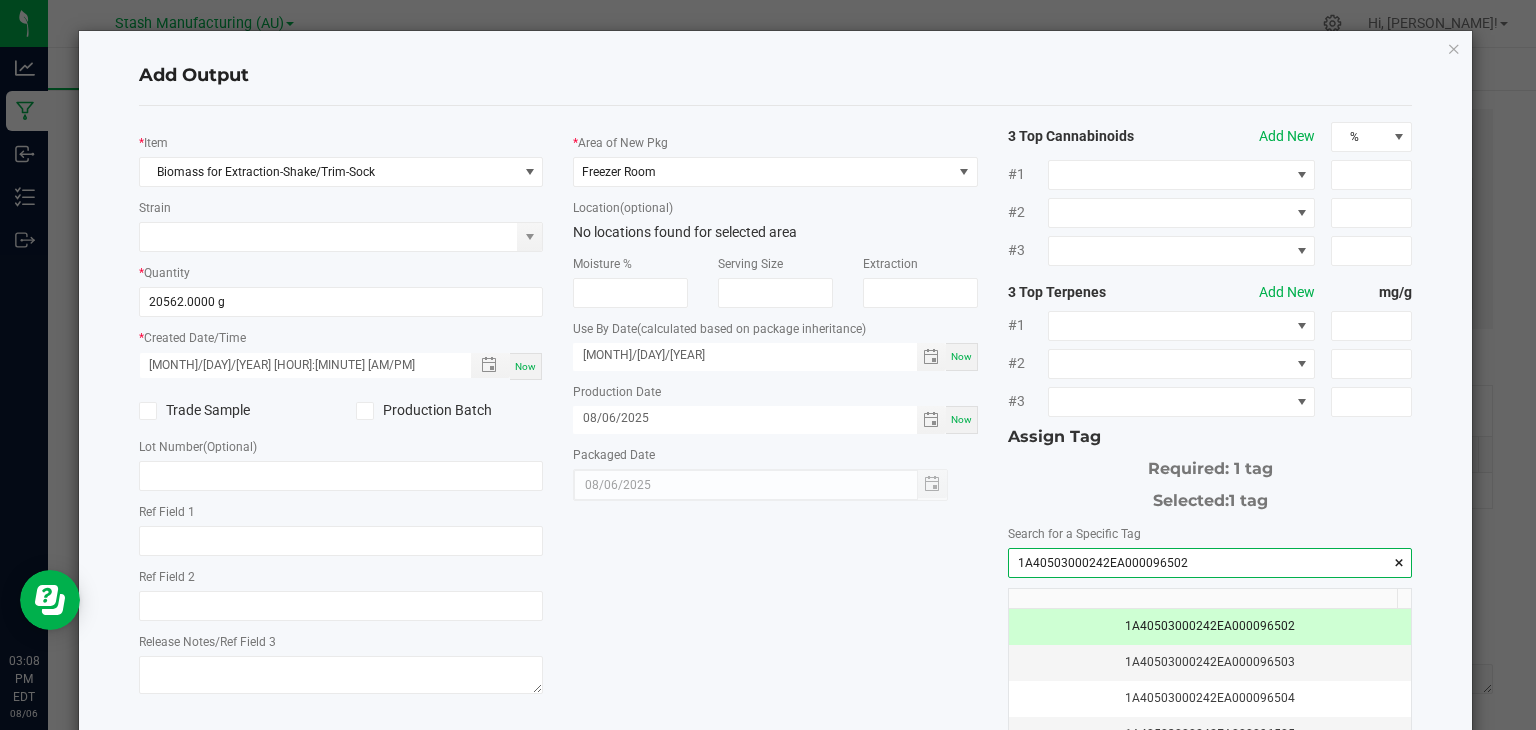 type on "1A40503000242EA000096502" 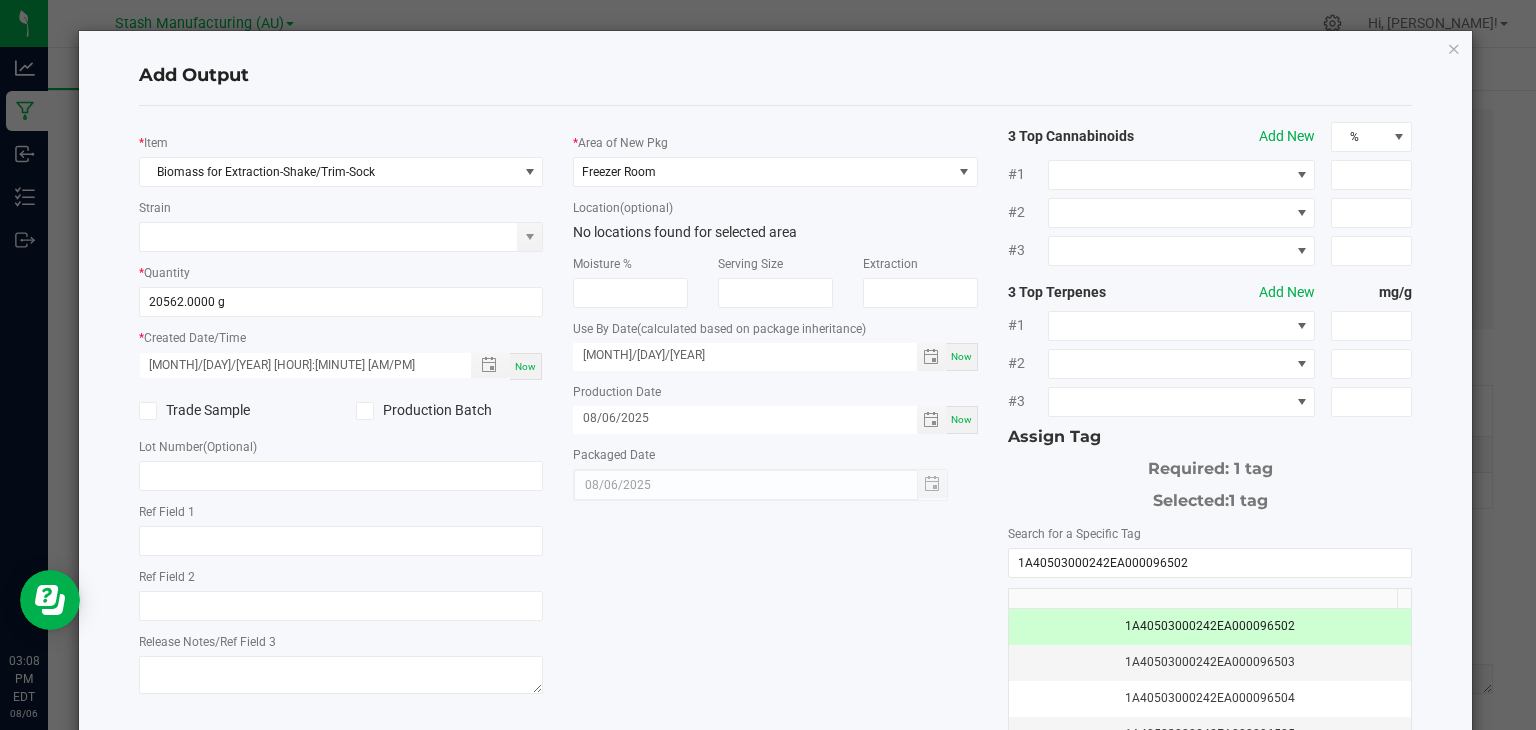 scroll, scrollTop: 221, scrollLeft: 0, axis: vertical 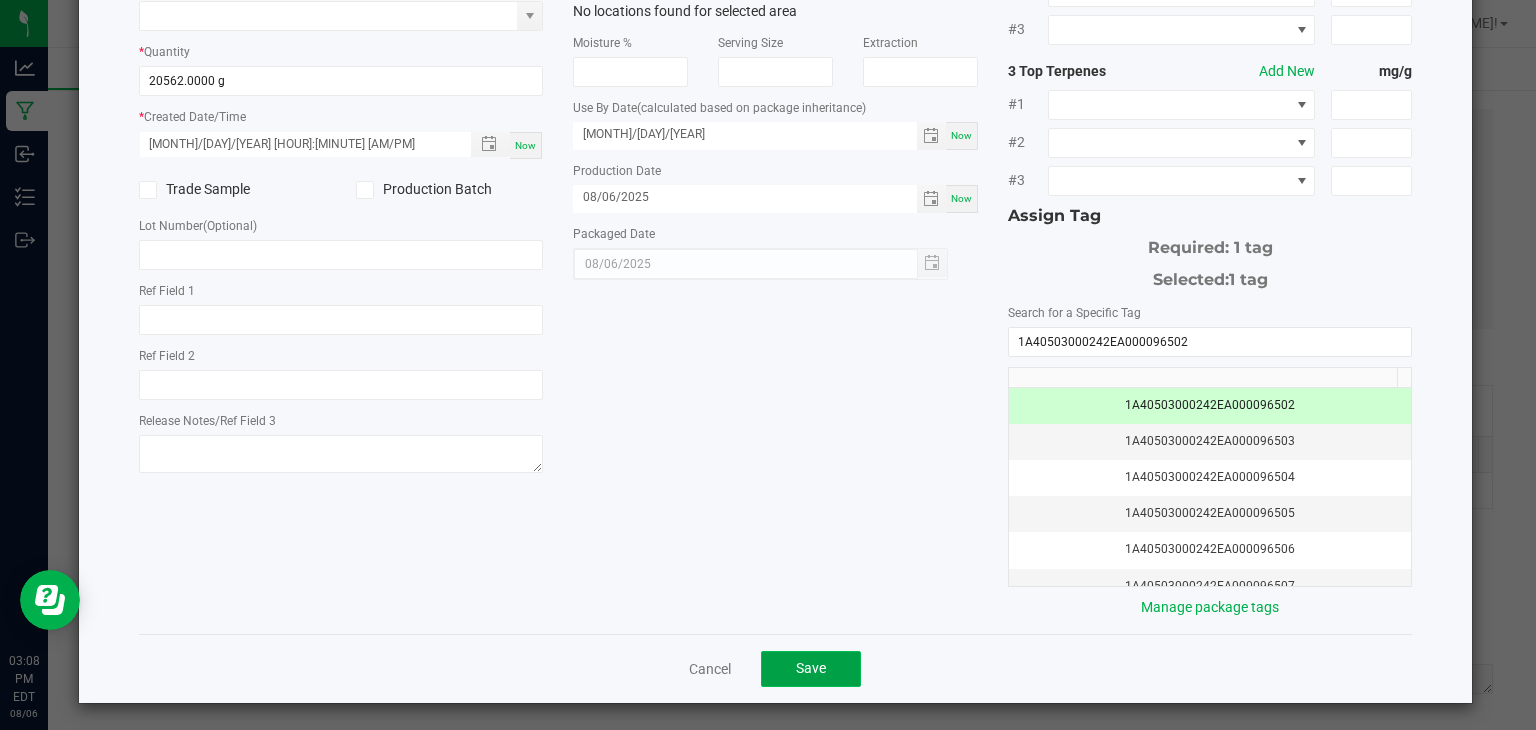 click on "Save" 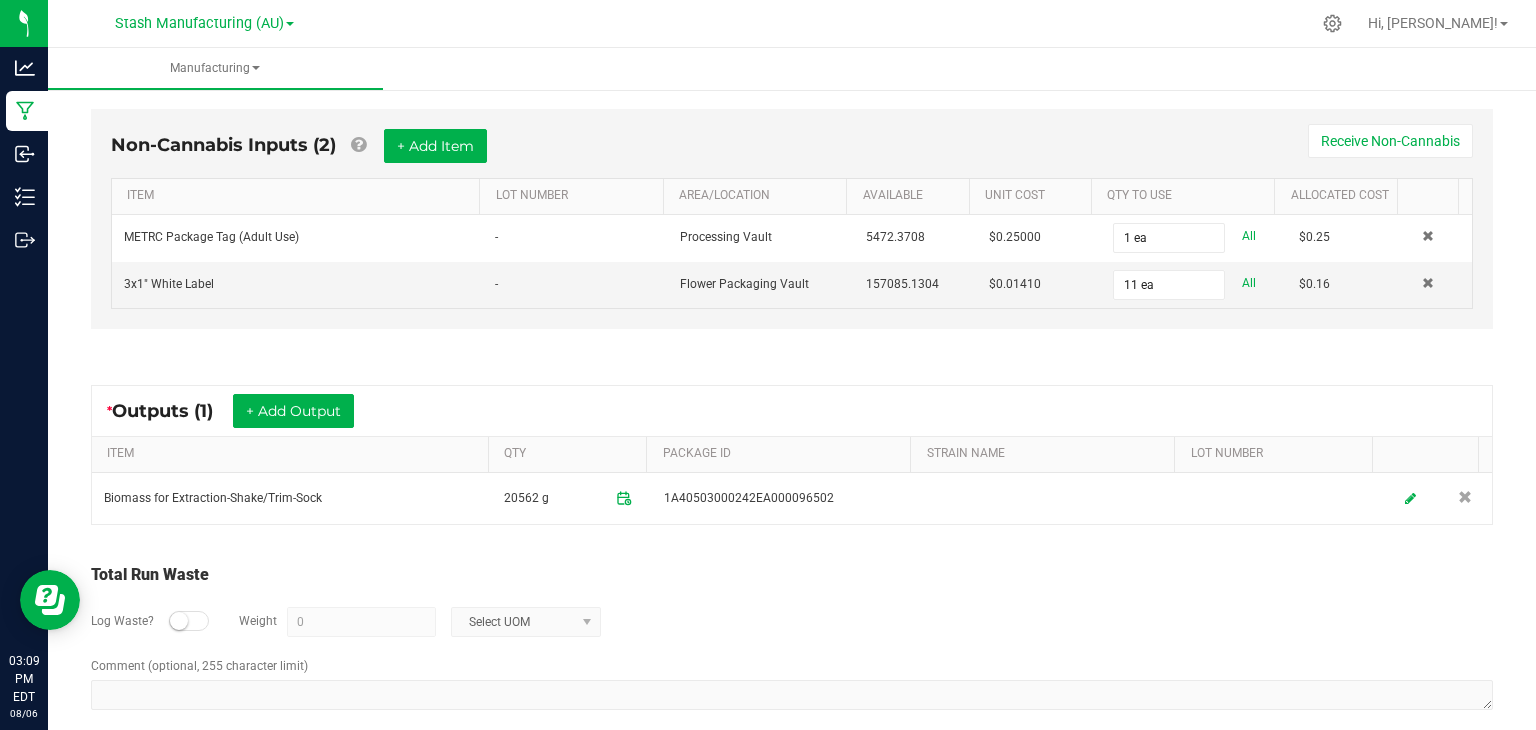 click on "Total Run Waste" at bounding box center (792, 575) 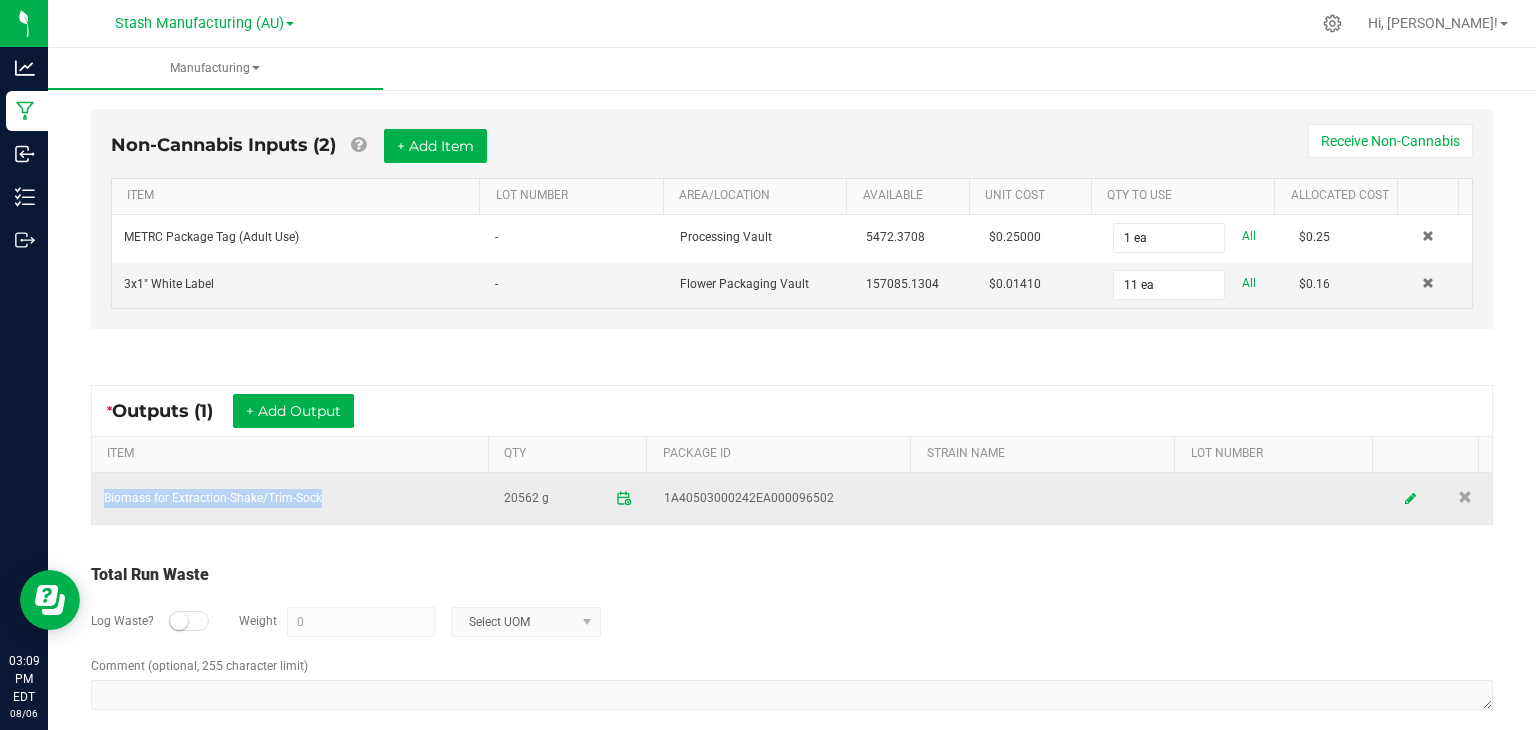 drag, startPoint x: 331, startPoint y: 500, endPoint x: 95, endPoint y: 493, distance: 236.10379 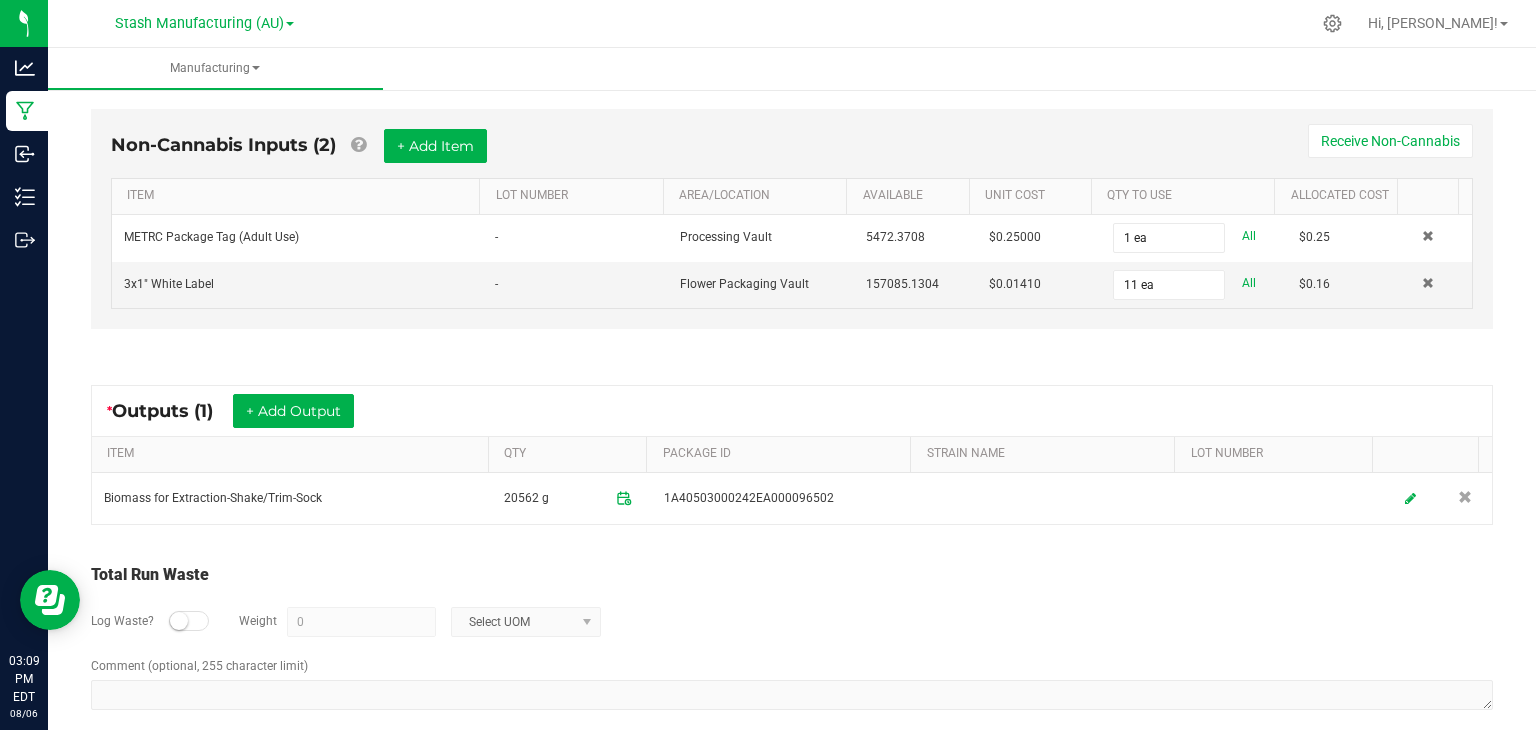click on "Log Waste?   Weight  0 Select UOM" at bounding box center [792, 622] 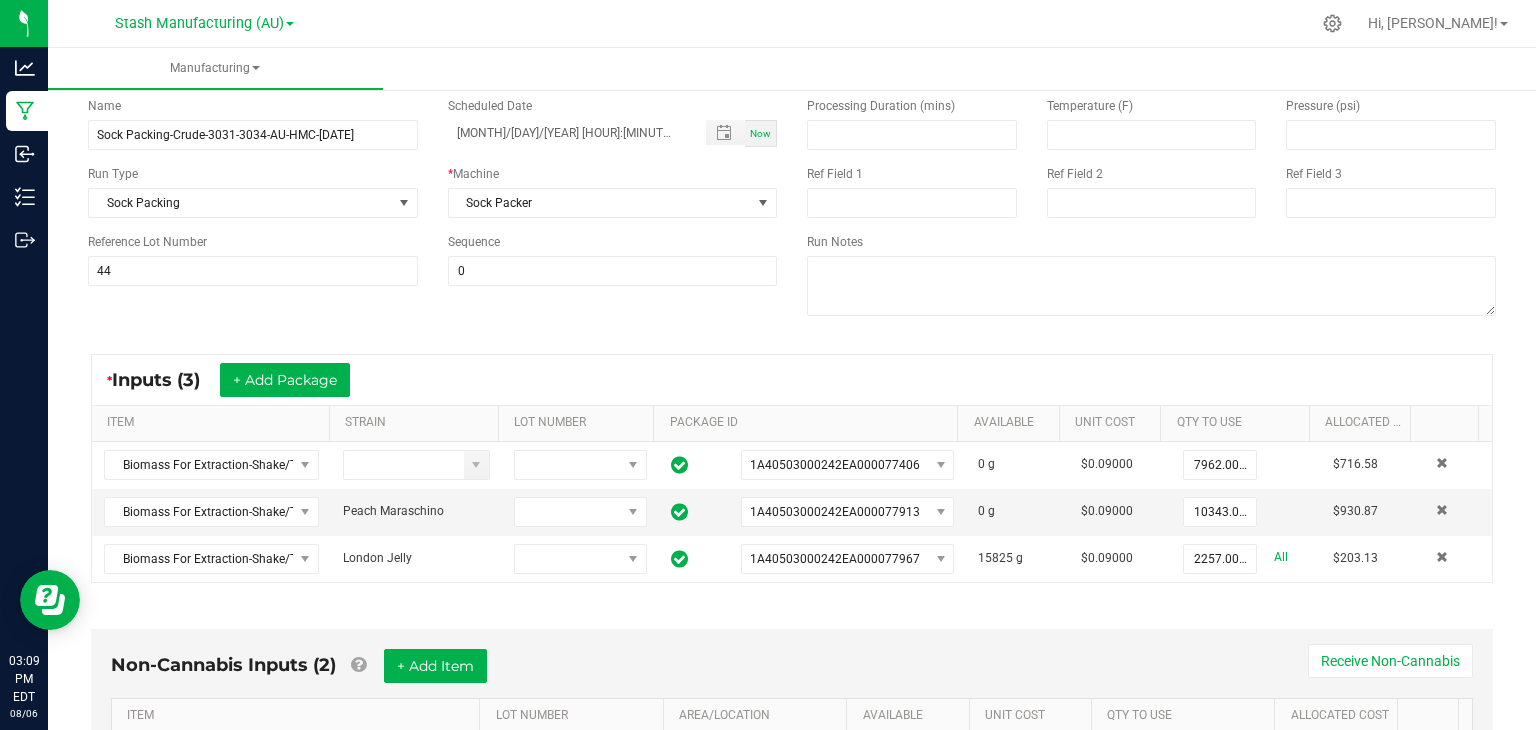 scroll, scrollTop: 0, scrollLeft: 0, axis: both 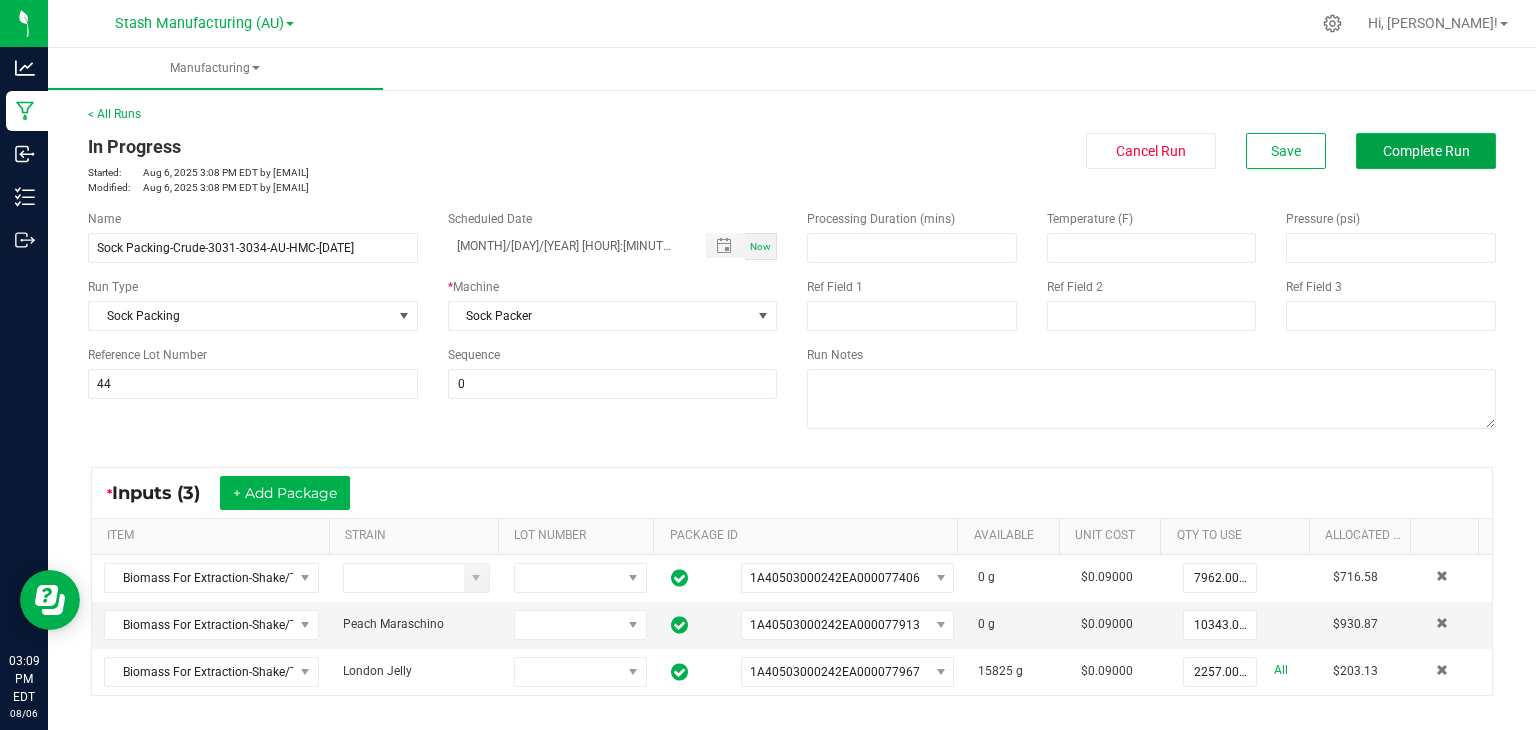 click on "Complete Run" at bounding box center [1426, 151] 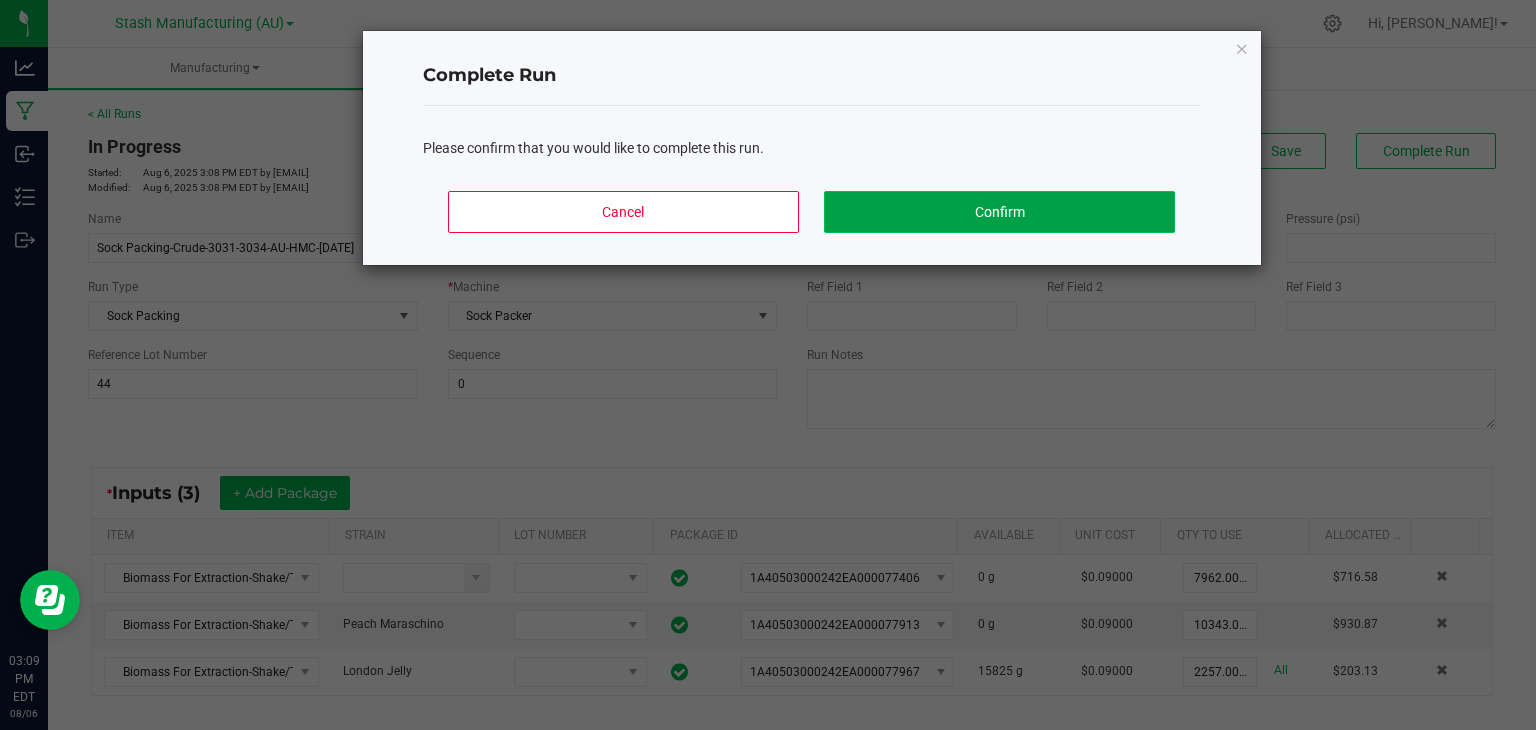 click on "Confirm" 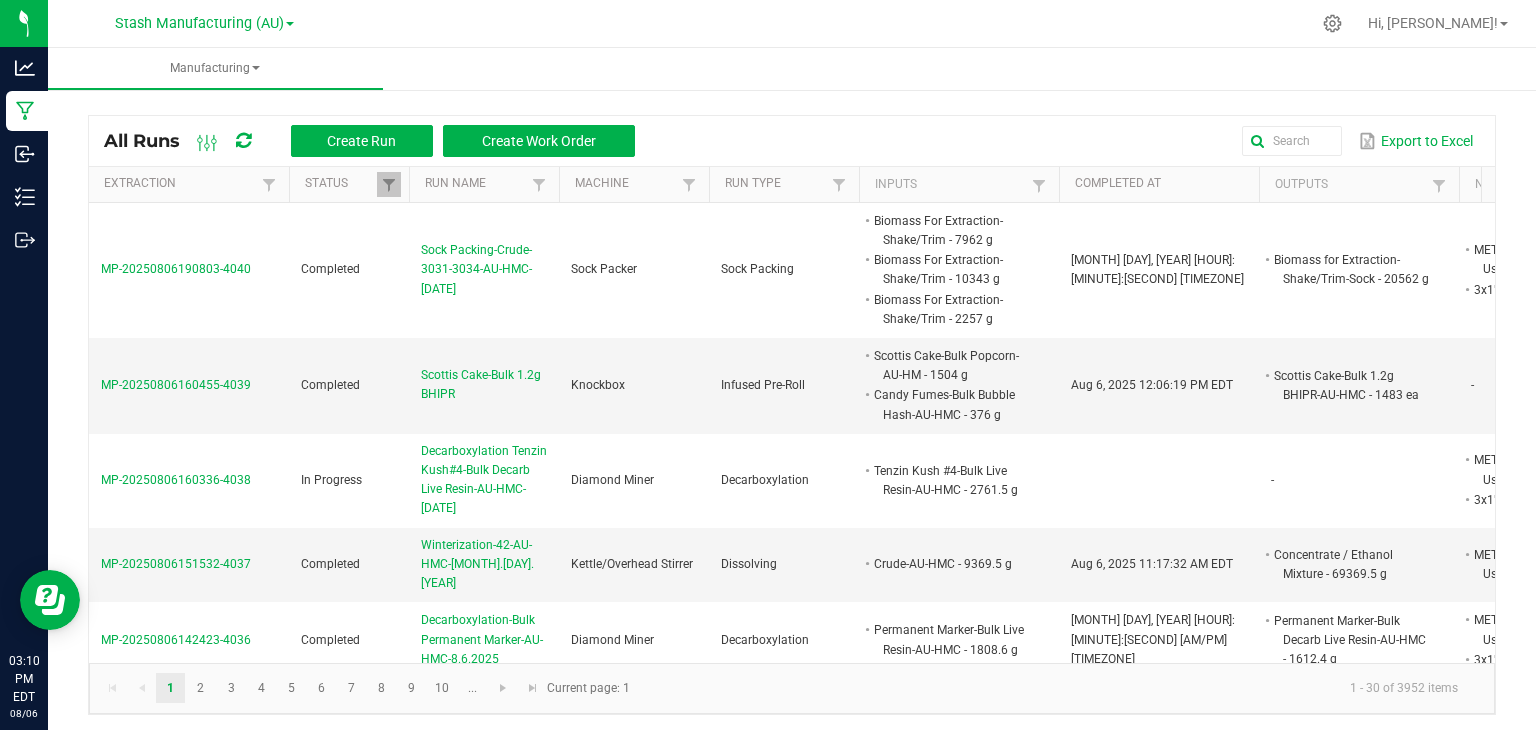 click at bounding box center (834, 23) 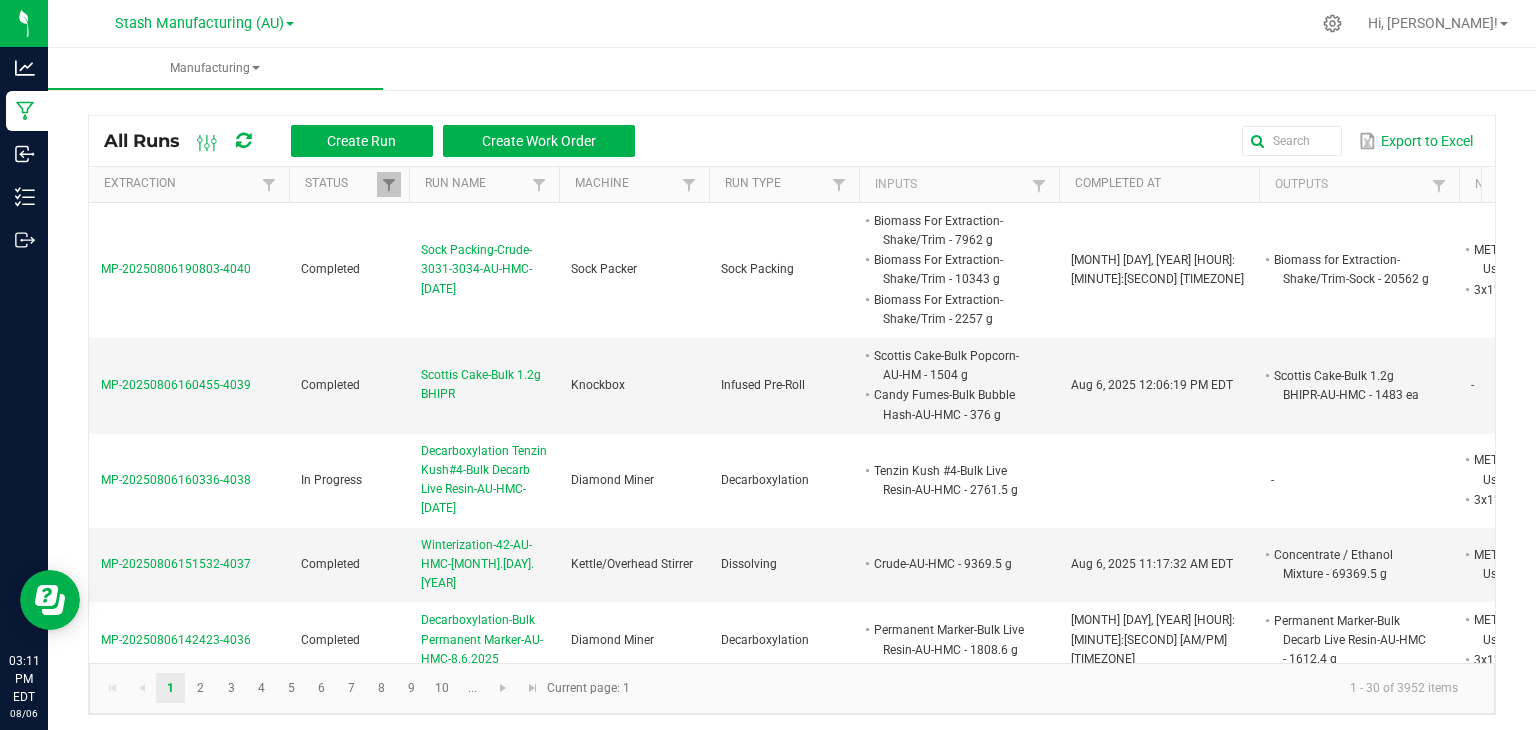 click on "Stash Manufacturing (AU)" at bounding box center [204, 22] 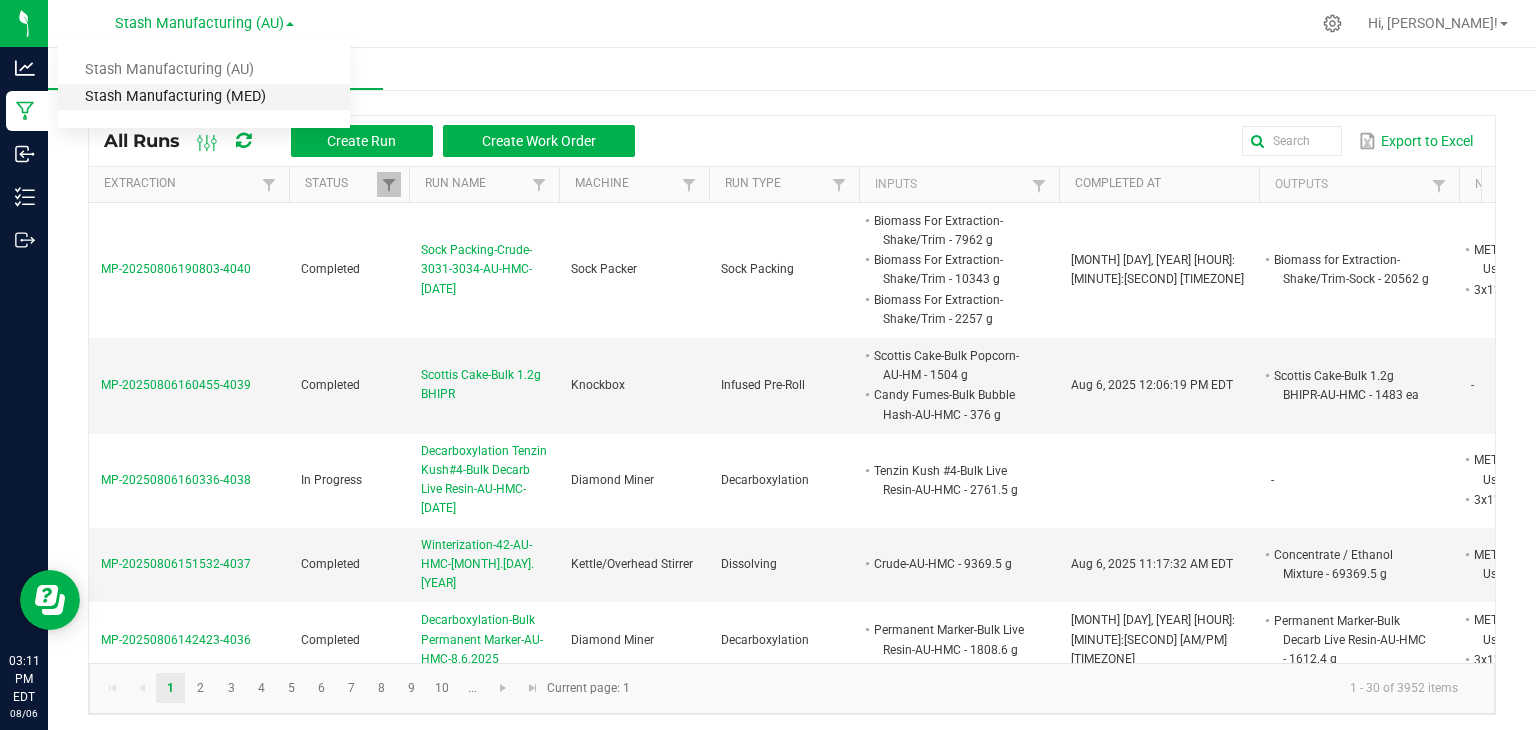 click on "Stash Manufacturing (MED)" at bounding box center (204, 97) 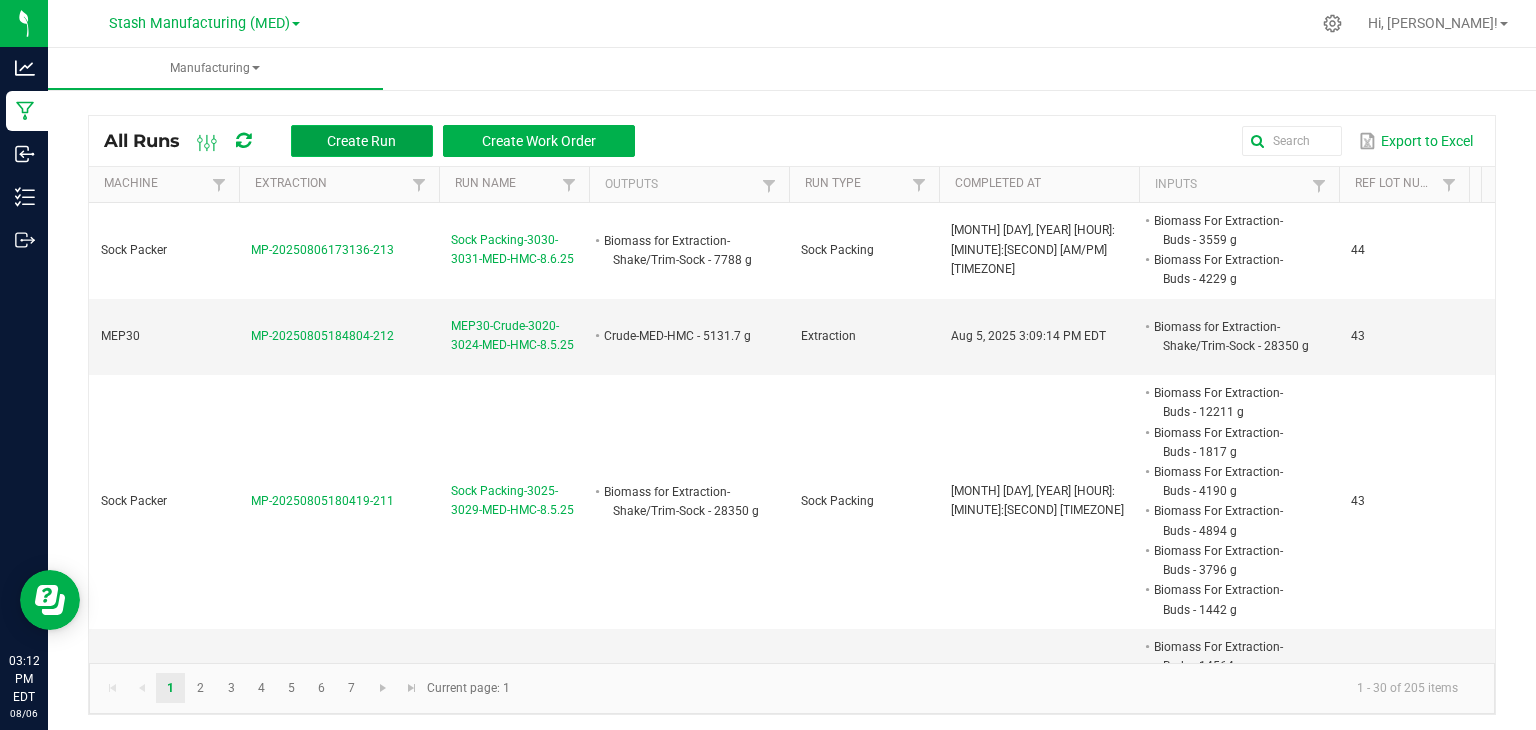 click on "Create Run" at bounding box center (361, 141) 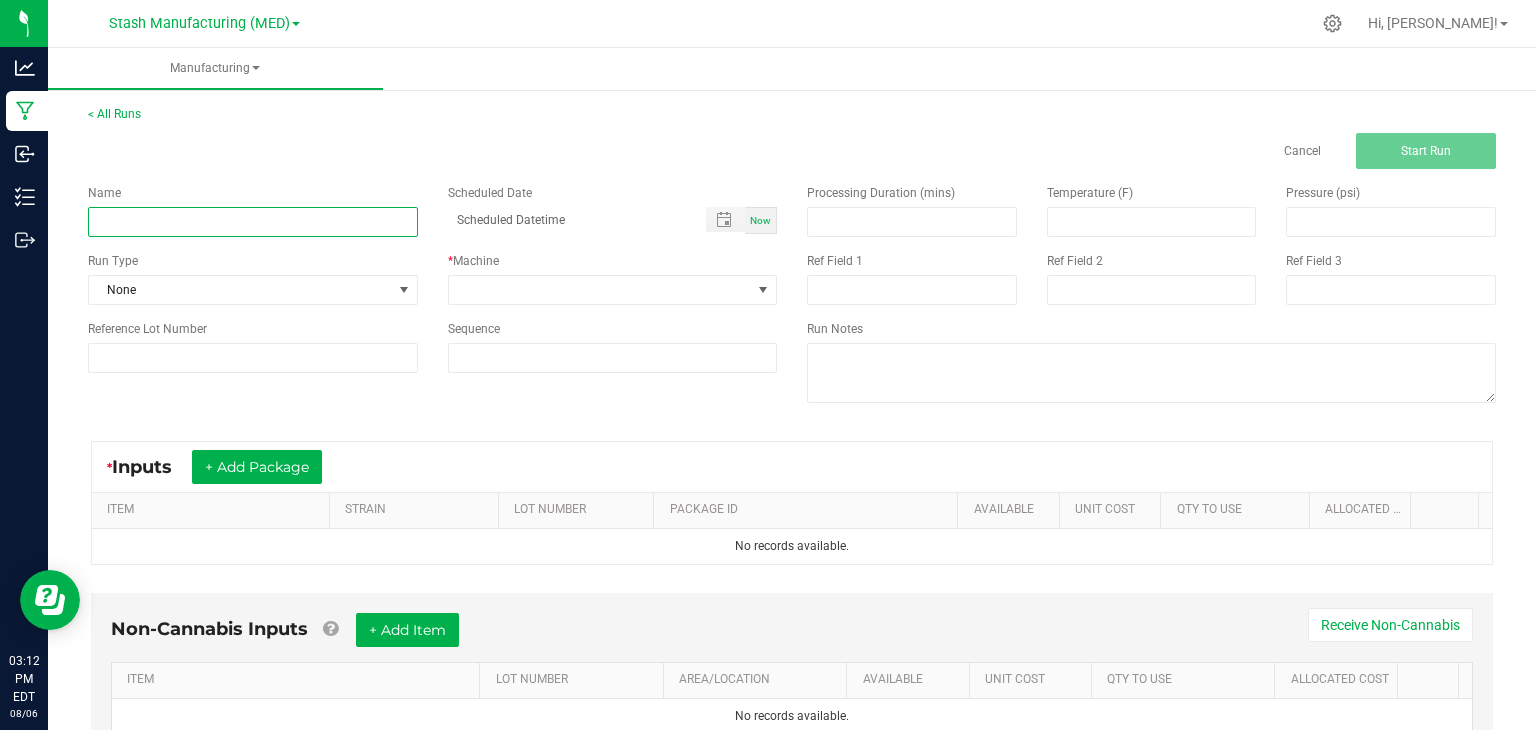 click at bounding box center (253, 222) 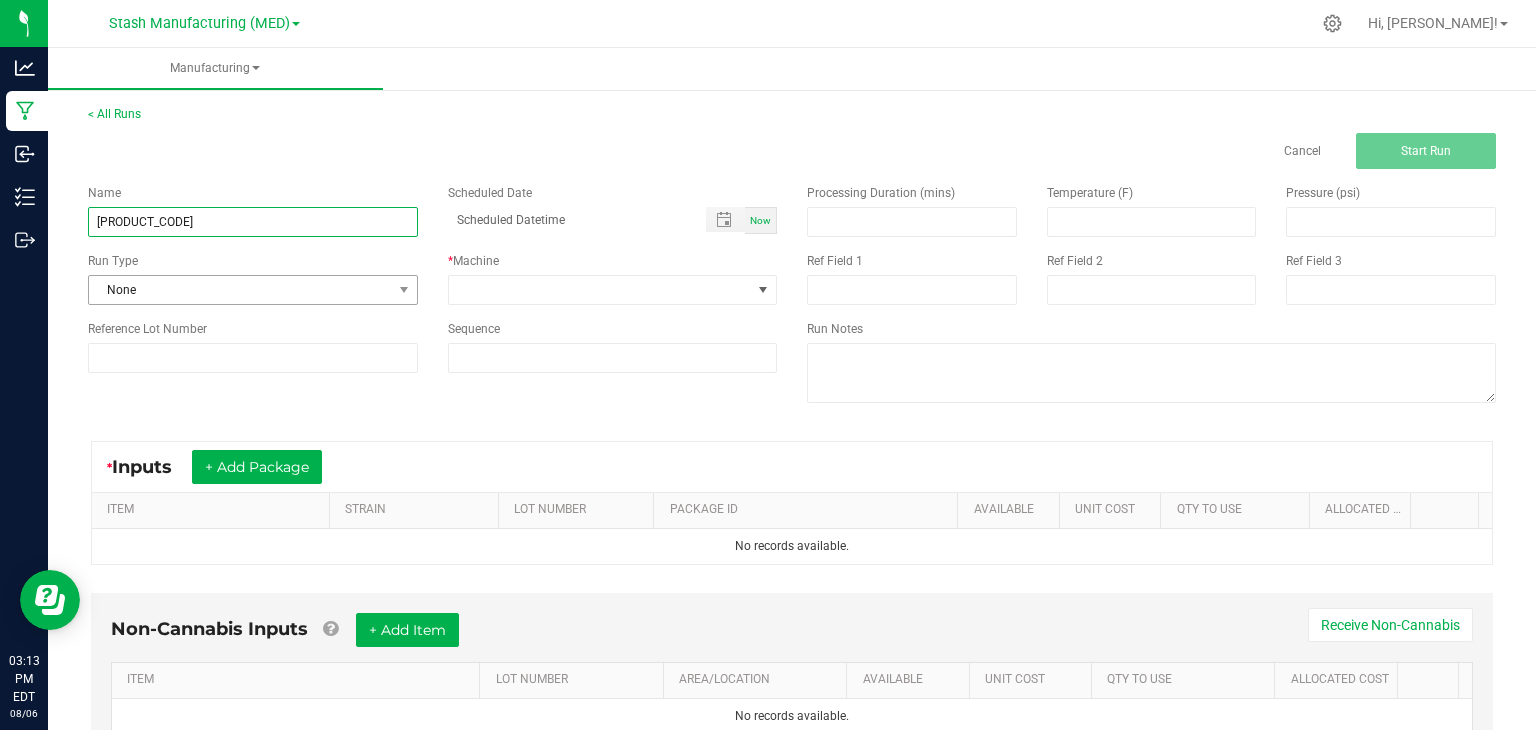 type on "[PRODUCT_CODE]" 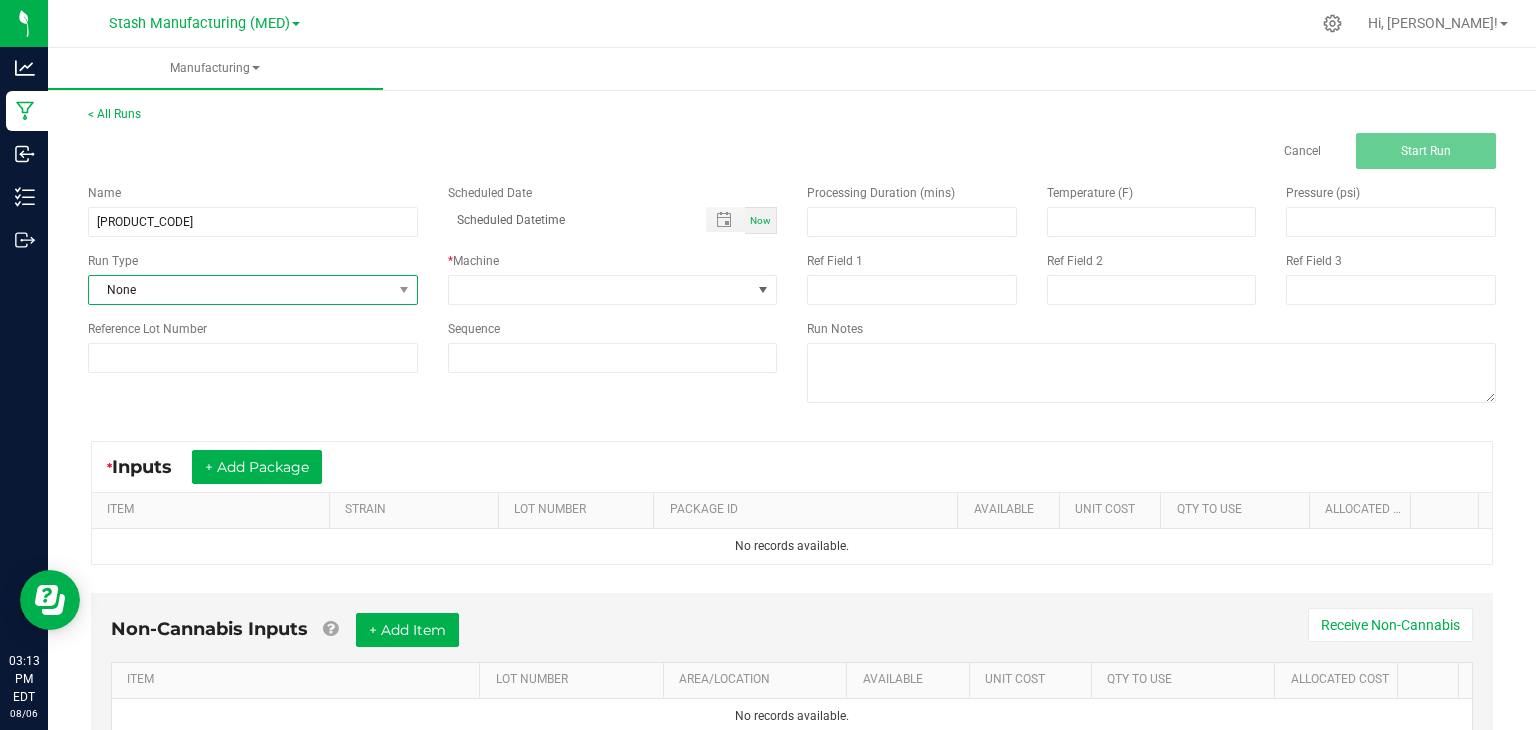 click on "None" at bounding box center (240, 290) 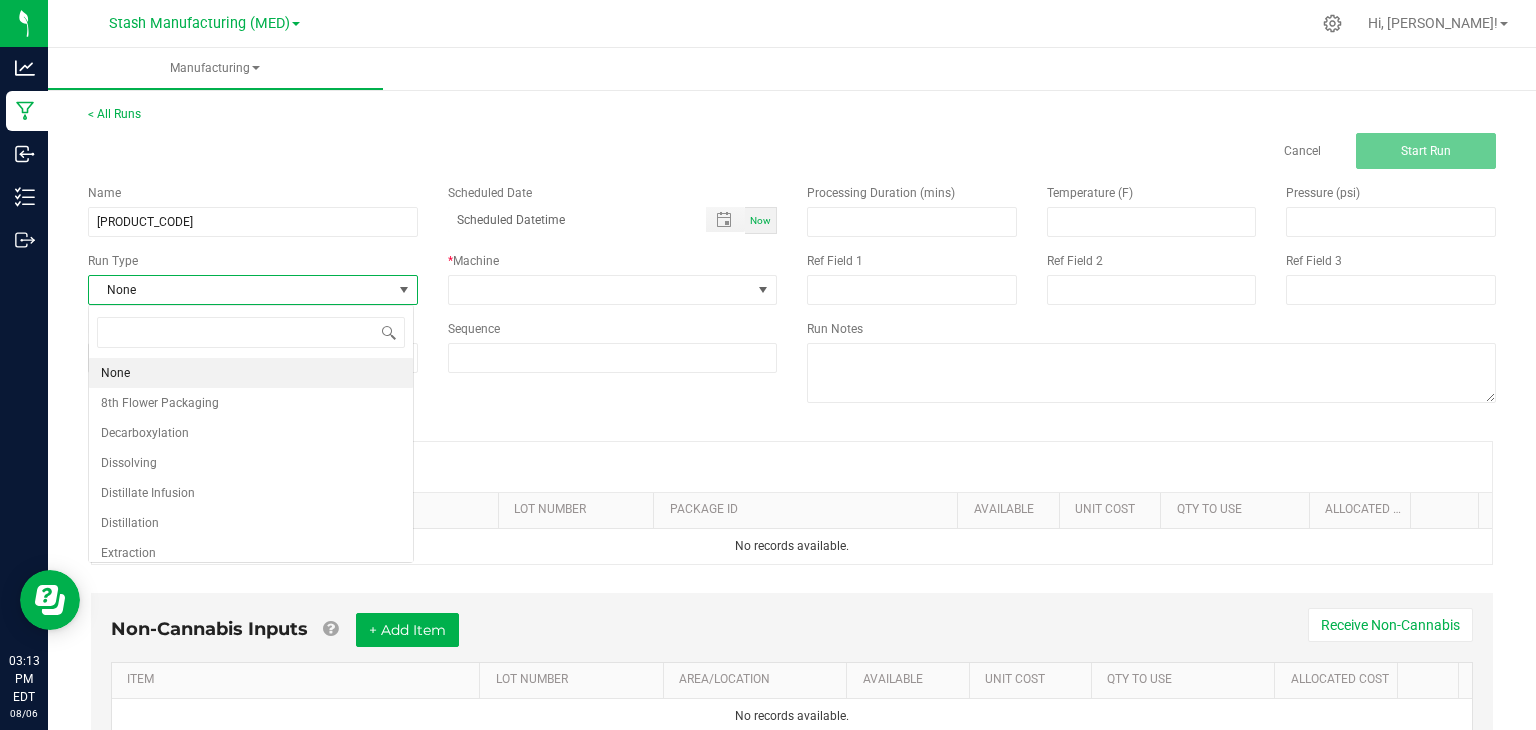 scroll, scrollTop: 99970, scrollLeft: 99674, axis: both 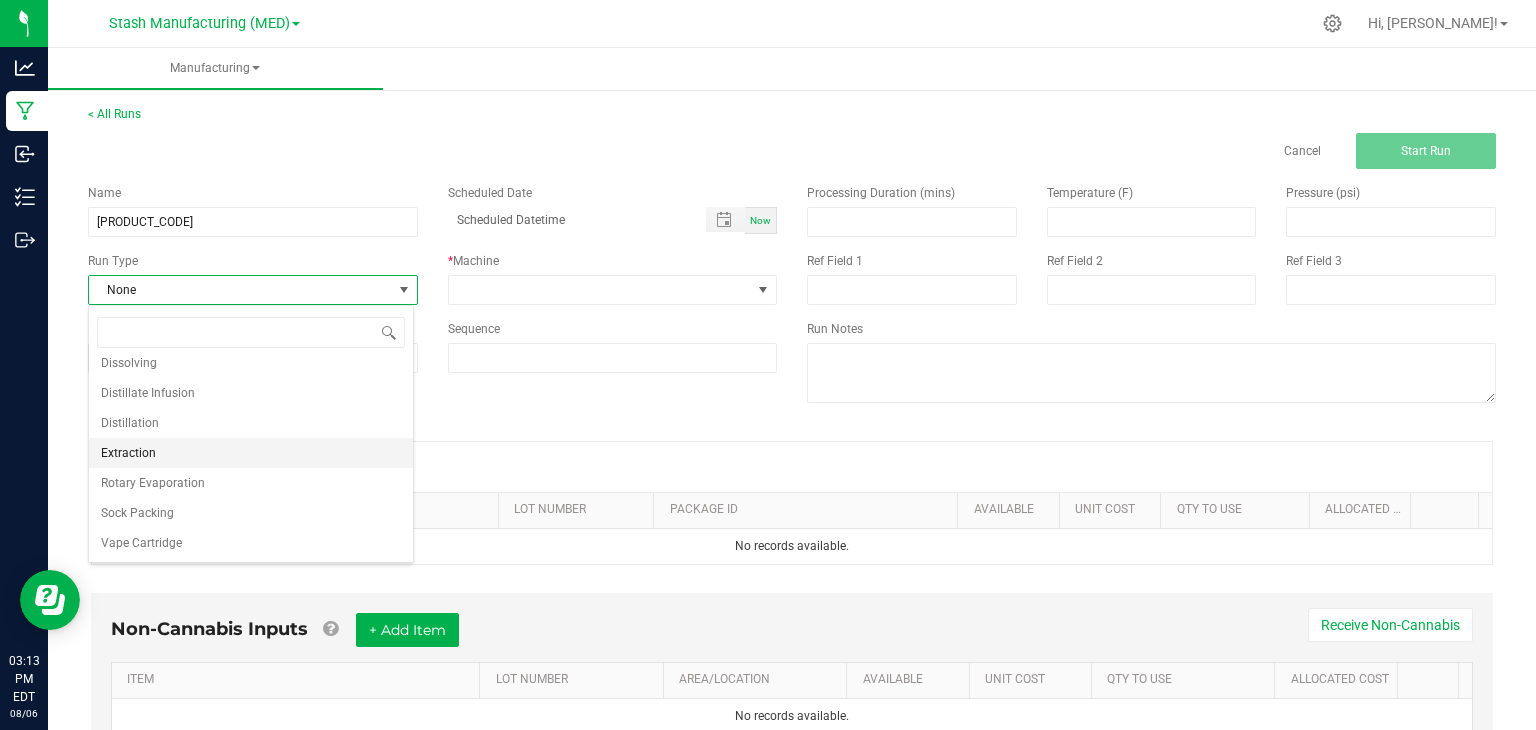 click on "Extraction" at bounding box center [128, 453] 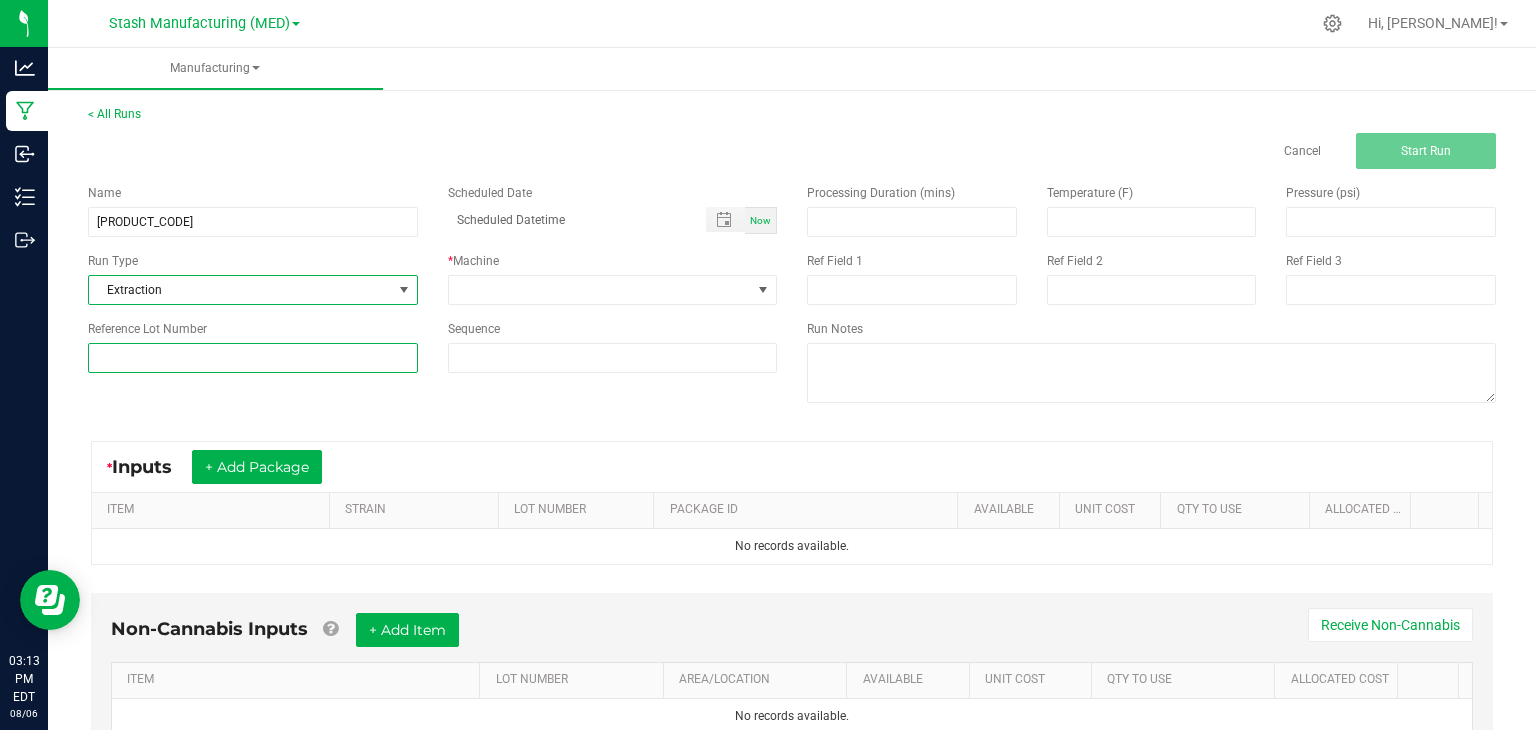 click at bounding box center [253, 358] 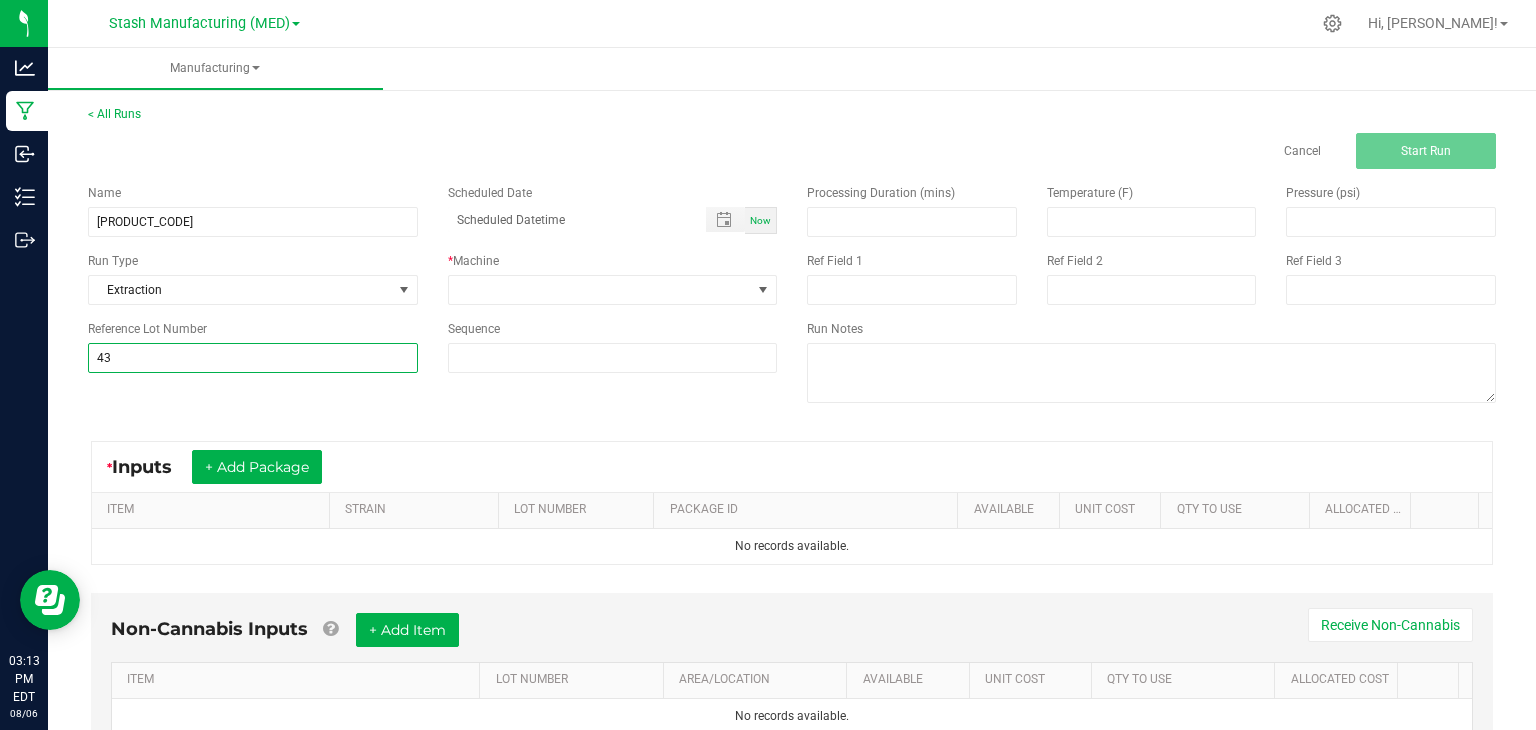type on "43" 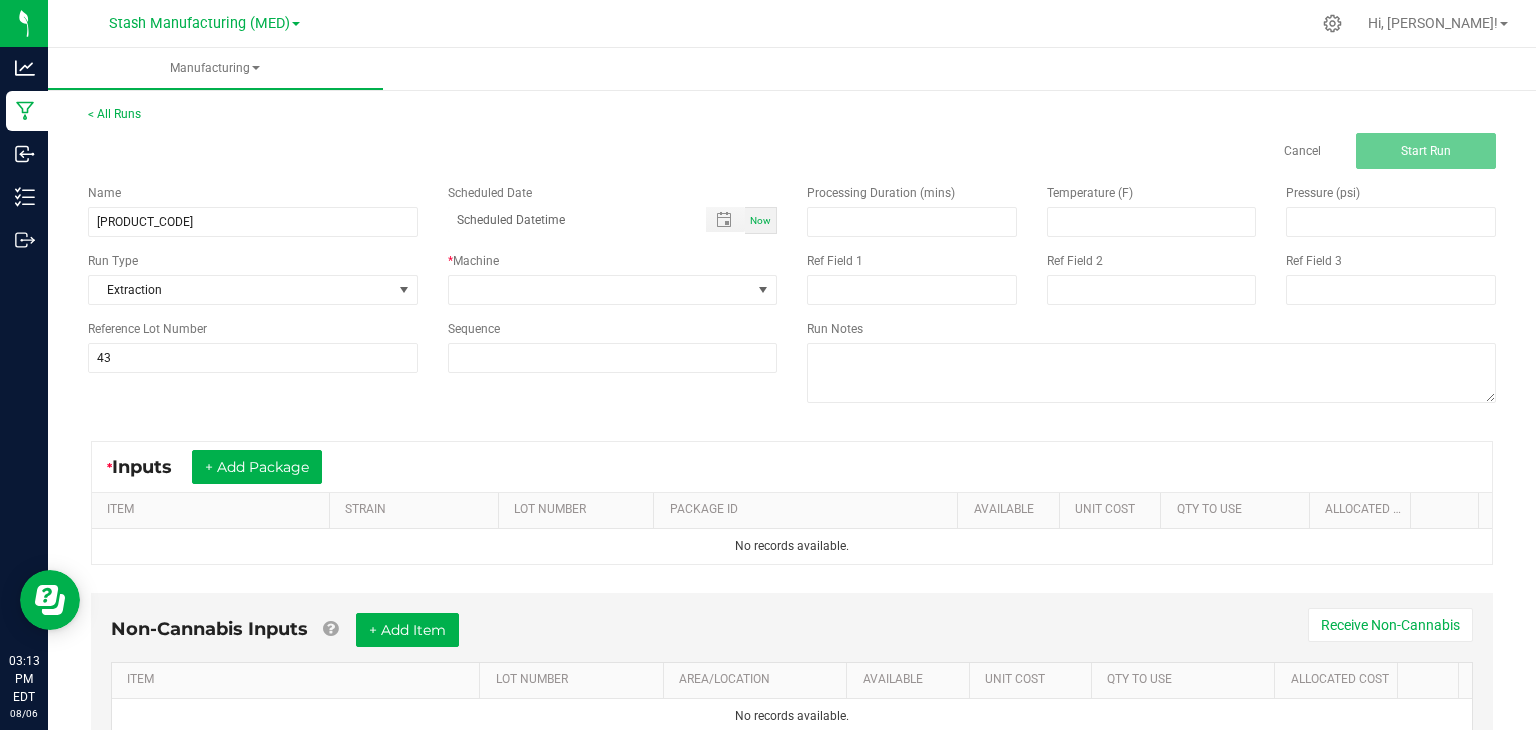 click on "Now" at bounding box center [761, 220] 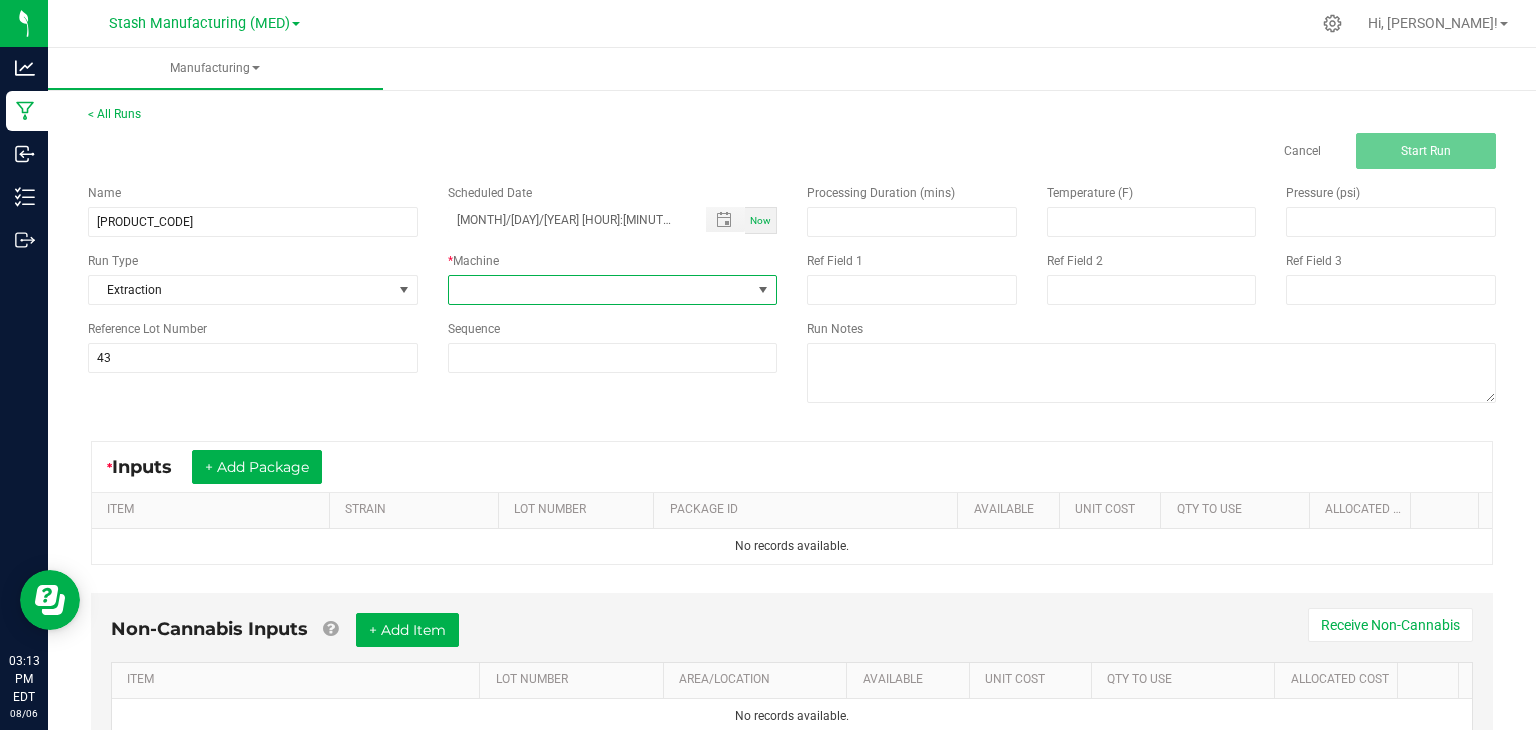 click at bounding box center [763, 290] 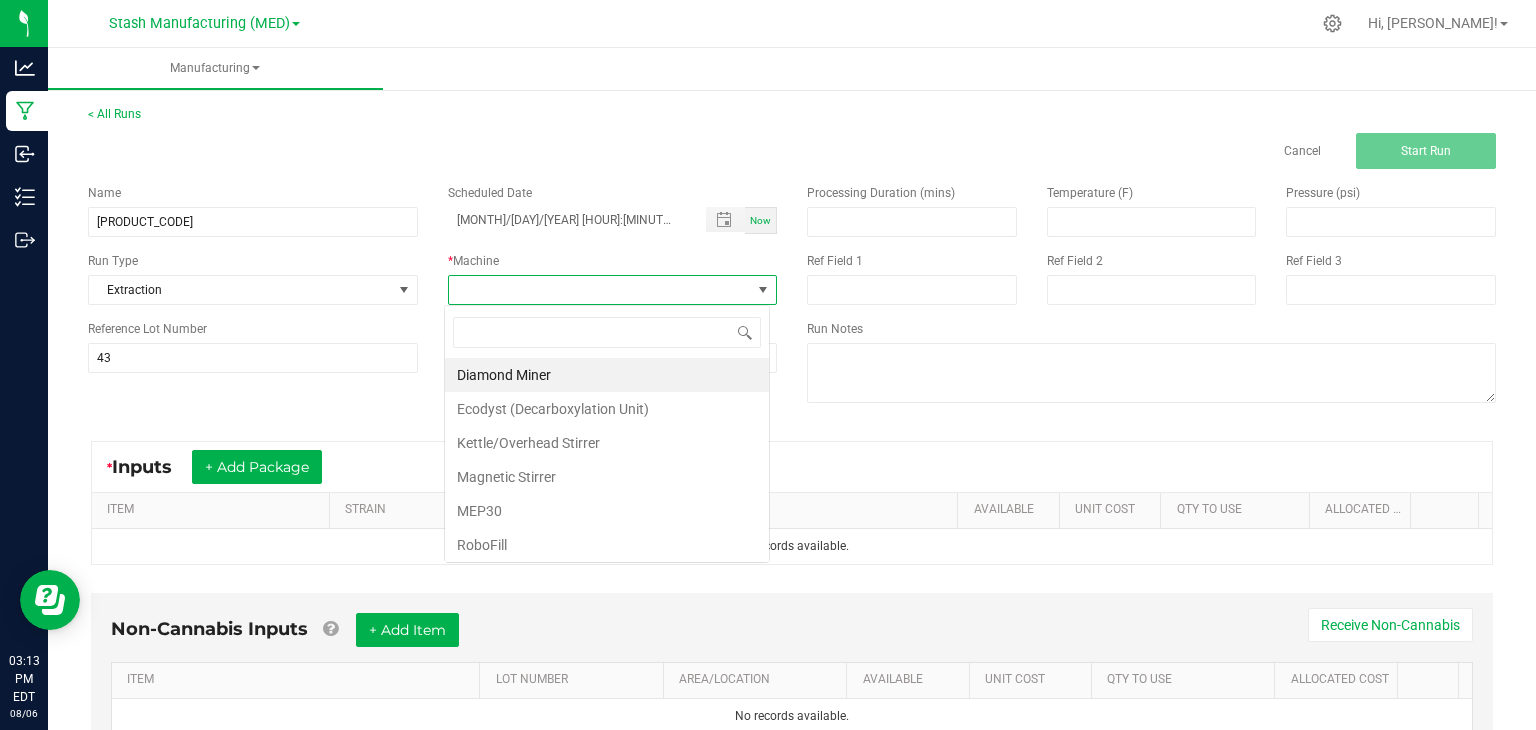 scroll, scrollTop: 99970, scrollLeft: 99674, axis: both 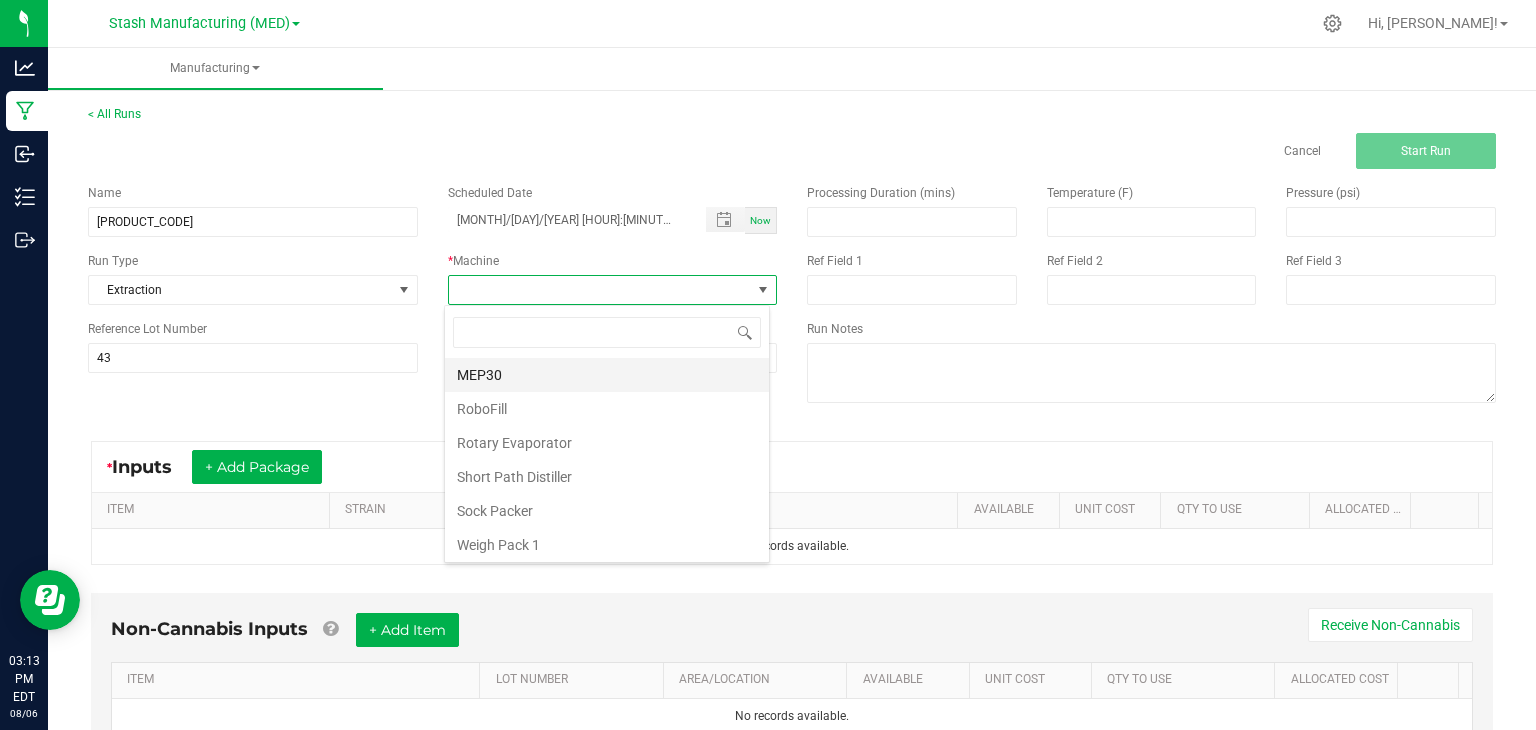 click on "MEP30" at bounding box center [607, 375] 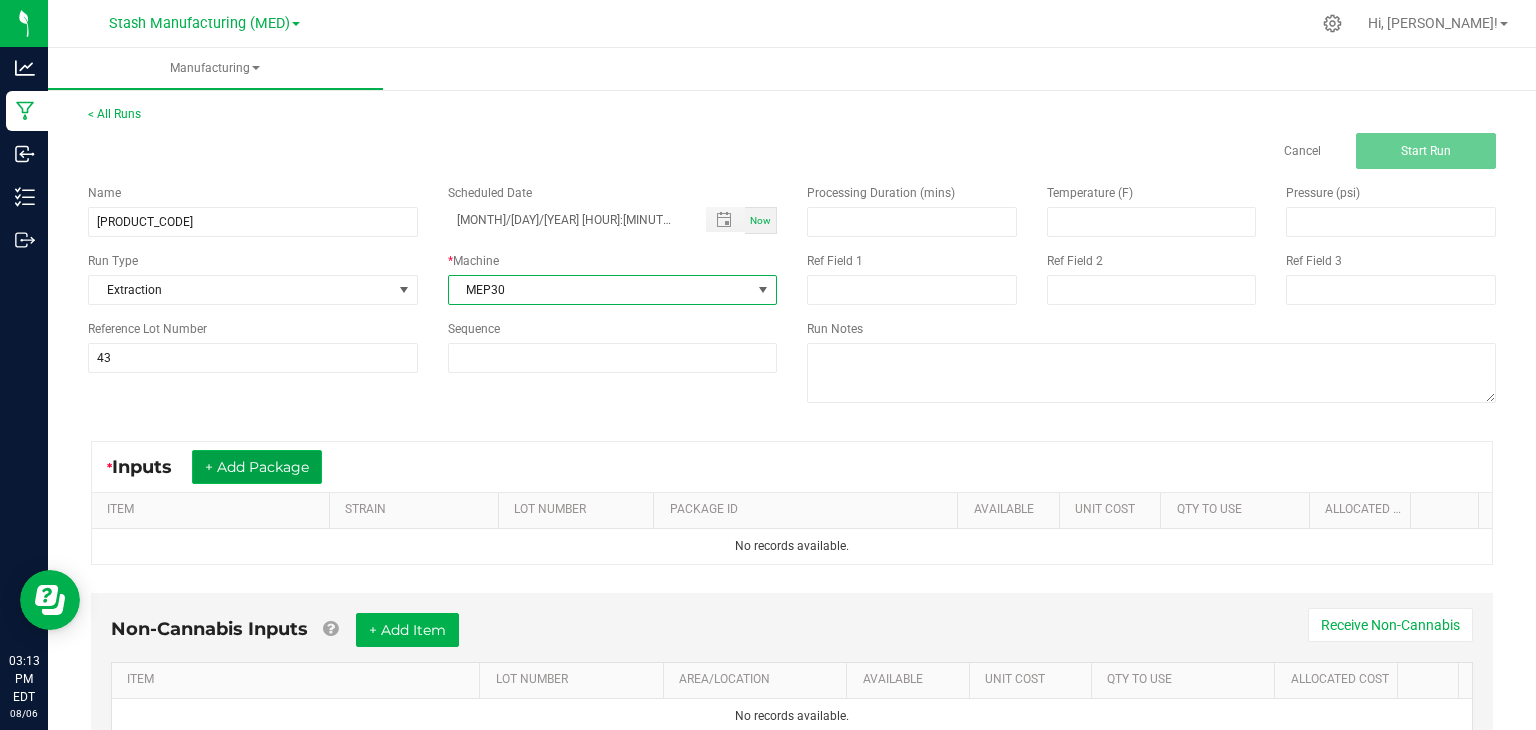 click on "+ Add Package" at bounding box center (257, 467) 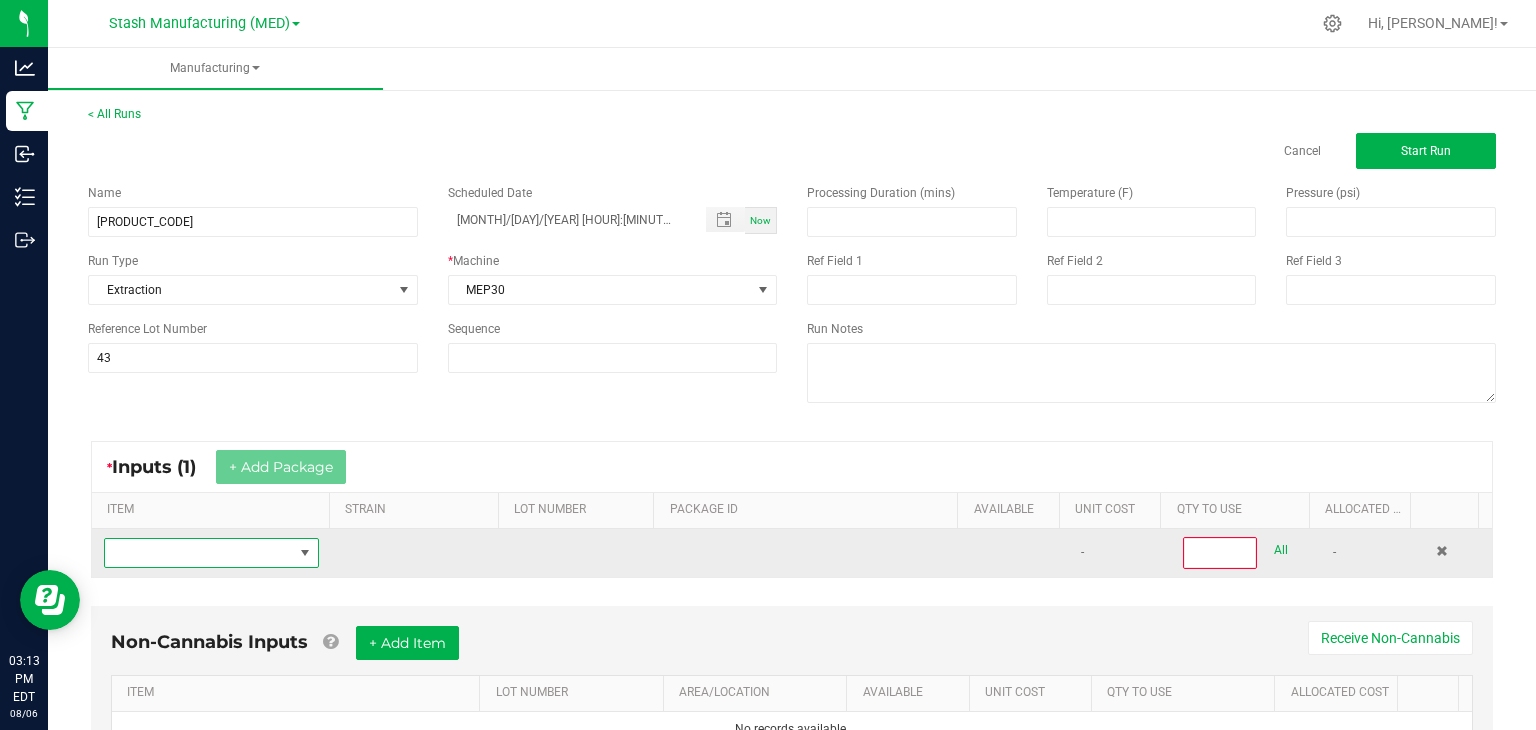click at bounding box center (199, 553) 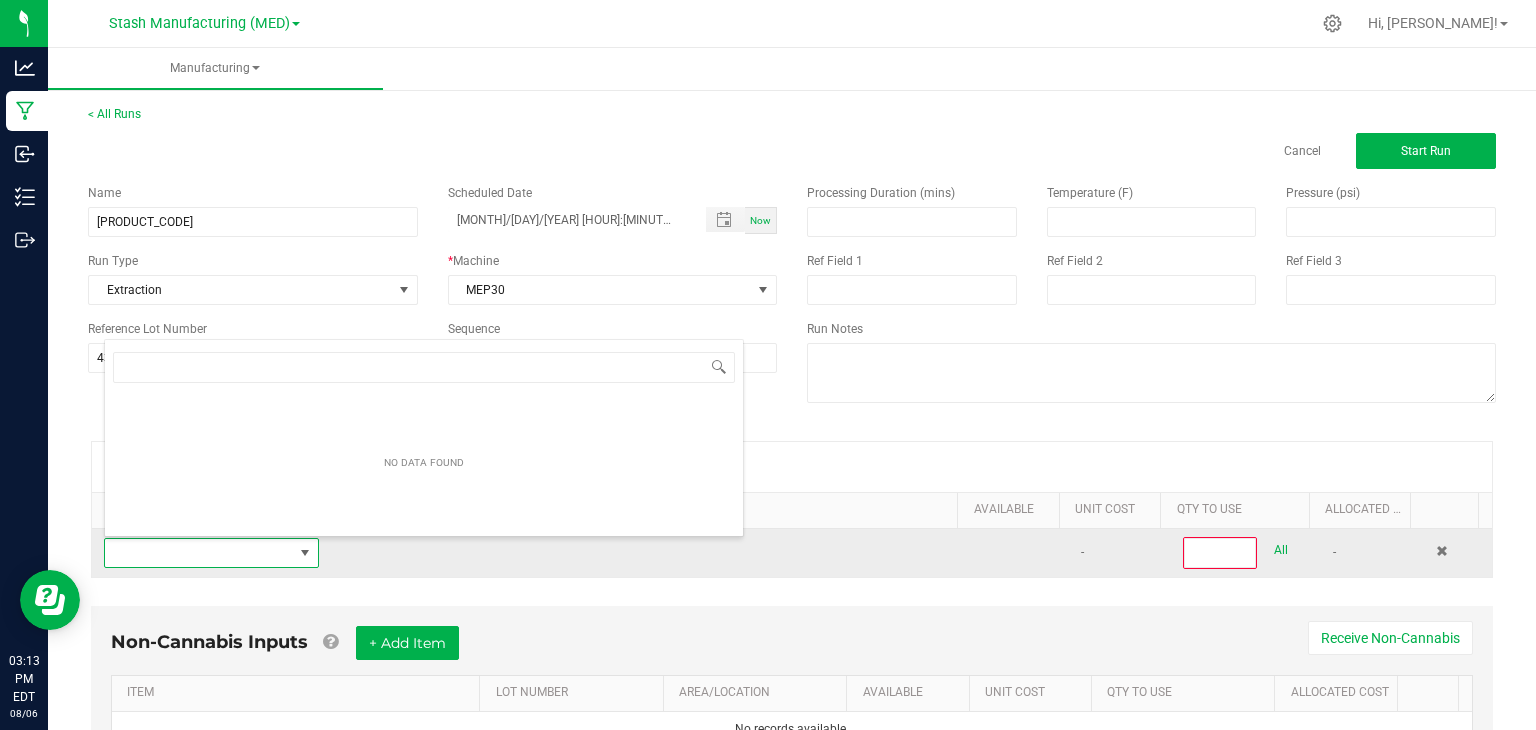 scroll, scrollTop: 99970, scrollLeft: 99790, axis: both 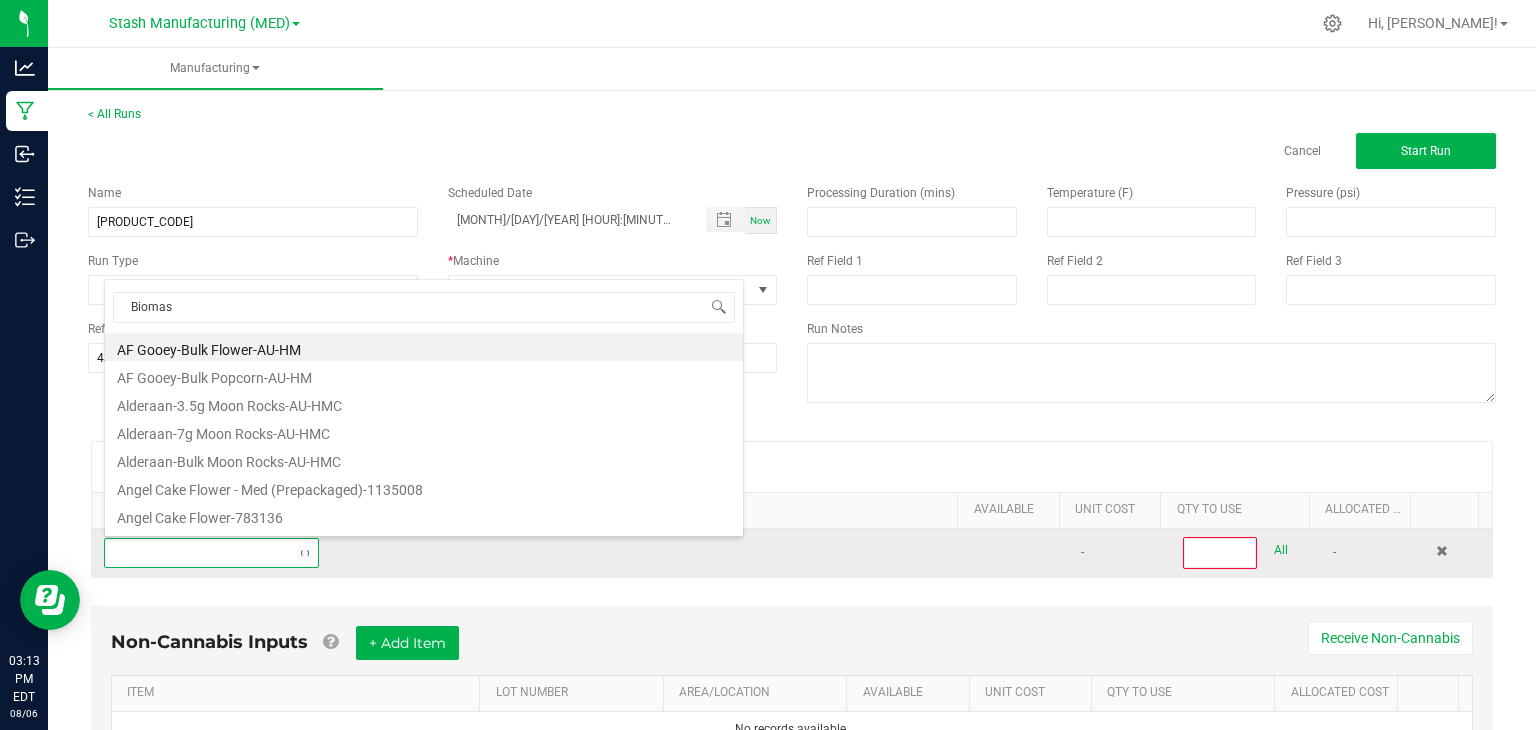 type on "Biomass" 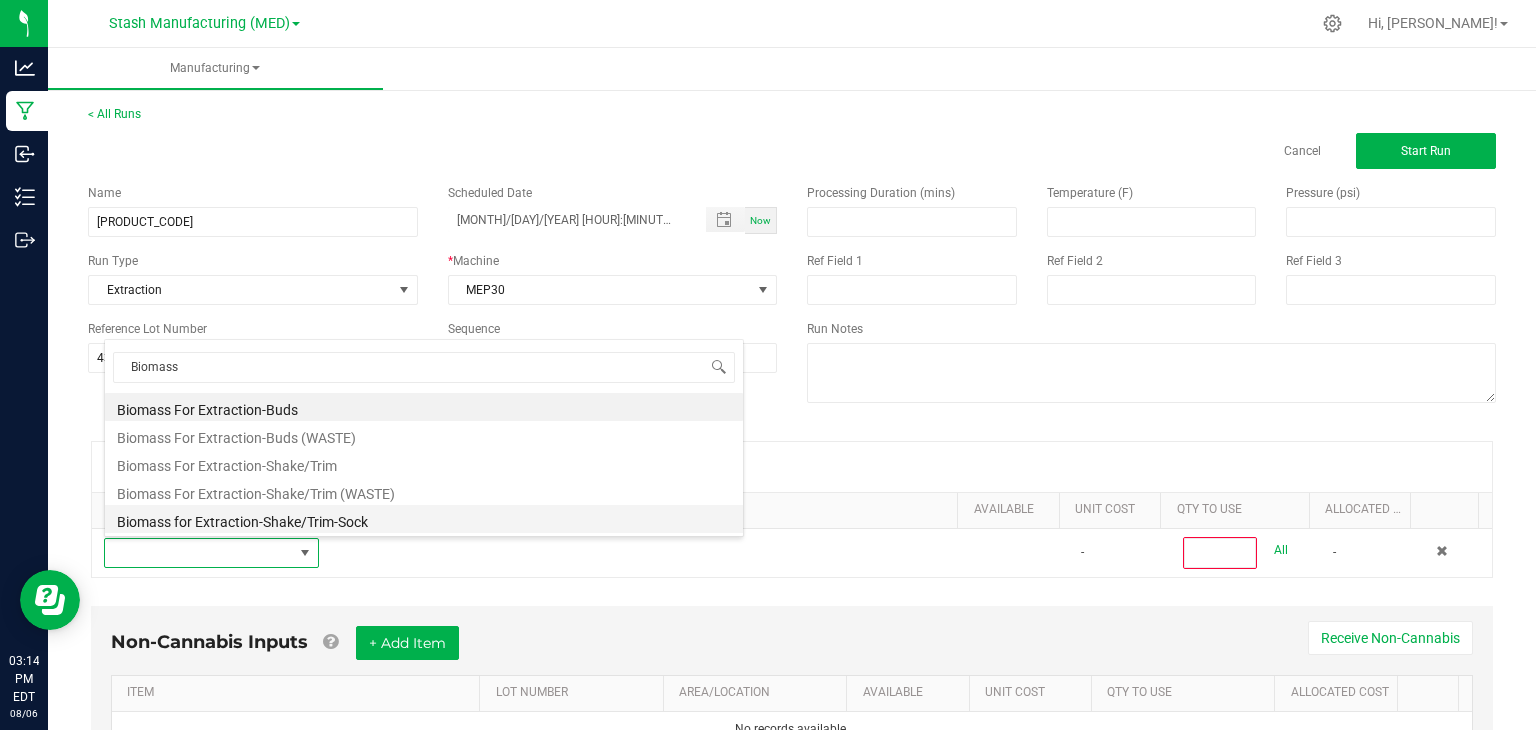 click on "Biomass for Extraction-Shake/Trim-Sock" at bounding box center (424, 519) 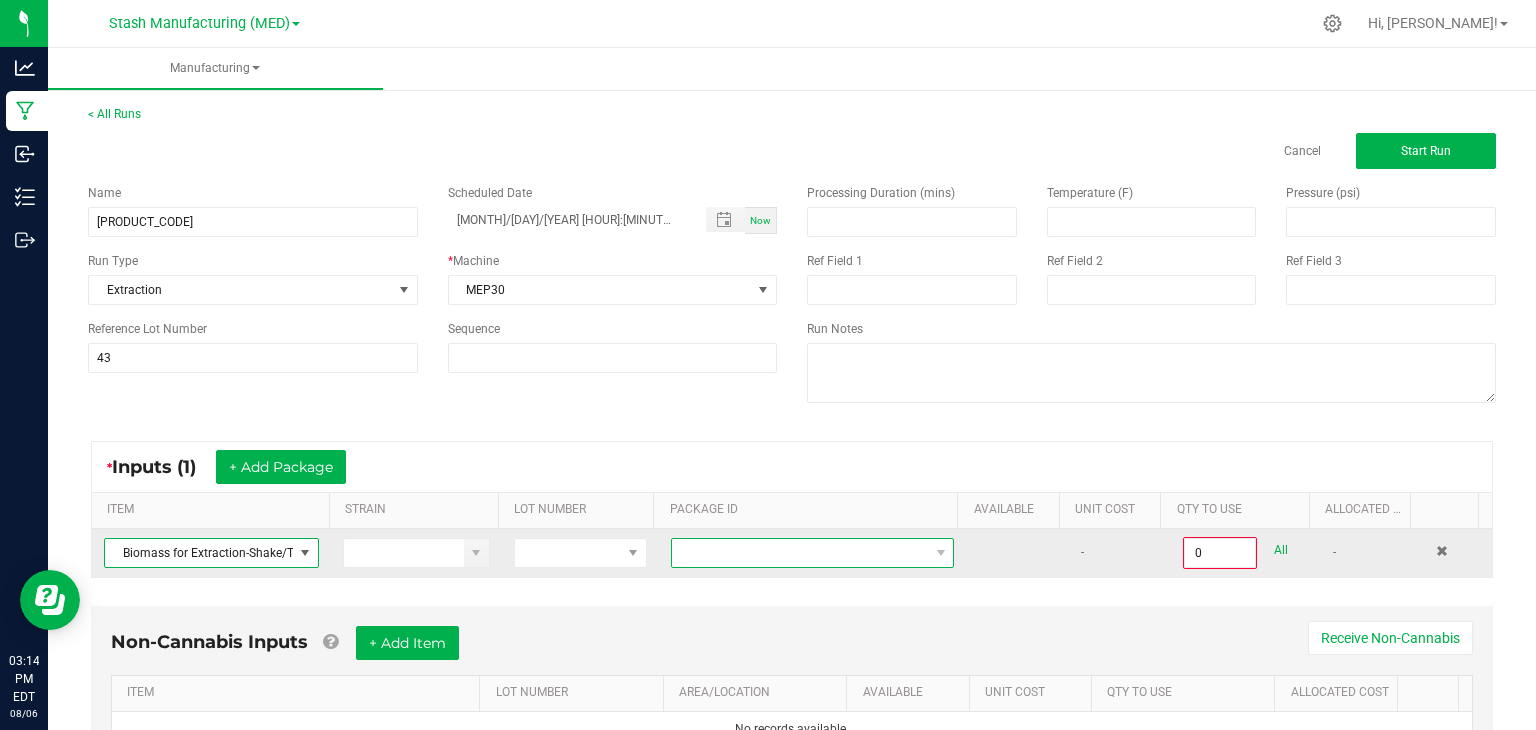 click at bounding box center (800, 553) 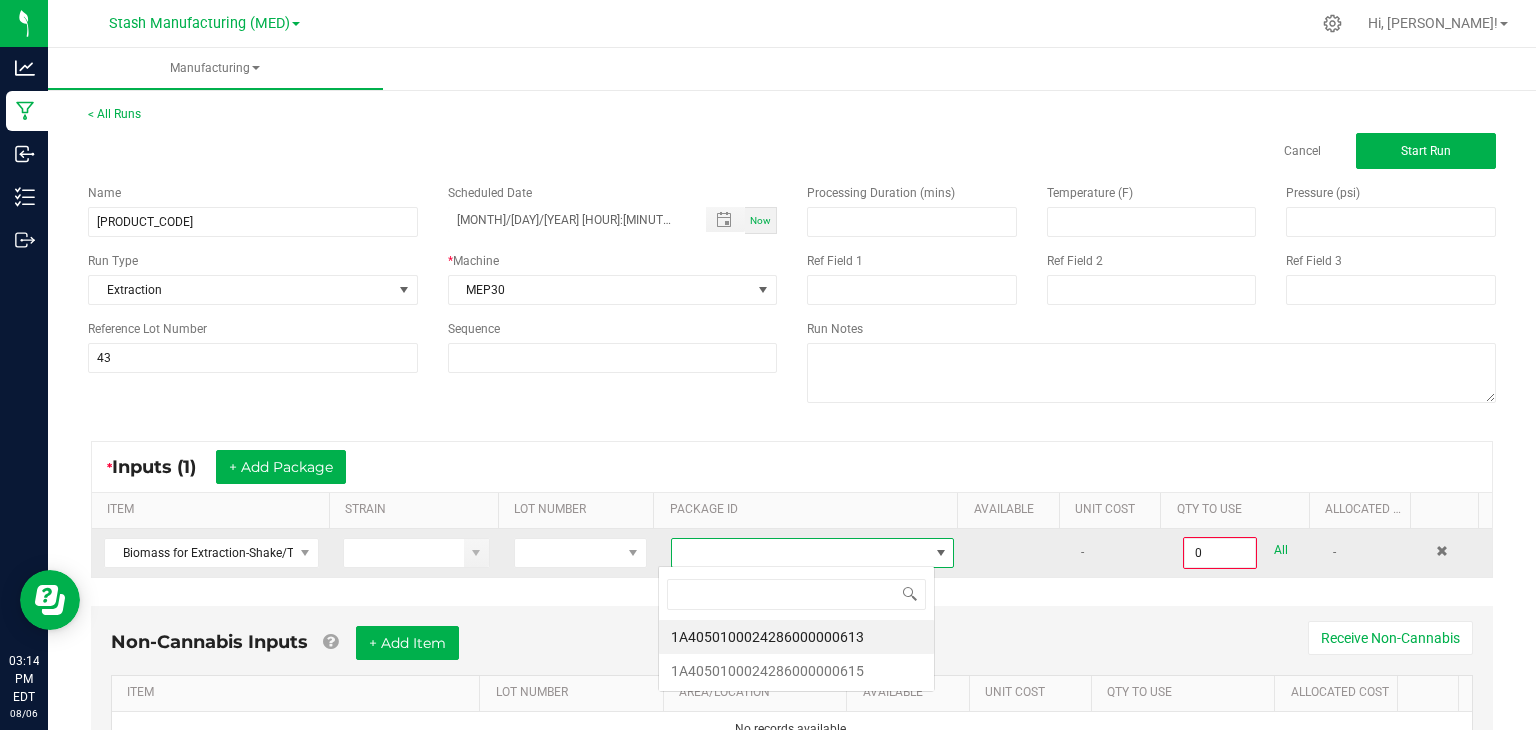 scroll, scrollTop: 99970, scrollLeft: 99723, axis: both 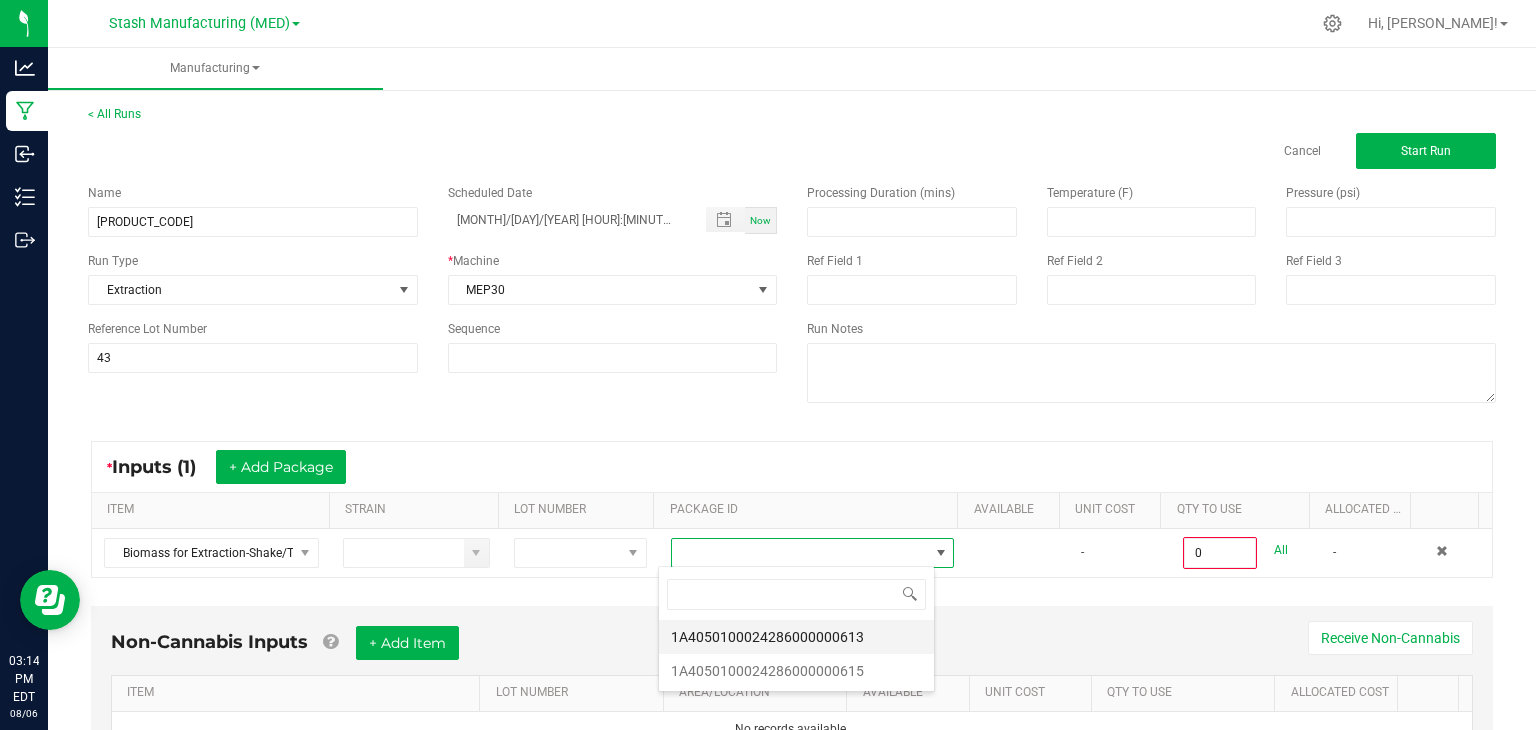 click on "1A4050100024286000000613" at bounding box center (796, 637) 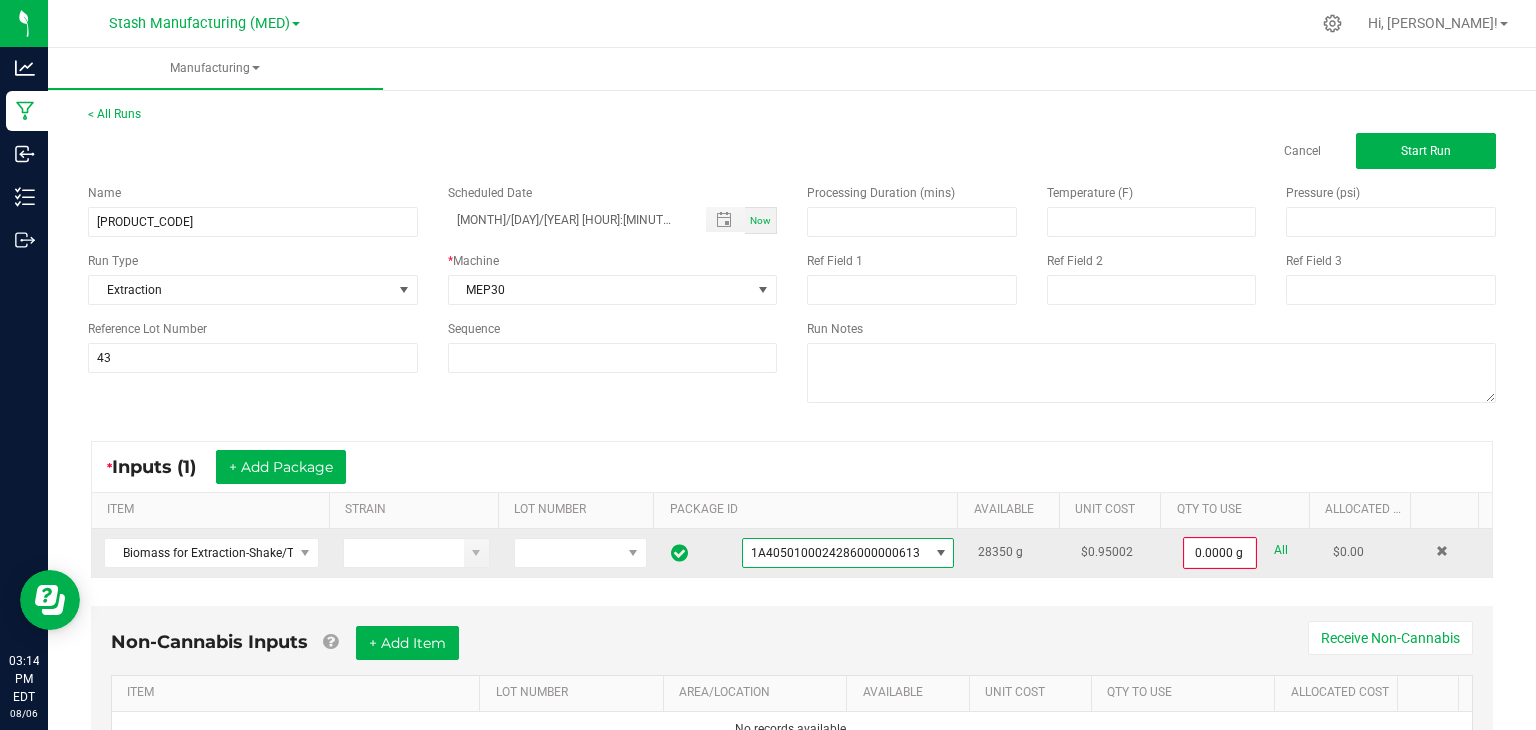 click on "All" at bounding box center (1281, 550) 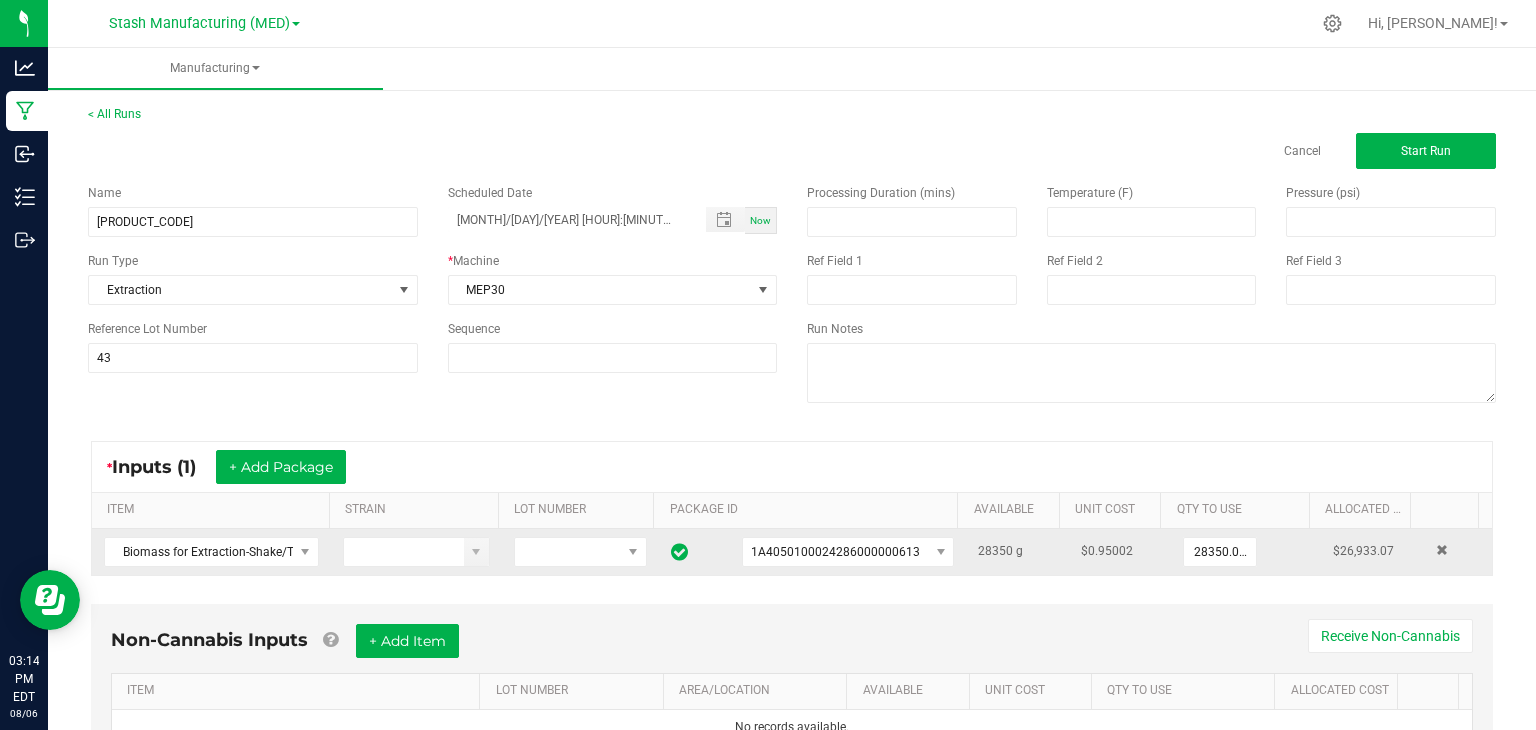 scroll, scrollTop: 91, scrollLeft: 0, axis: vertical 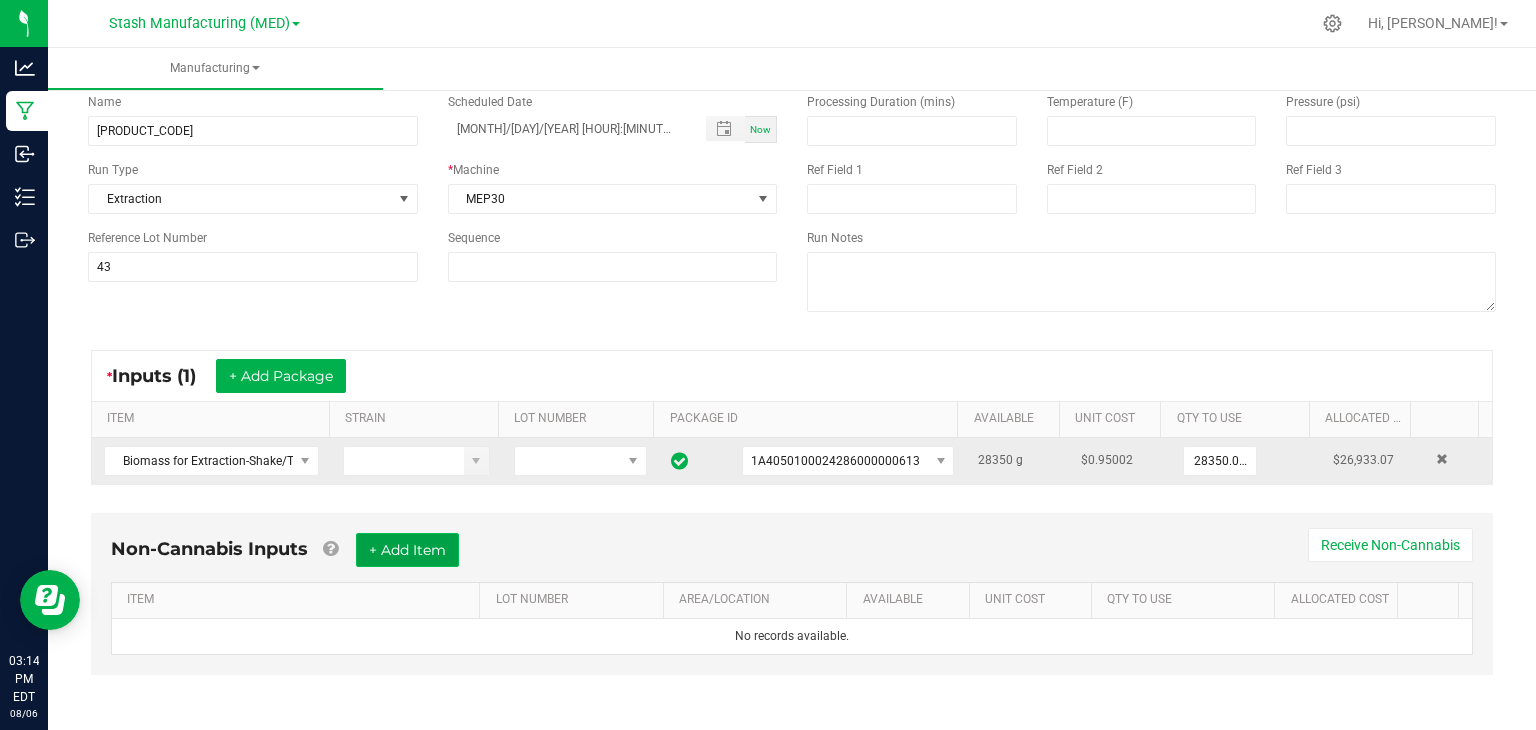 click on "+ Add Item" at bounding box center [407, 550] 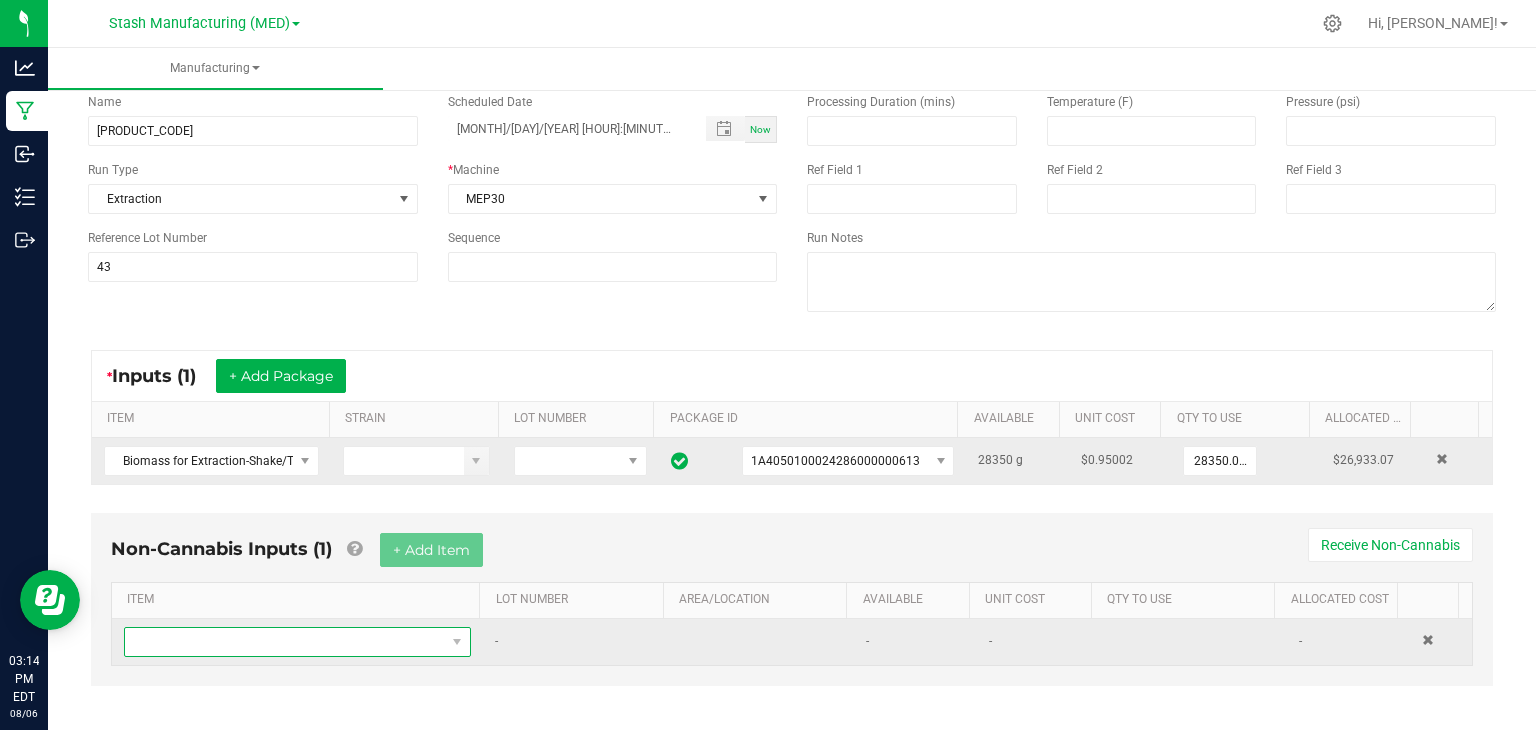 click at bounding box center [285, 642] 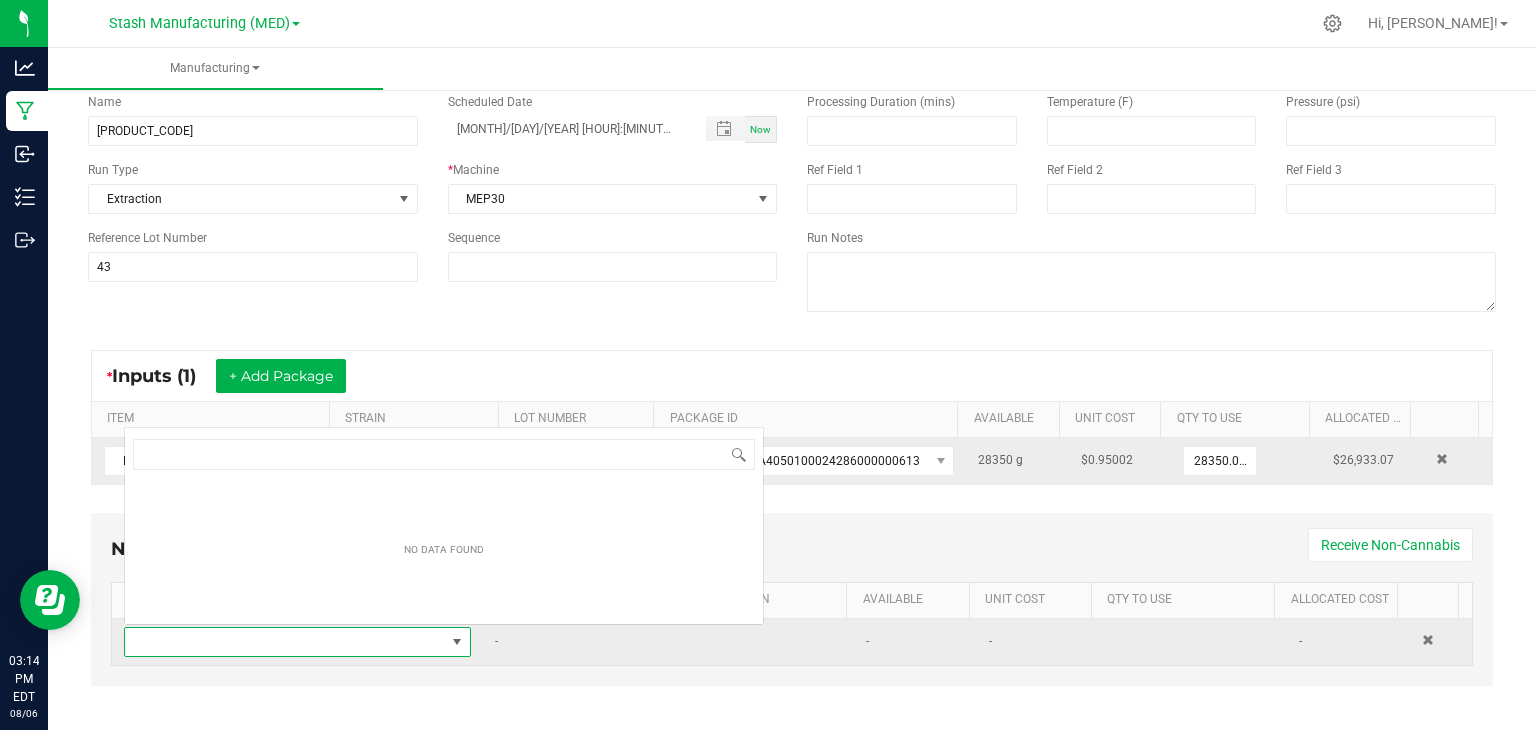 scroll, scrollTop: 0, scrollLeft: 0, axis: both 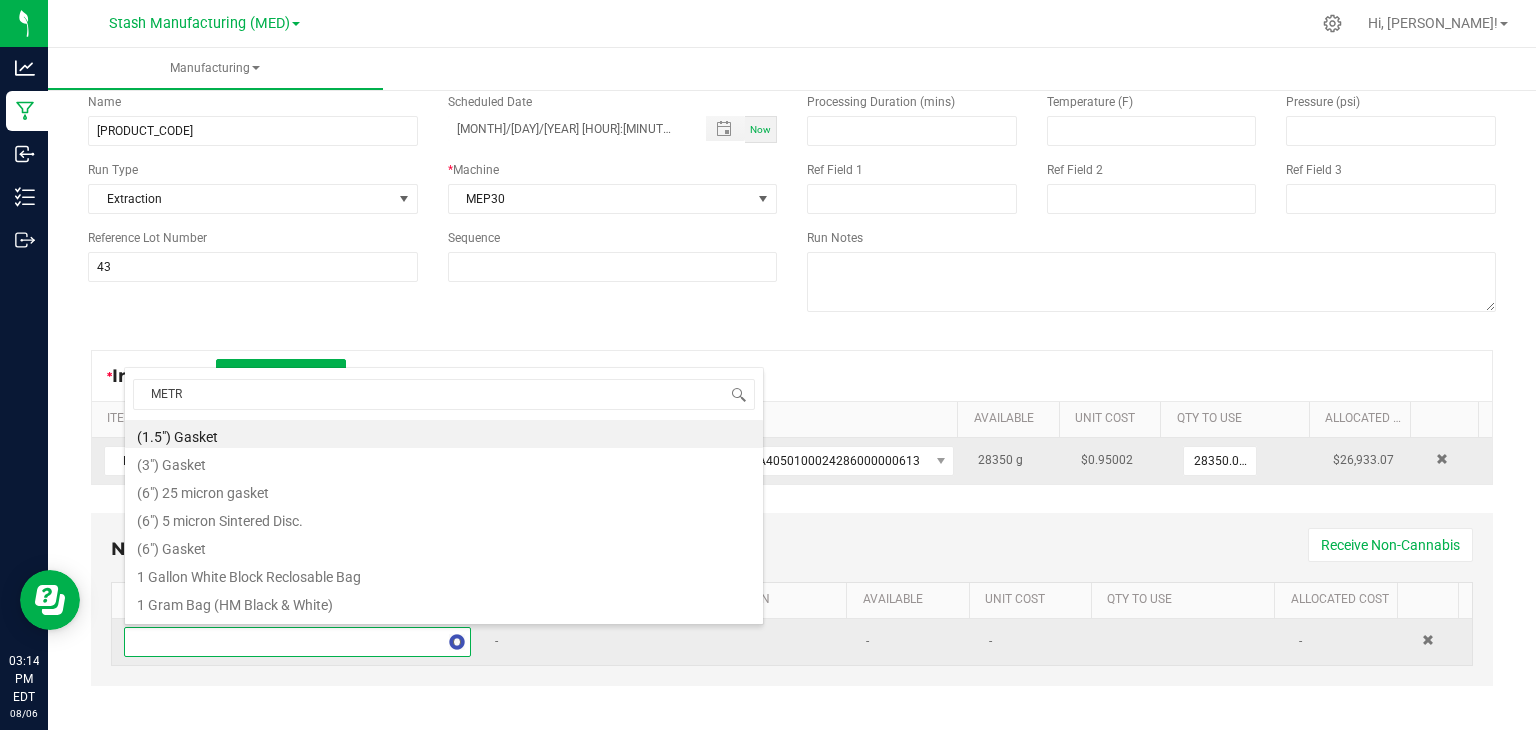type on "METRC" 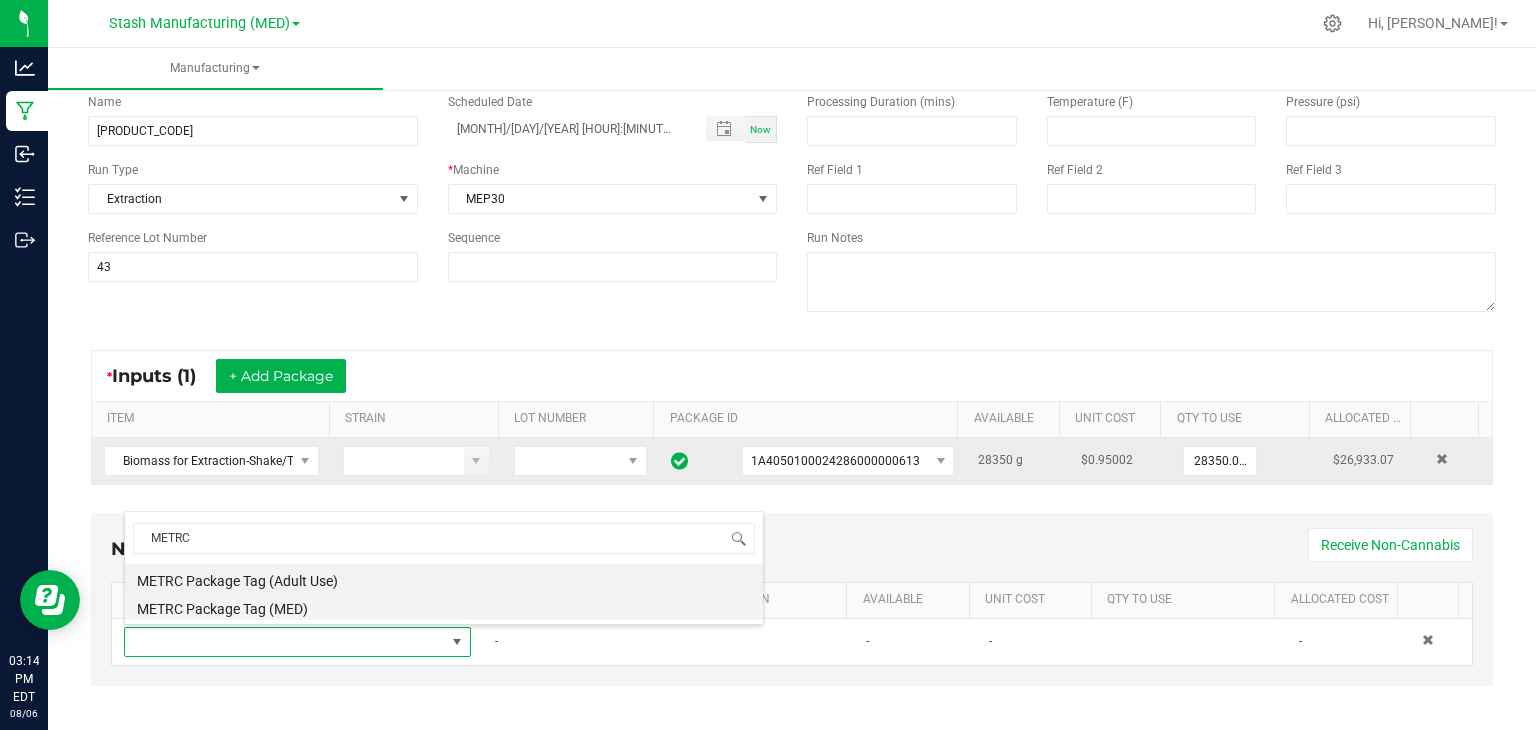 click on "METRC Package Tag (MED)" at bounding box center [444, 606] 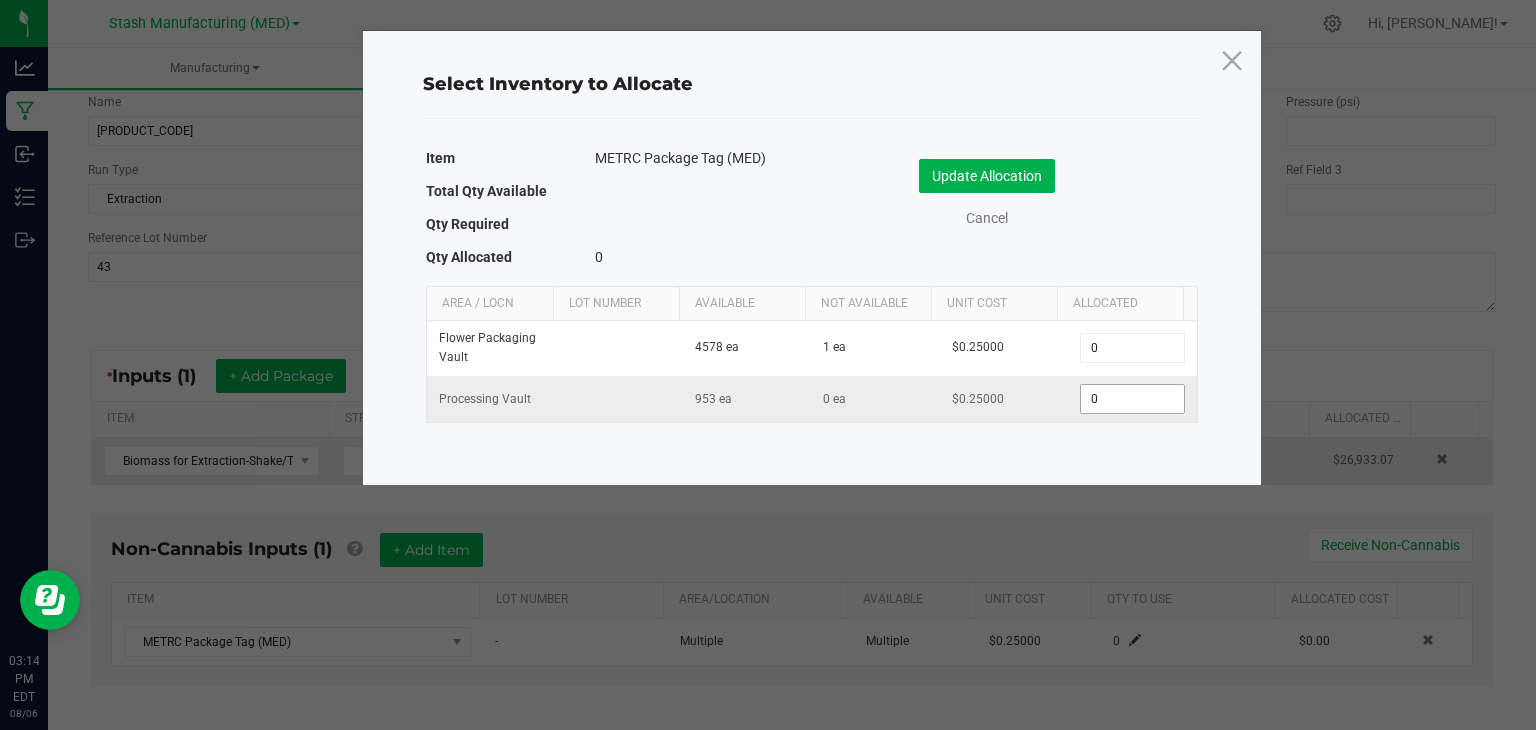 click on "0" at bounding box center [1132, 399] 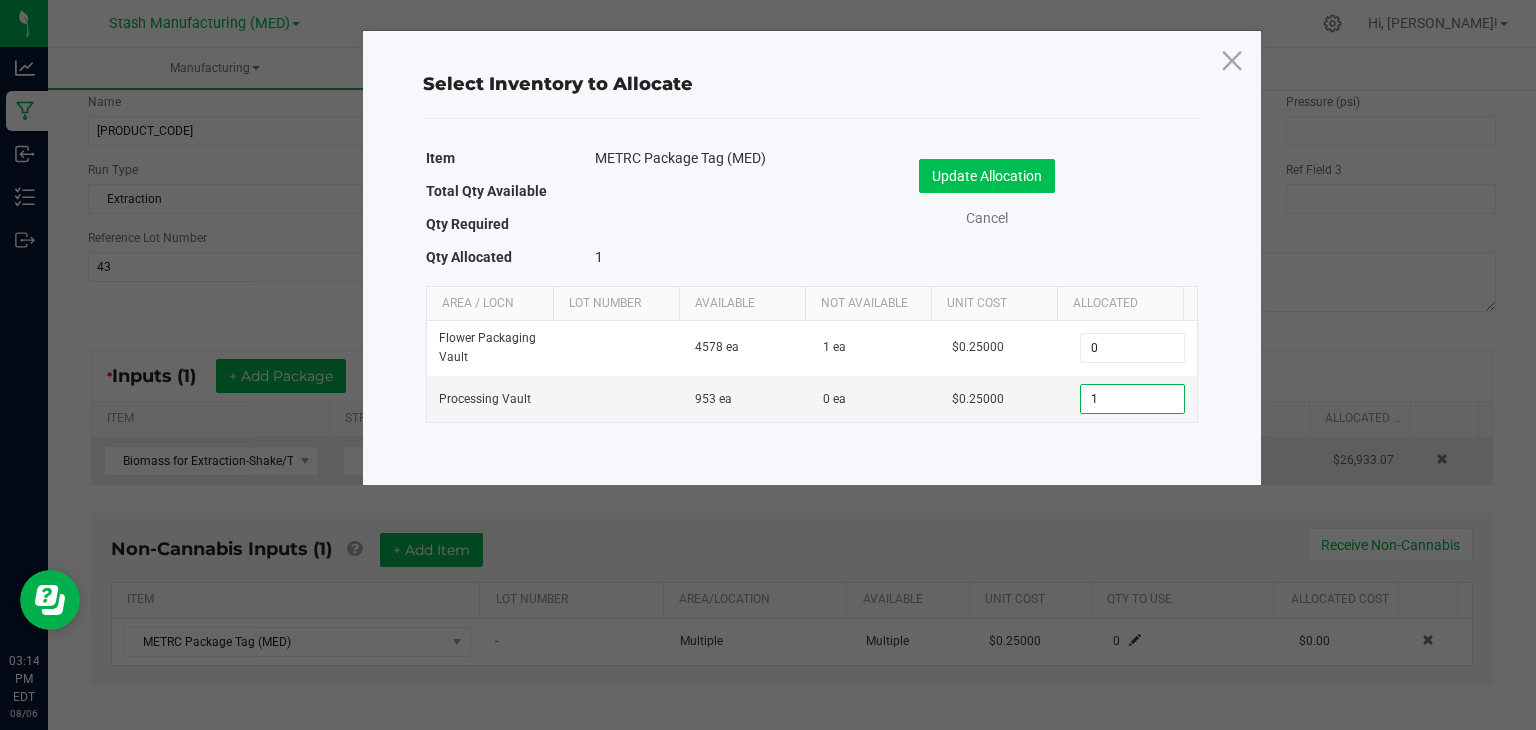type on "1" 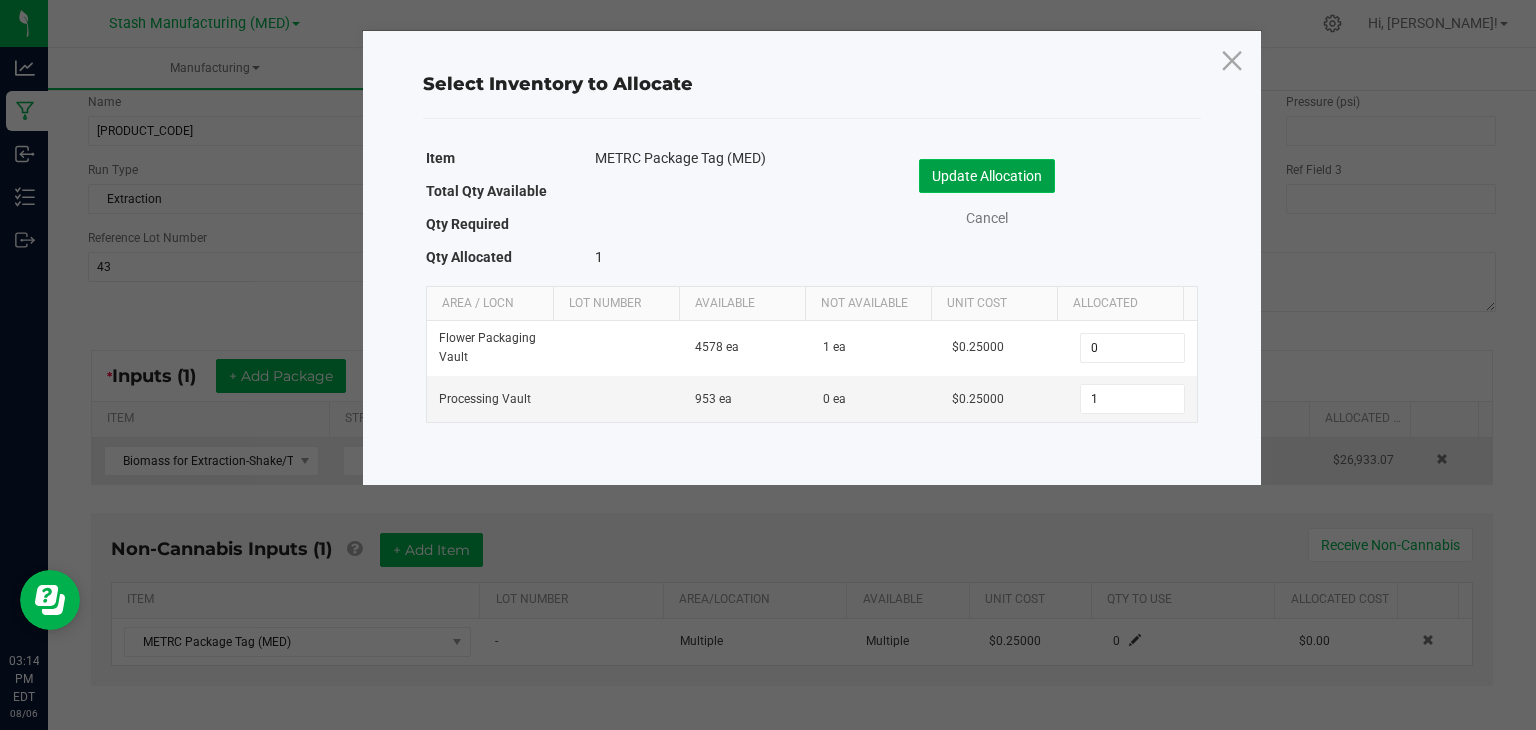 click on "Update Allocation" 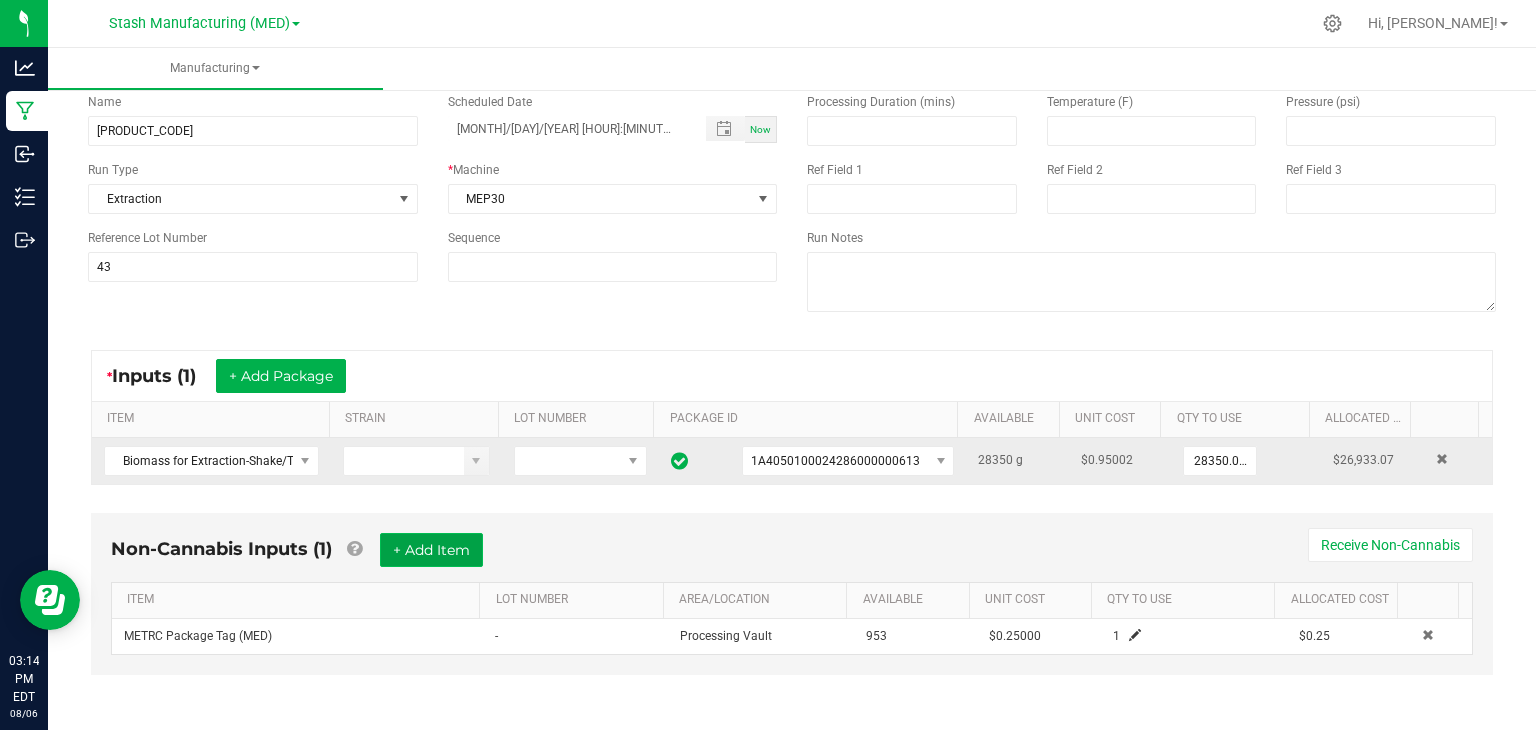 click on "+ Add Item" at bounding box center (431, 550) 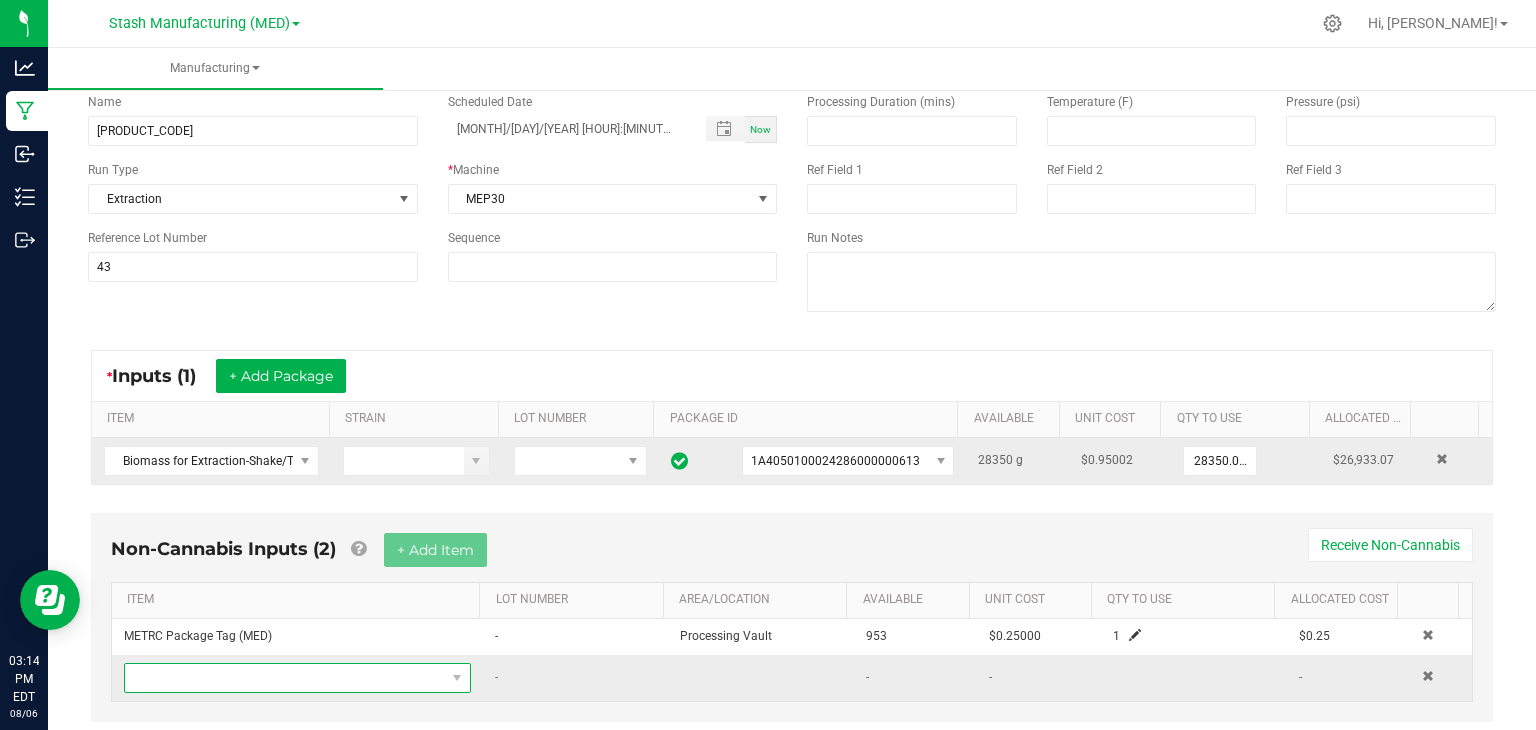 click at bounding box center [285, 678] 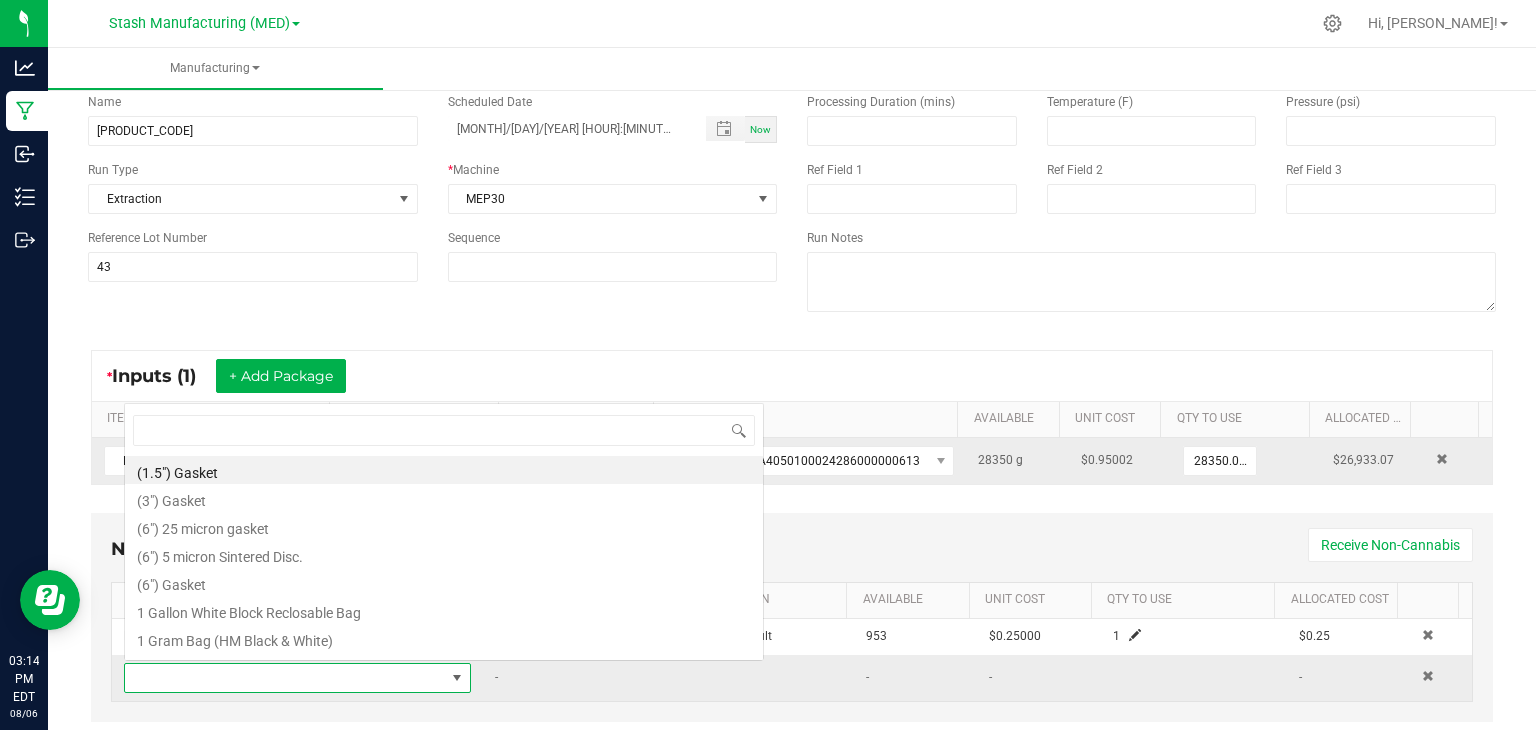 scroll, scrollTop: 0, scrollLeft: 0, axis: both 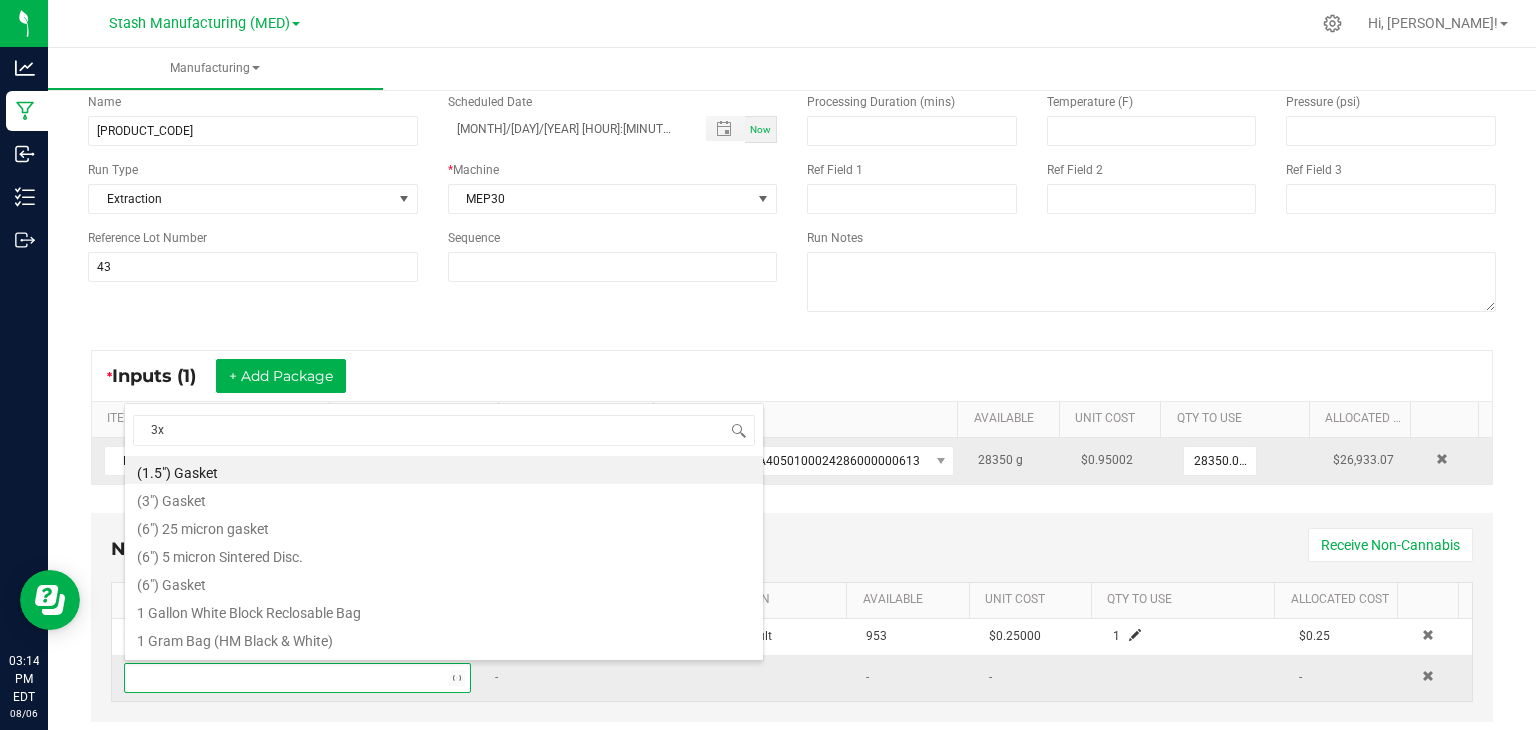type on "3x1" 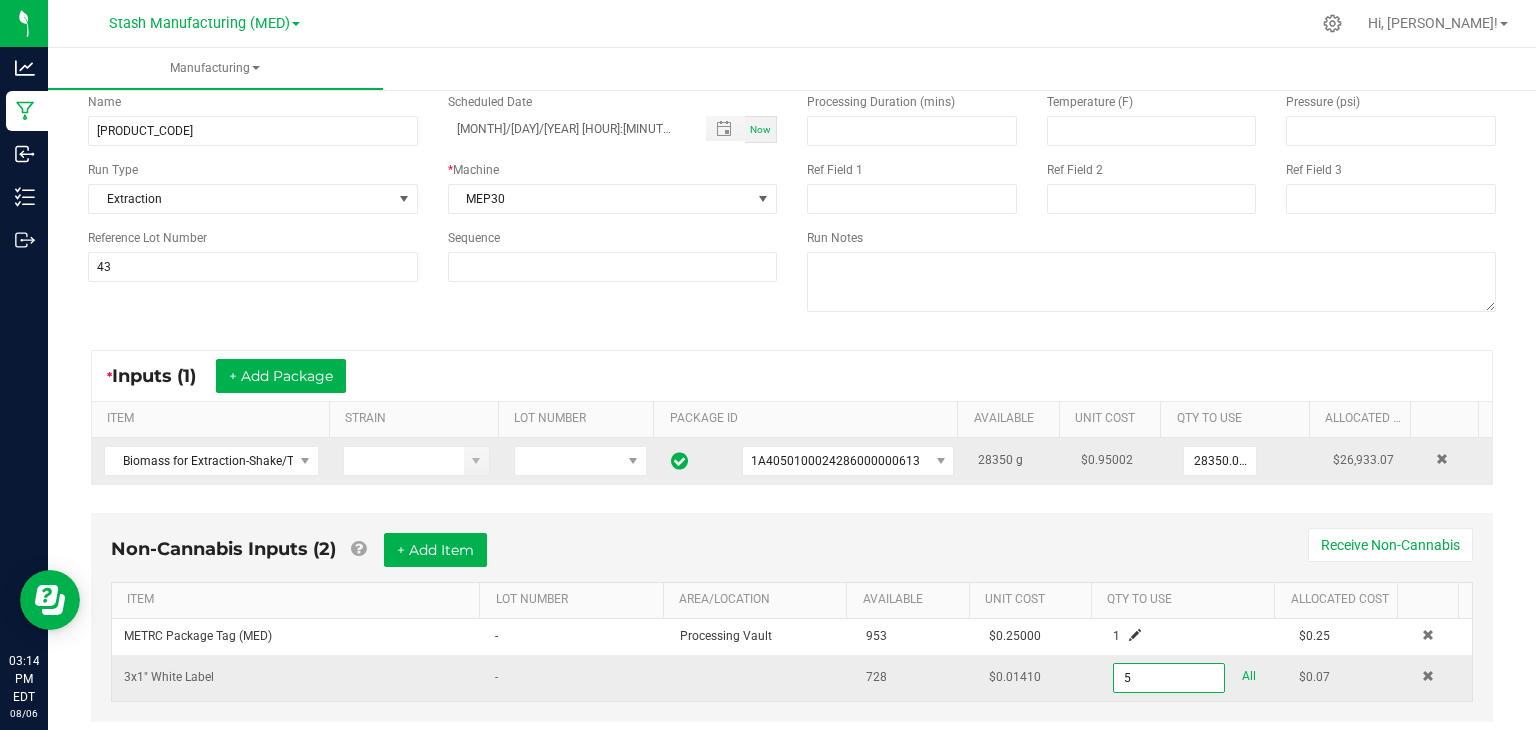 type on "5 ea" 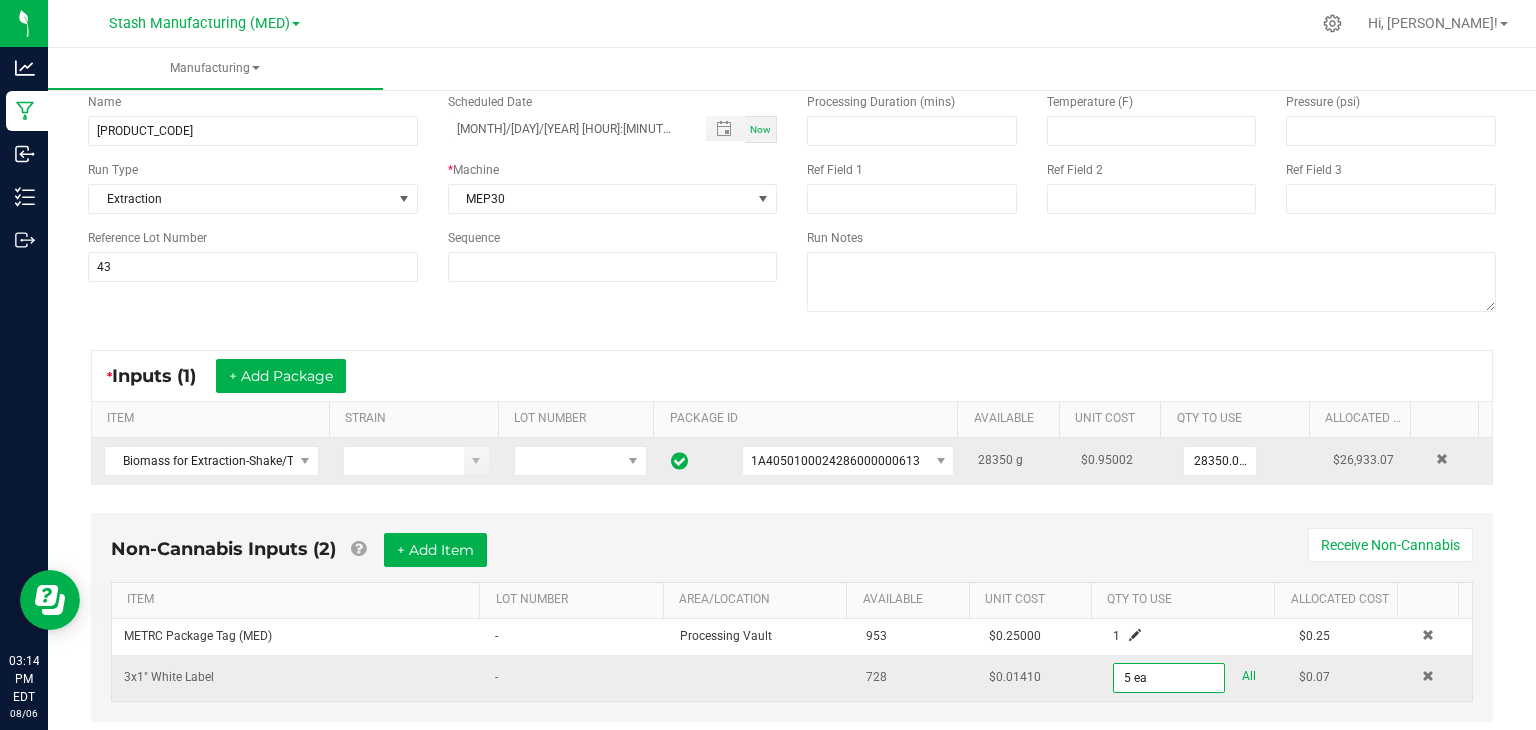 click on "*    Inputs (1)   + Add Package" at bounding box center (792, 376) 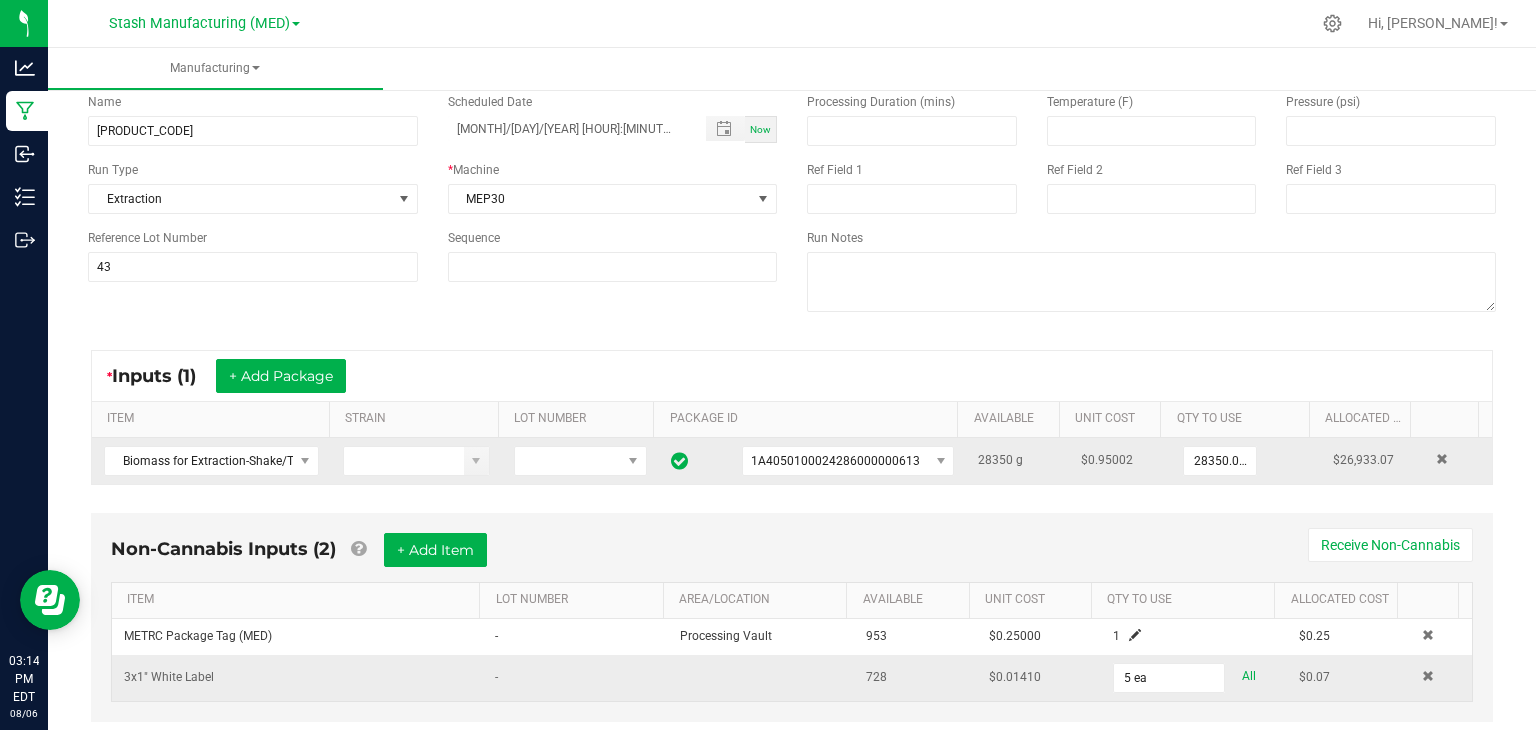 scroll, scrollTop: 0, scrollLeft: 0, axis: both 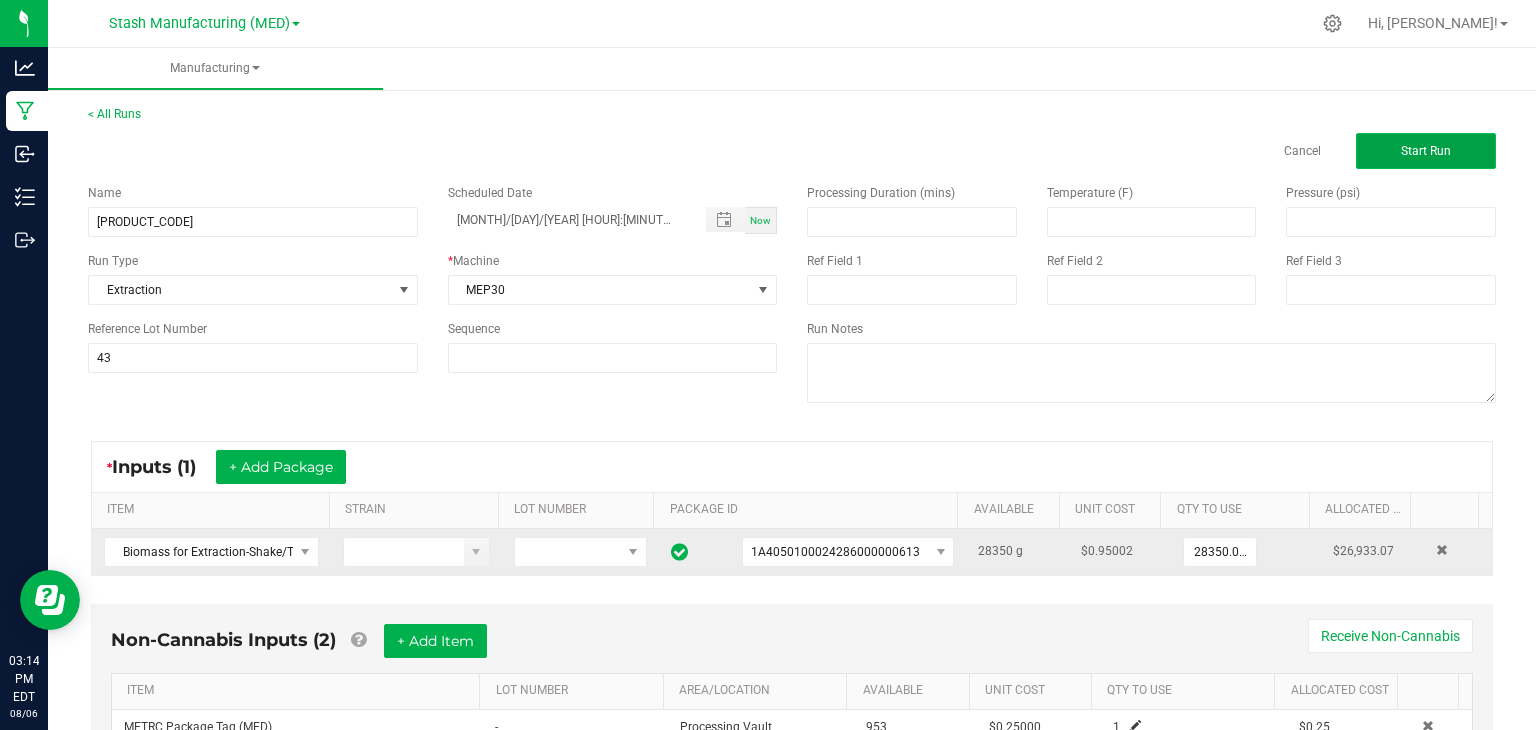 click on "Start Run" 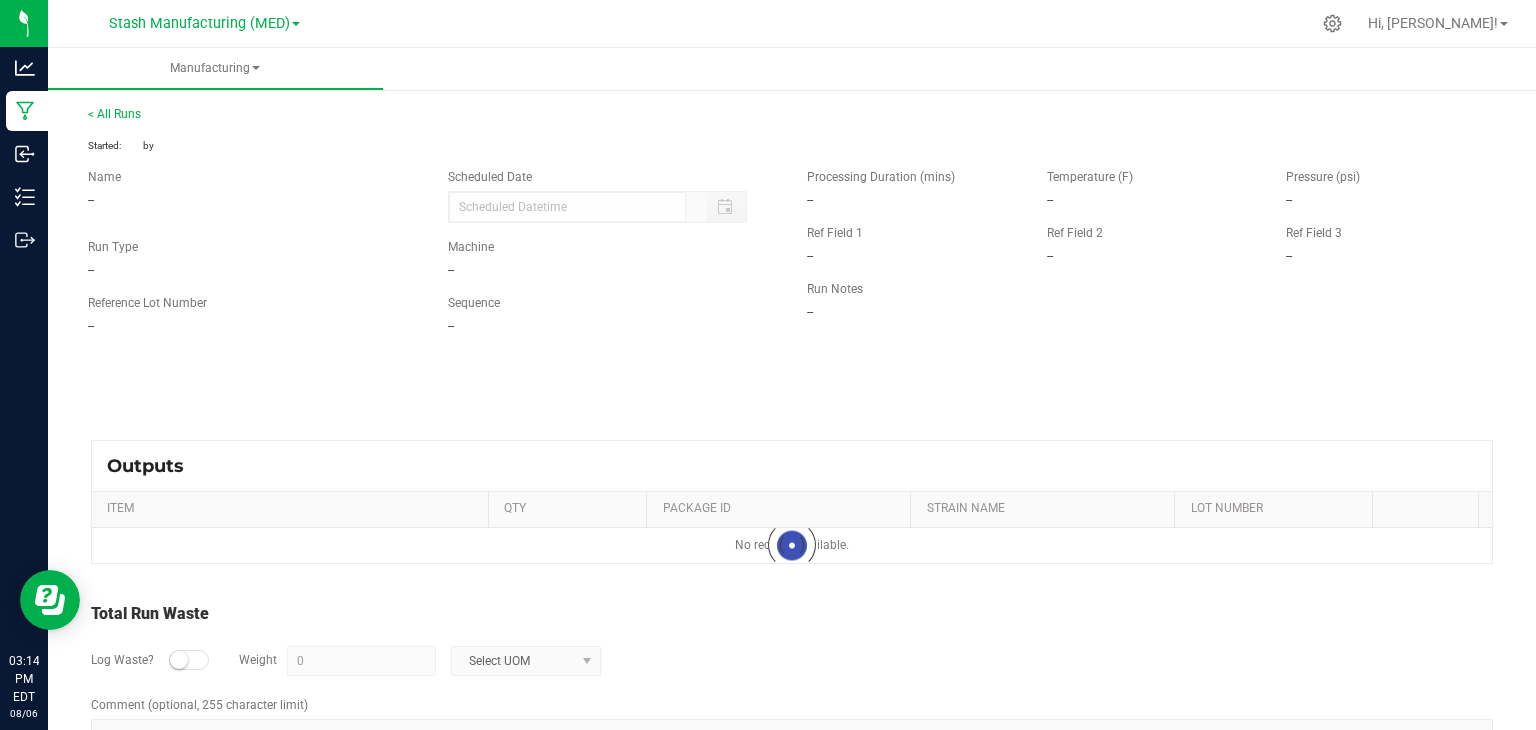 type on "[MONTH]/[DAY]/[YEAR] [HOUR]:[MINUTE] [AM/PM]" 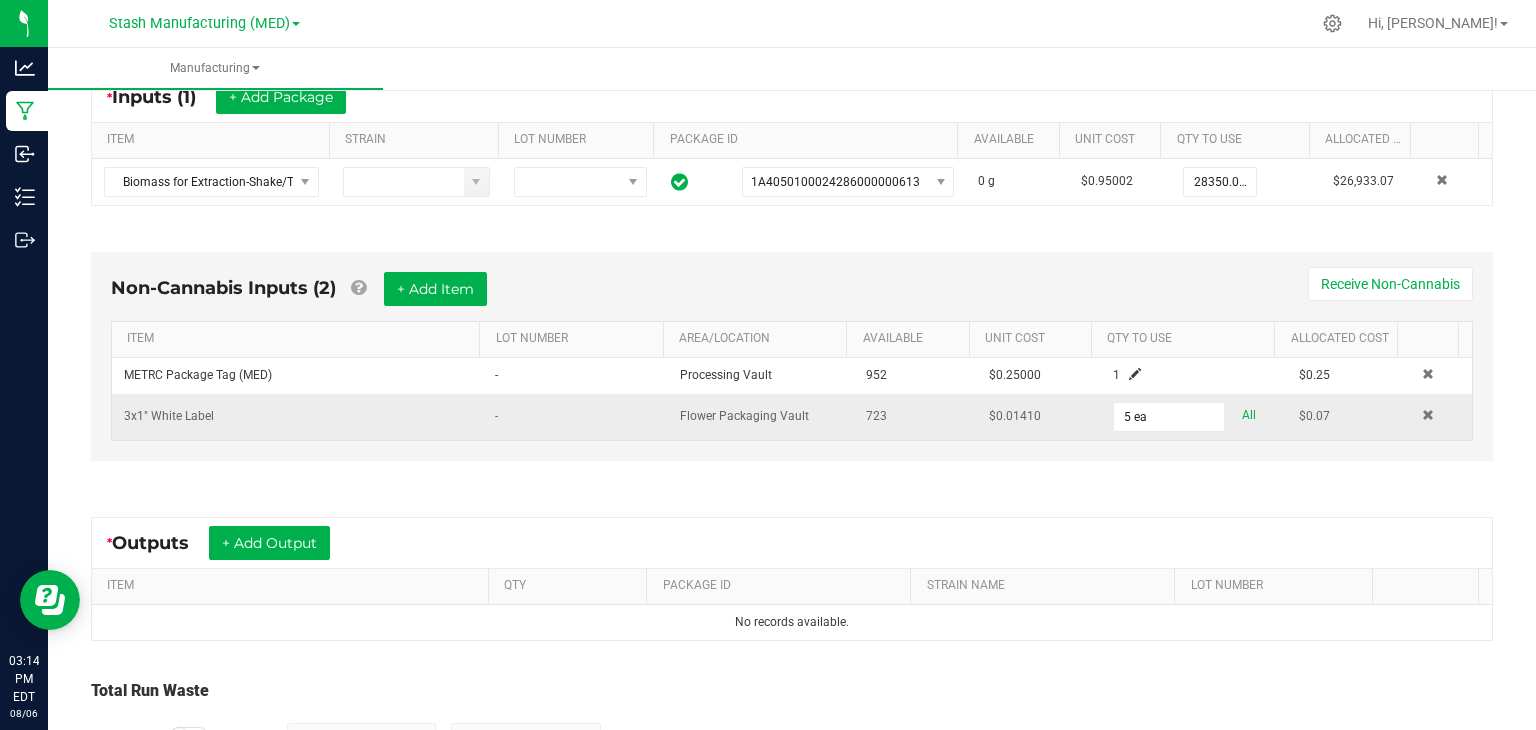 scroll, scrollTop: 456, scrollLeft: 0, axis: vertical 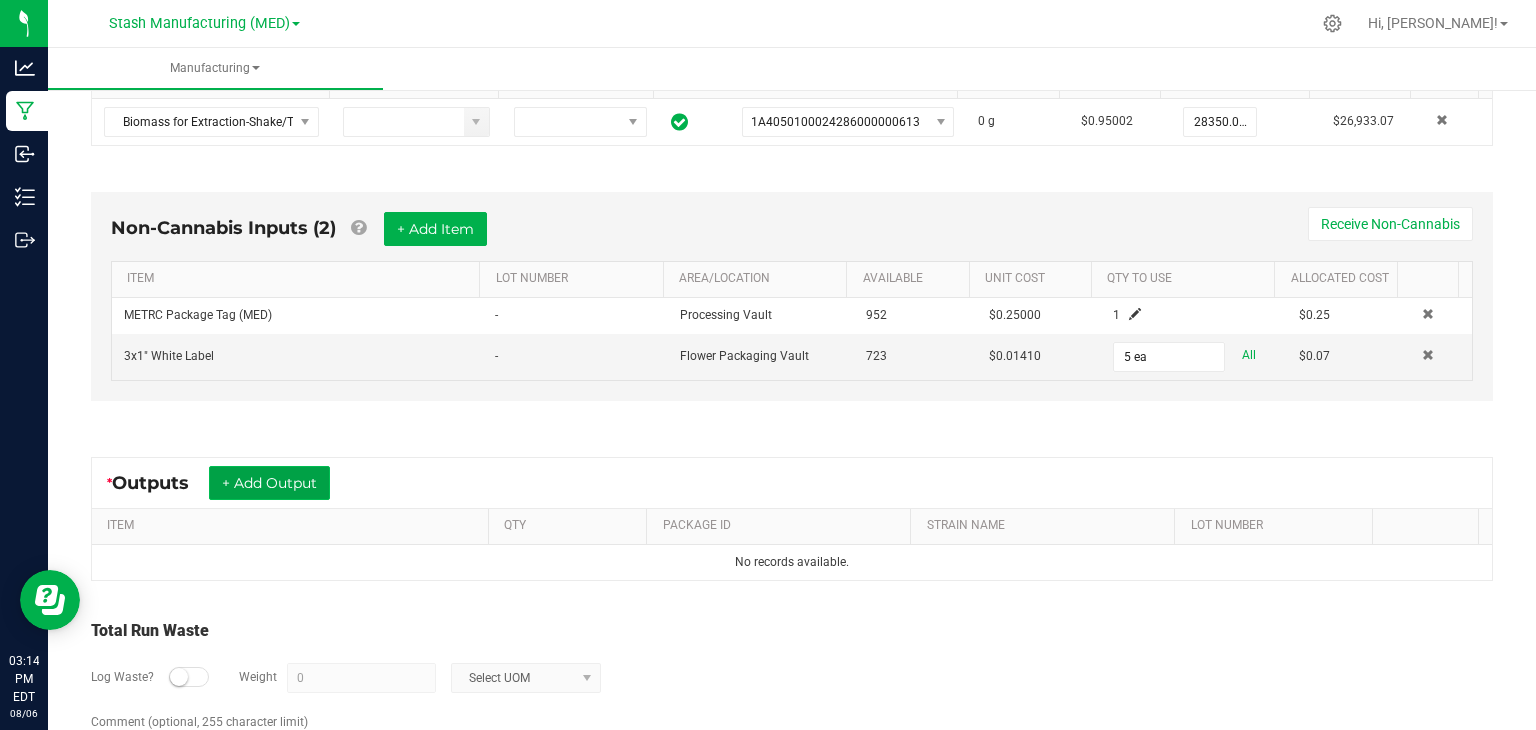 click on "+ Add Output" at bounding box center [269, 483] 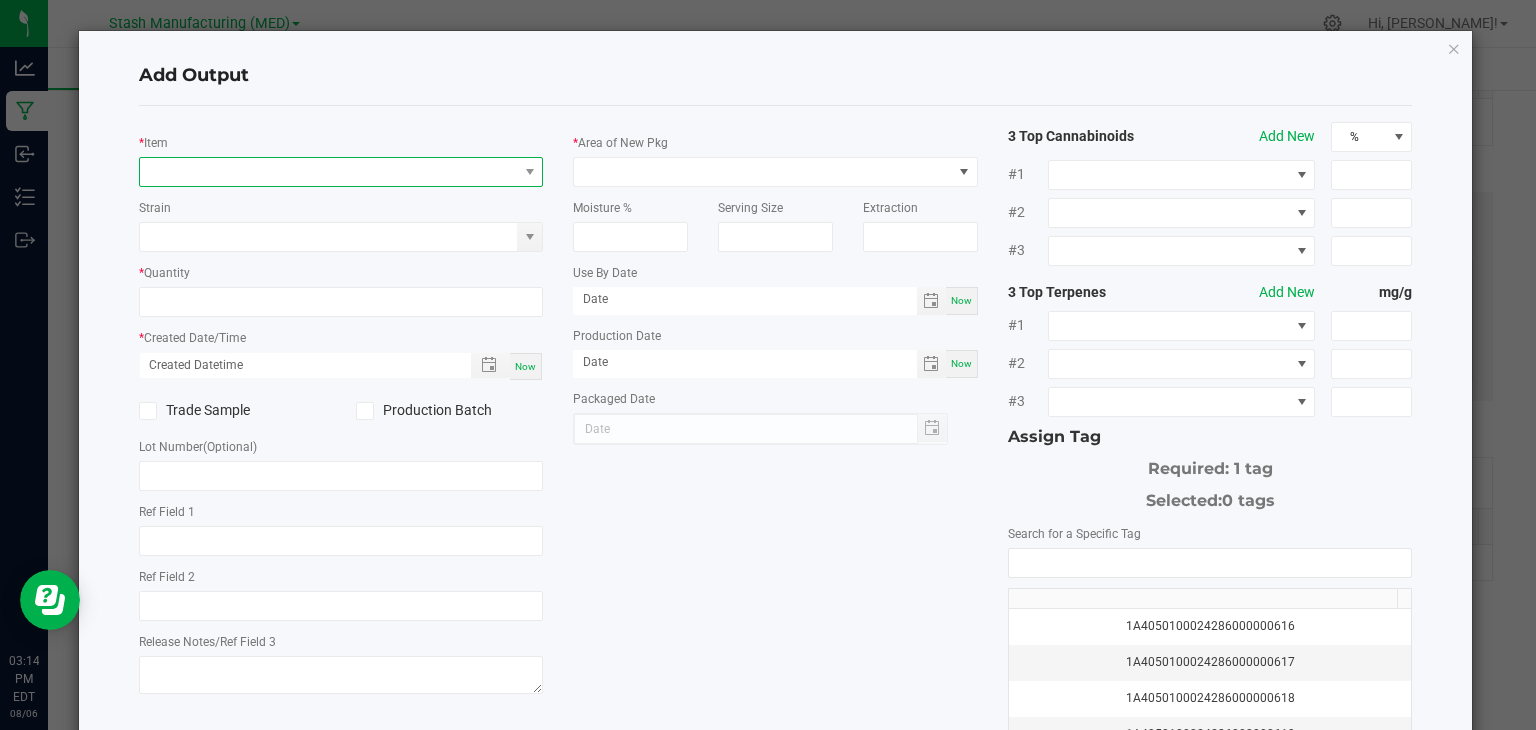 click at bounding box center [329, 172] 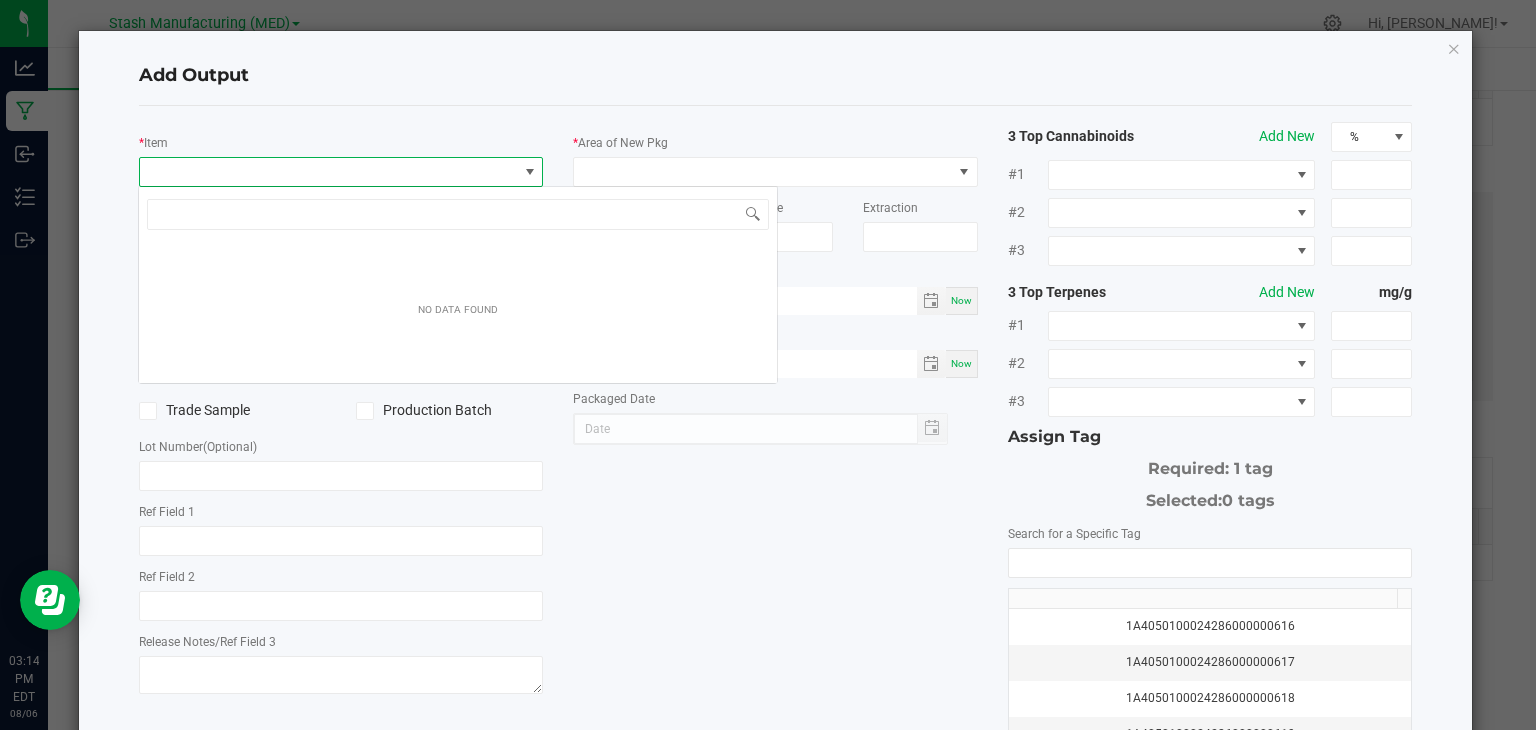 scroll, scrollTop: 99970, scrollLeft: 99600, axis: both 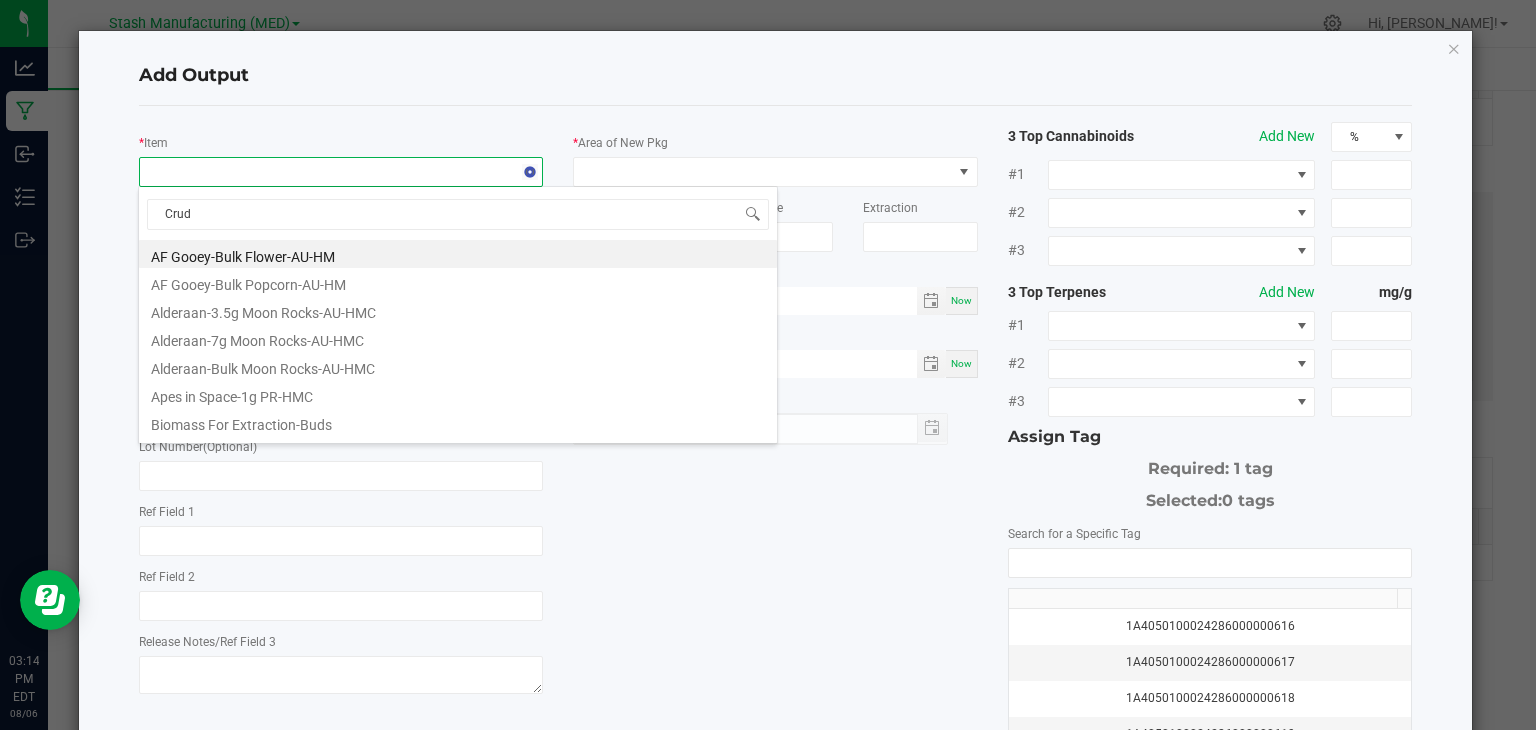 type on "Crude" 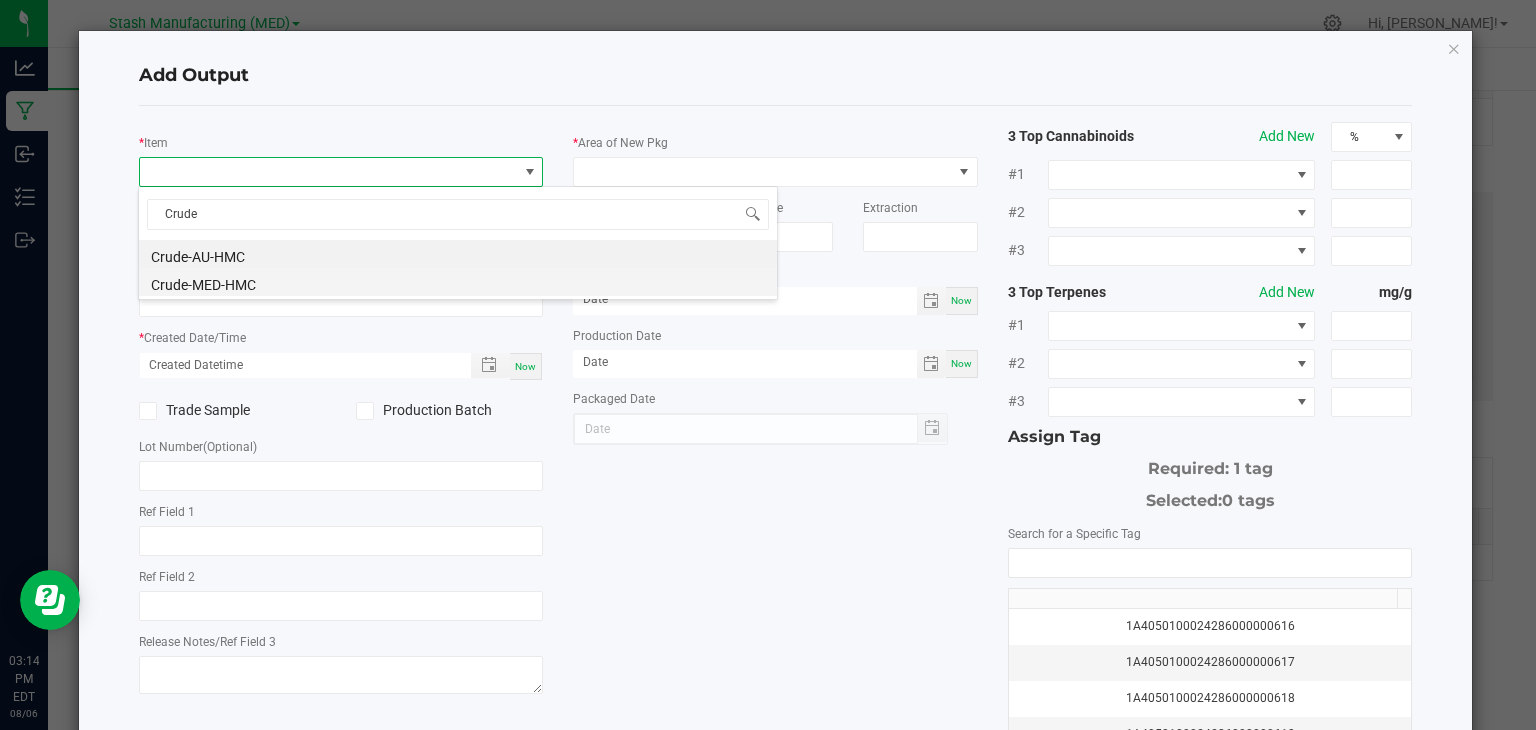 click on "Crude-MED-HMC" at bounding box center (458, 282) 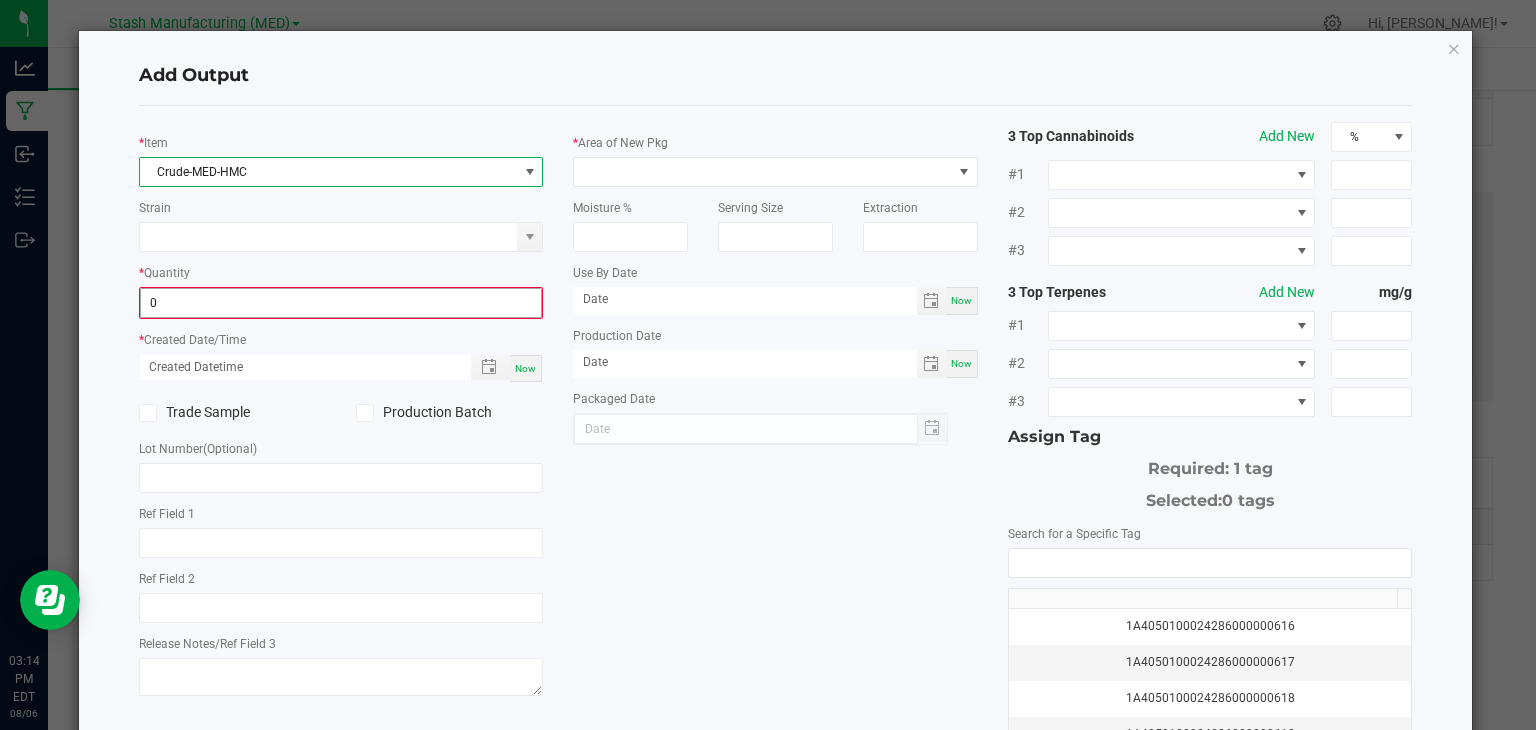 click on "0" at bounding box center (341, 303) 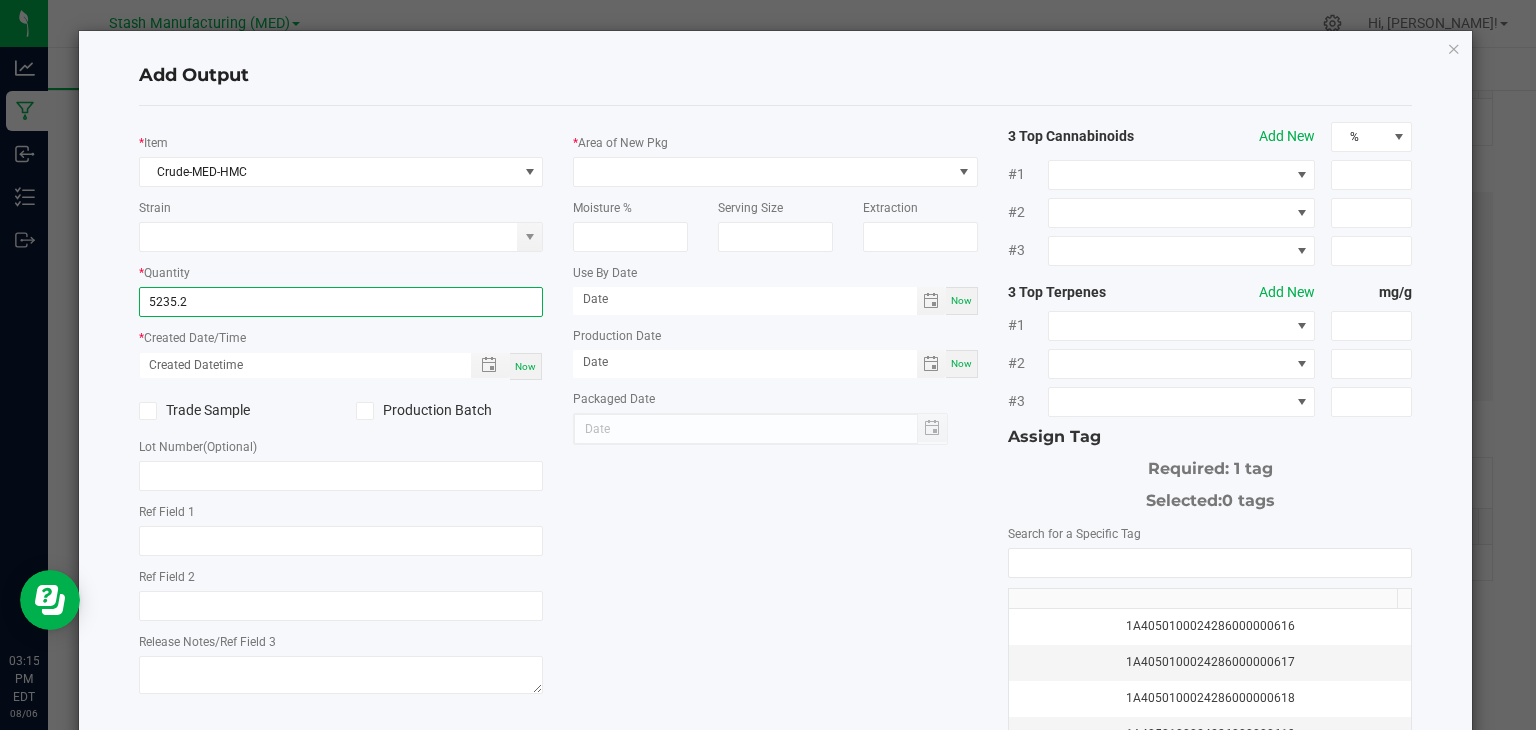 type on "5235.2000 g" 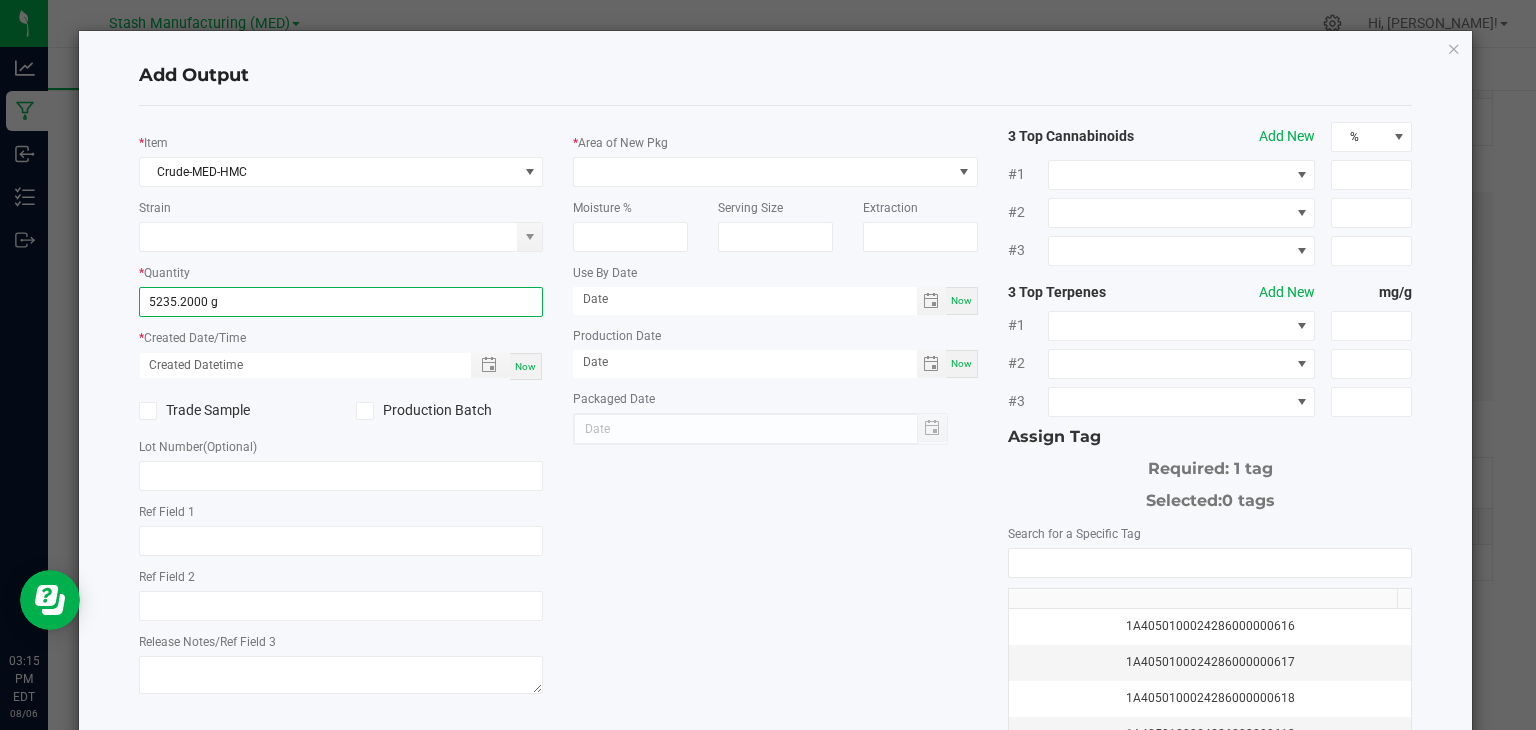 click on "Now" at bounding box center (525, 366) 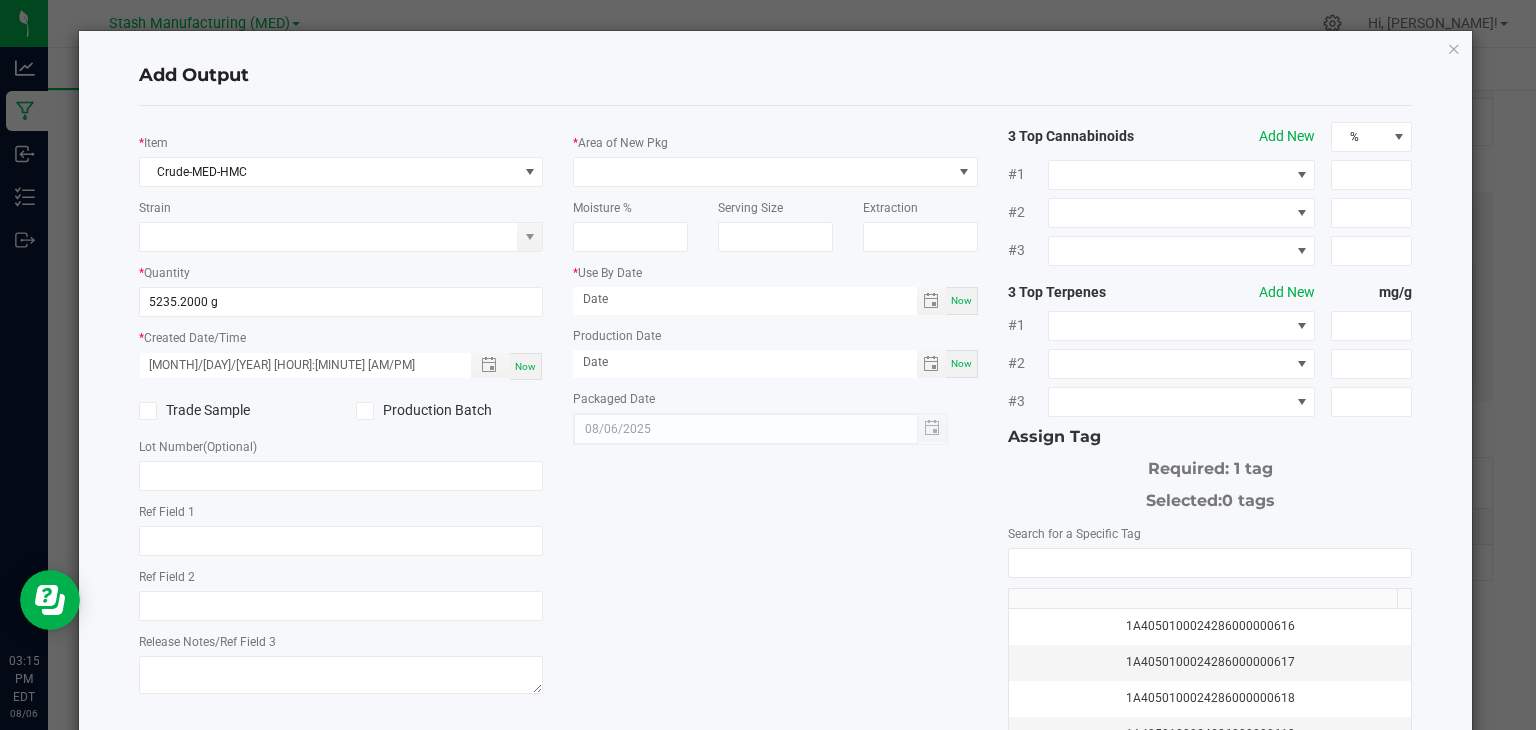 click 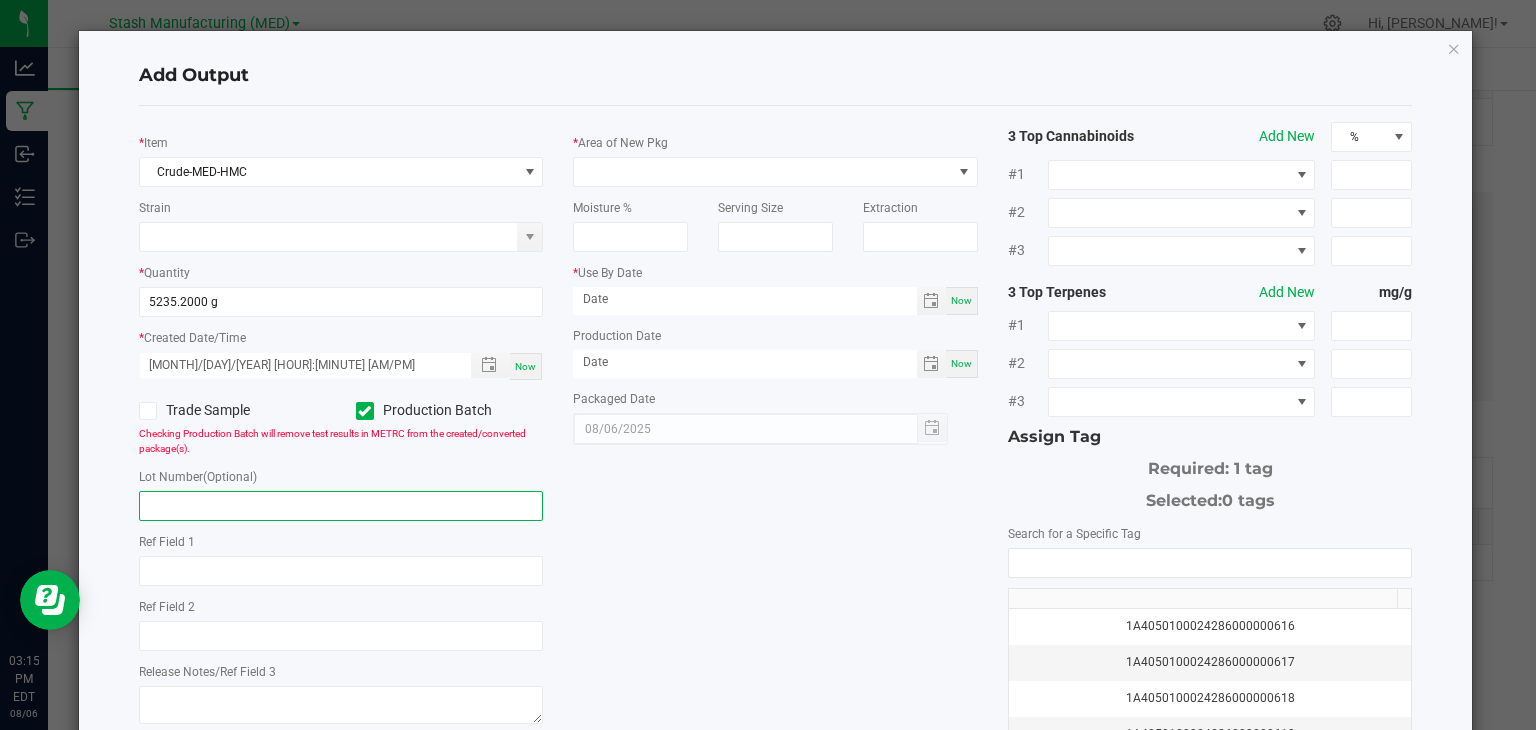 click 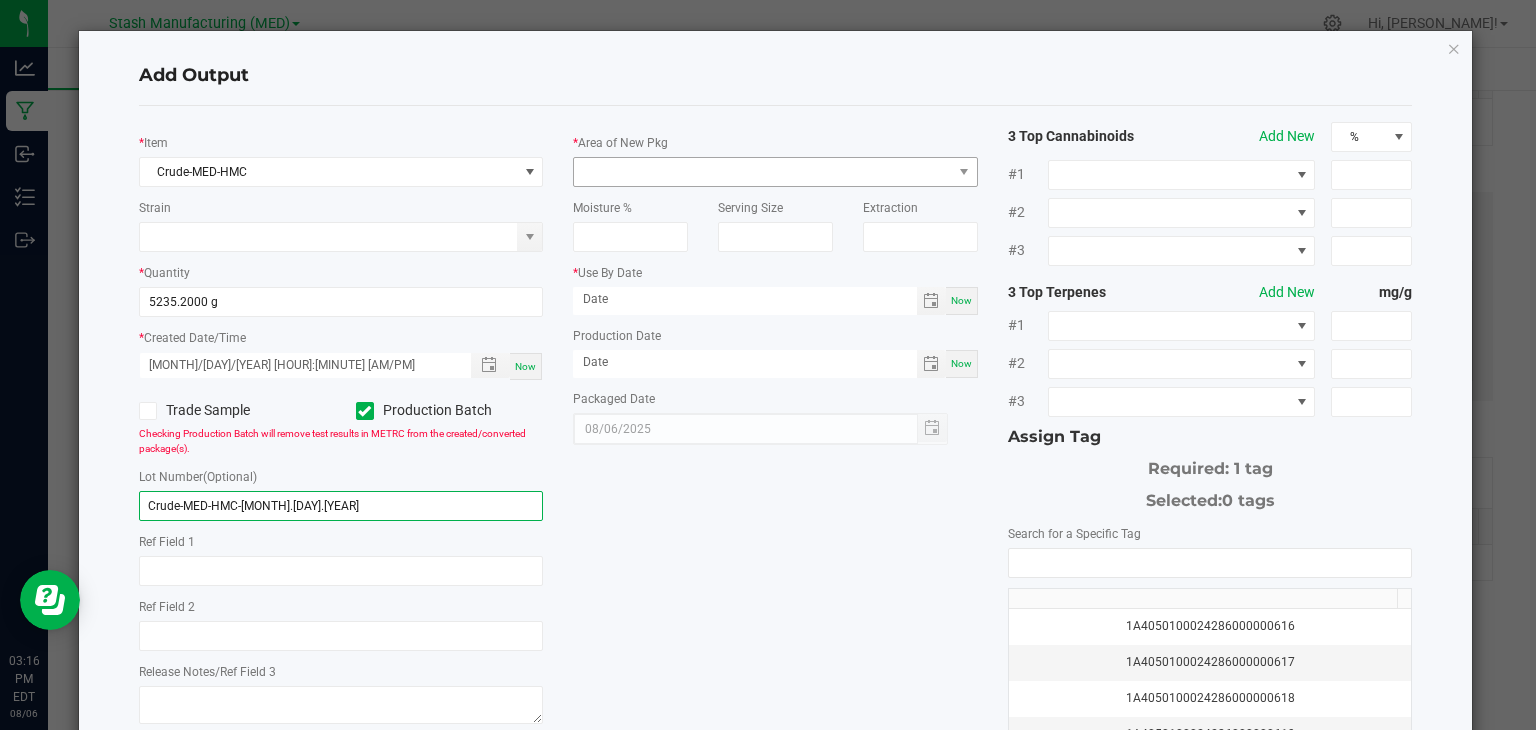 type on "Crude-MED-HMC-[MONTH].[DAY].[YEAR]" 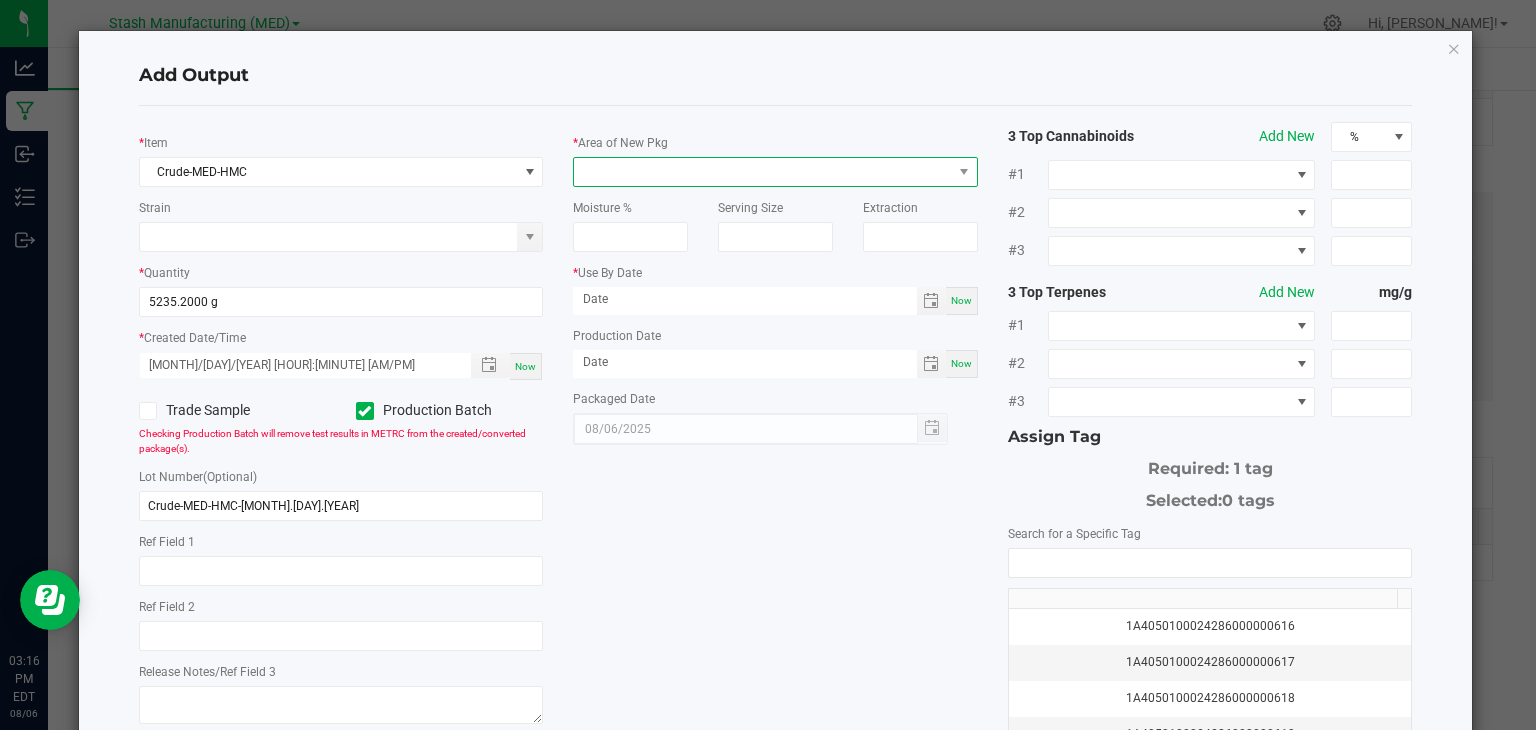click at bounding box center (763, 172) 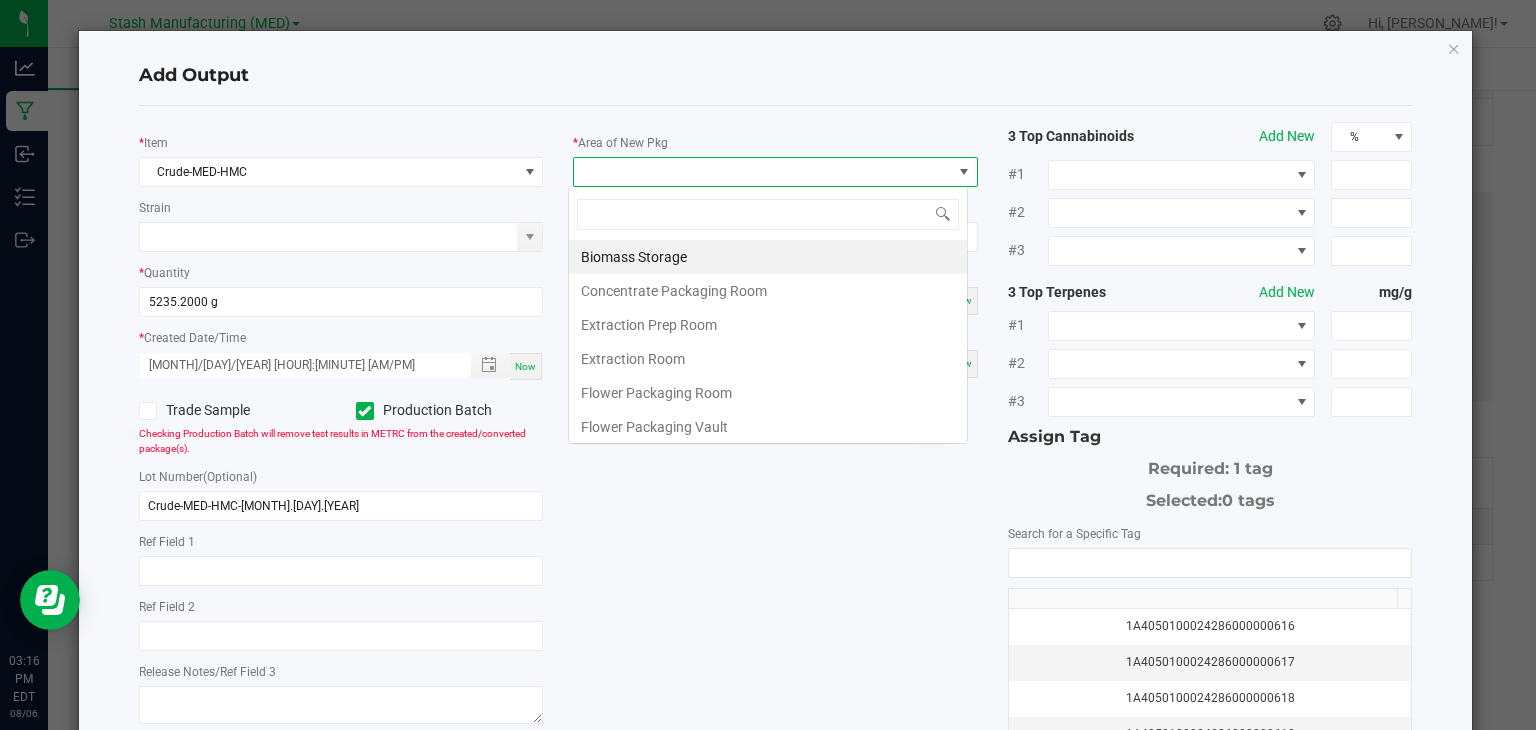 scroll, scrollTop: 99970, scrollLeft: 99600, axis: both 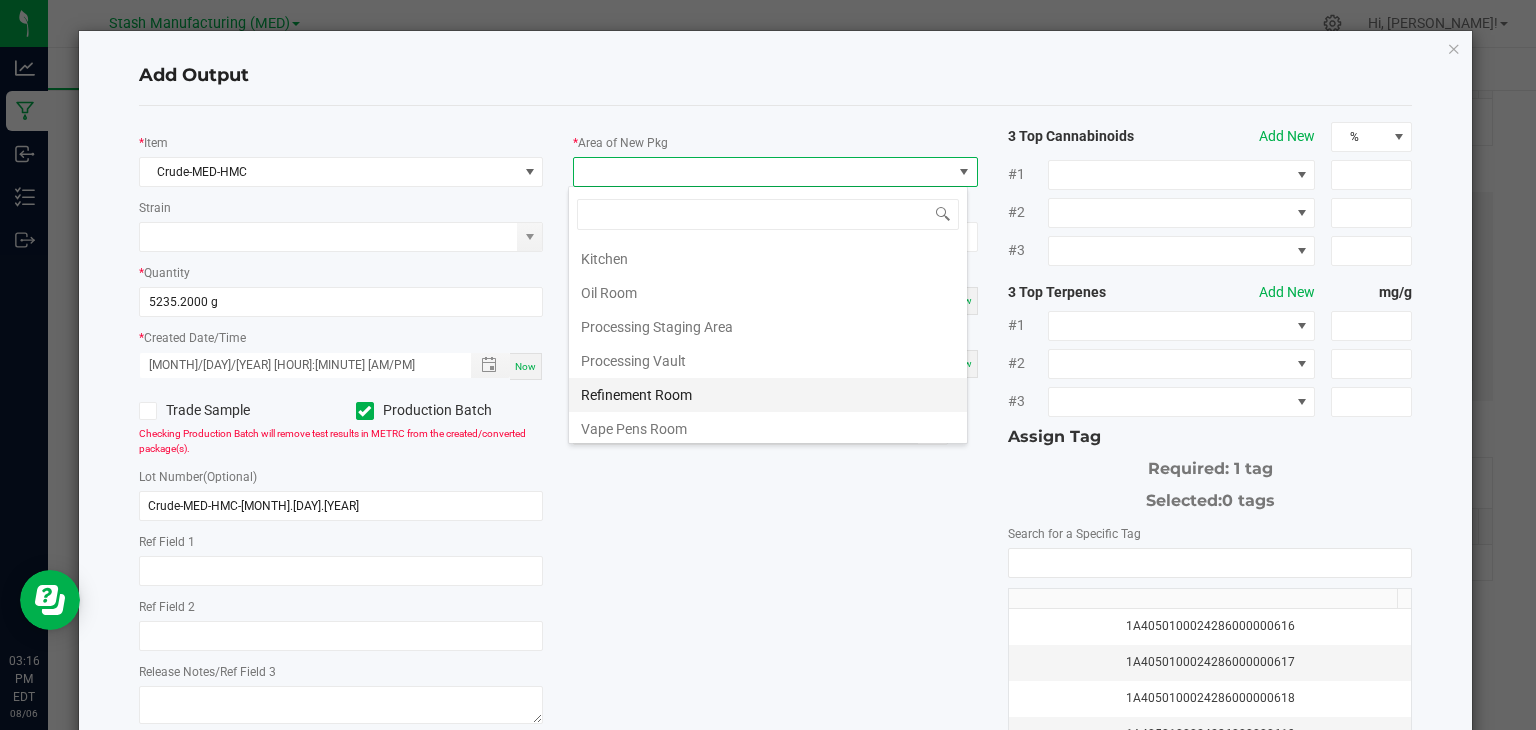 click on "Refinement Room" at bounding box center (768, 395) 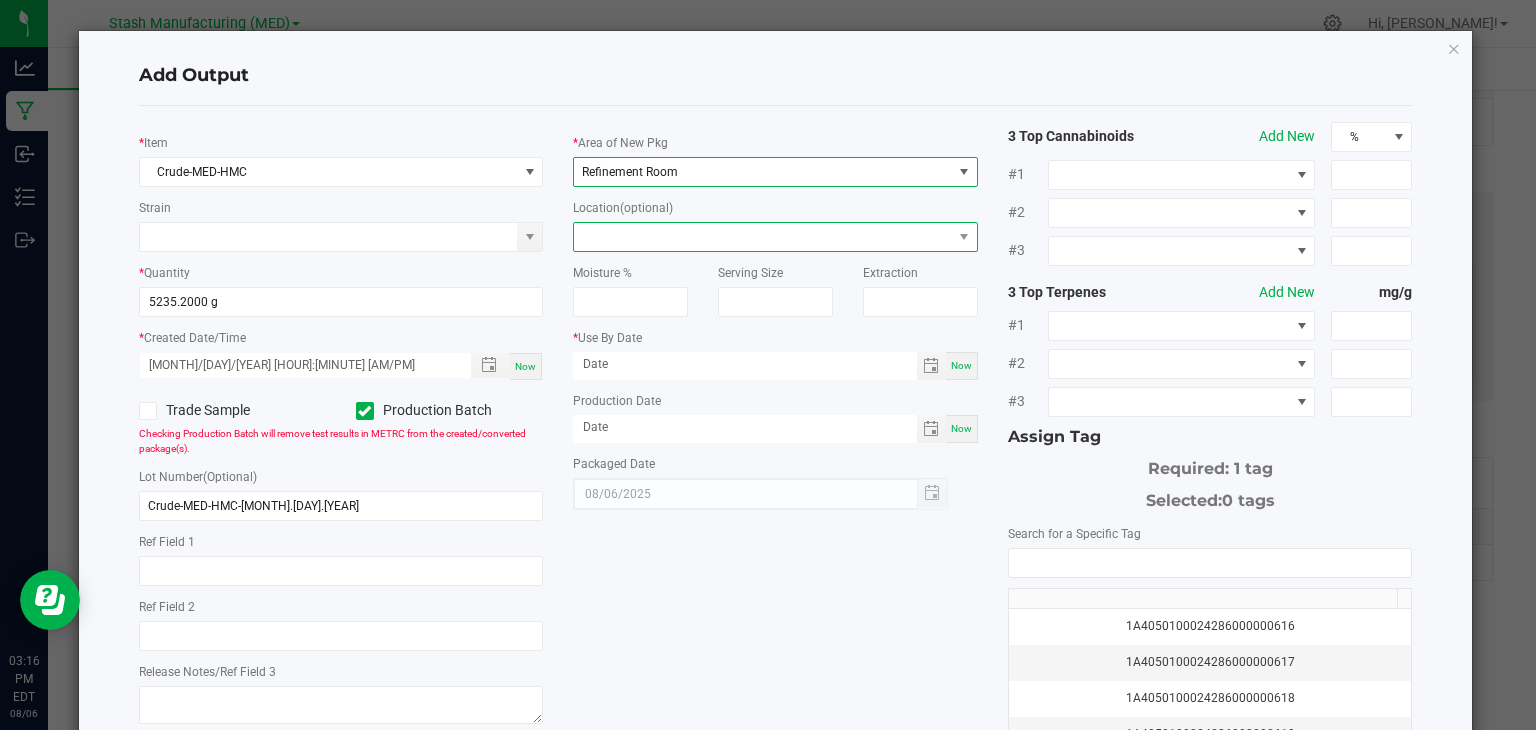 click at bounding box center [763, 237] 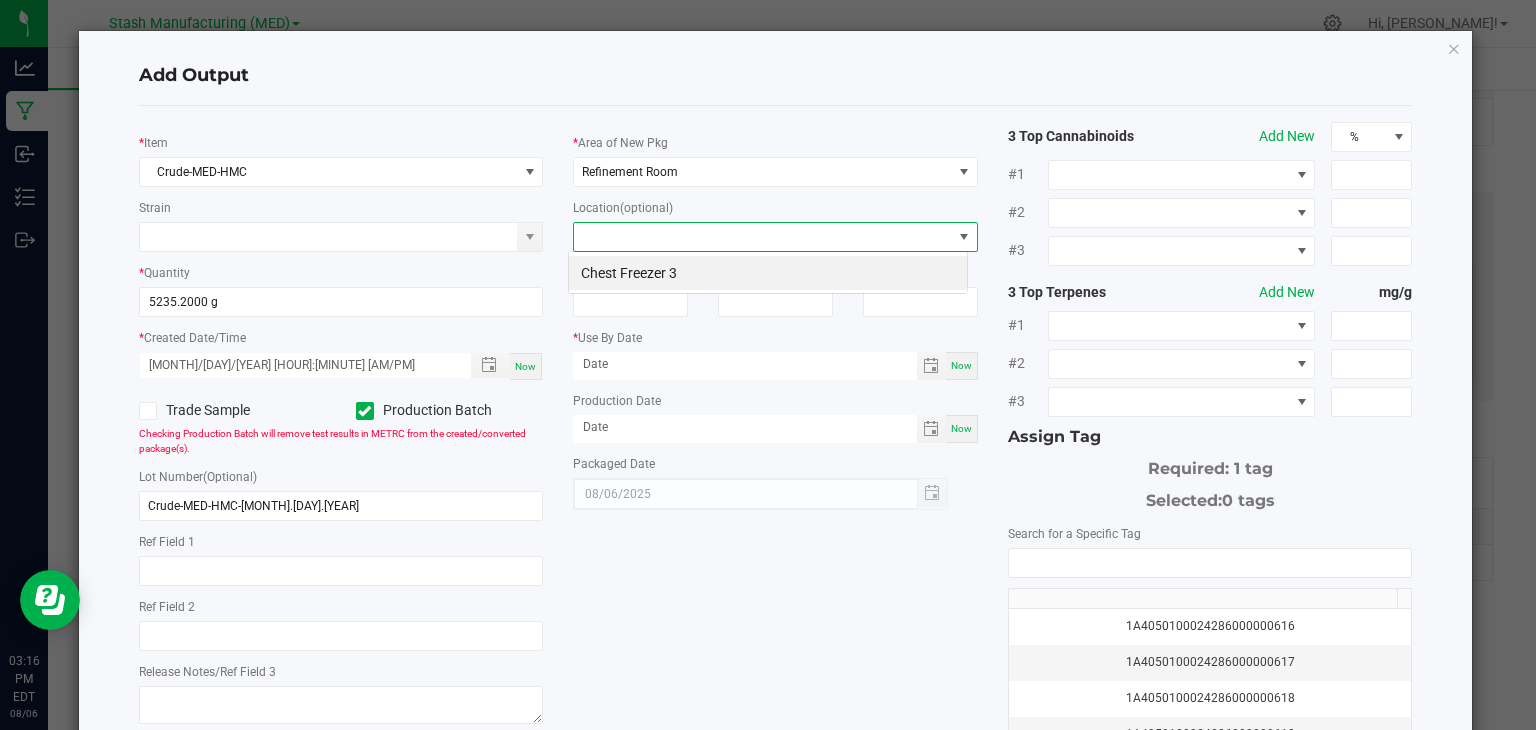 scroll, scrollTop: 99970, scrollLeft: 99600, axis: both 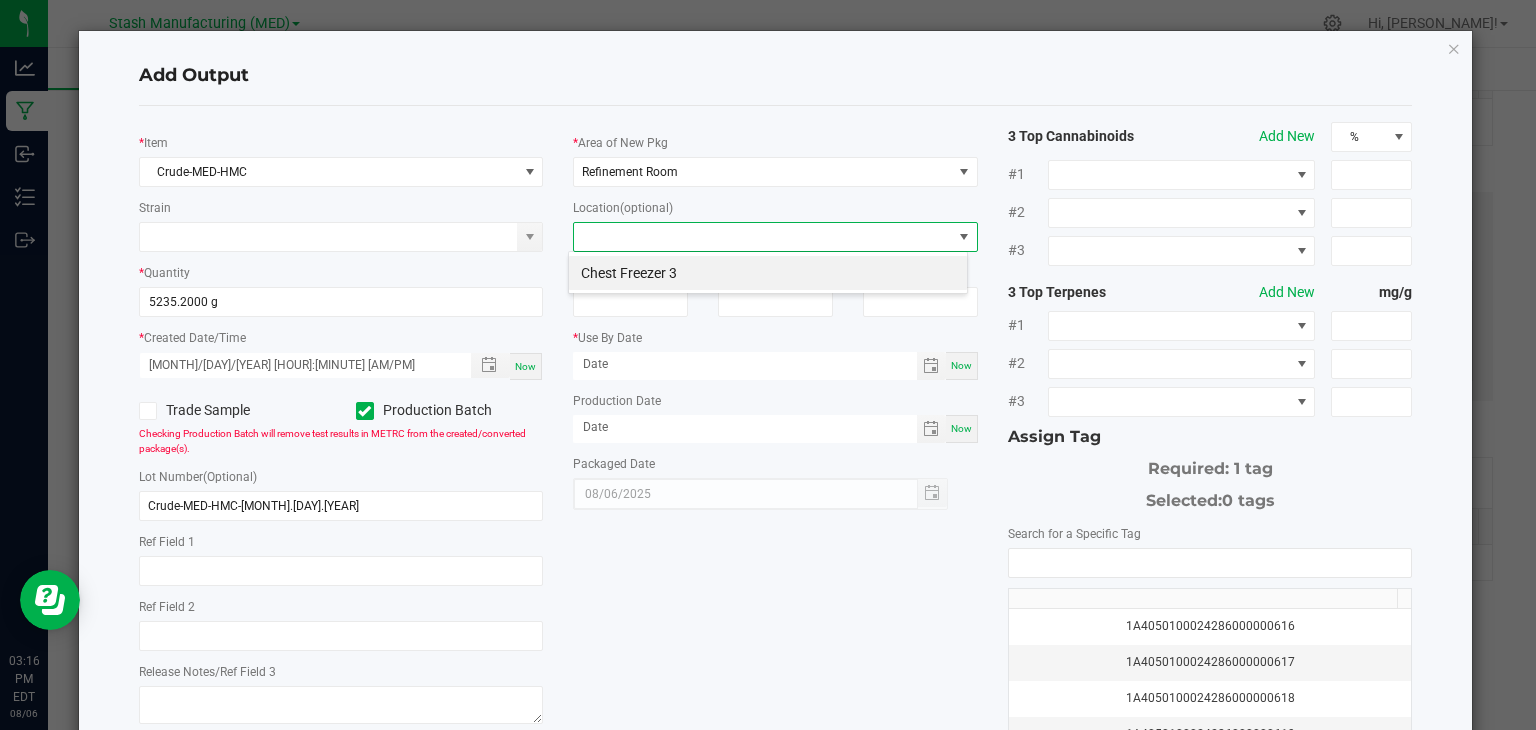 click on "*   Area of New Pkg  Refinement Room  Location  (optional)  Moisture %   Serving Size   Extraction   *   Use By Date  Now  Production Date  Now  Packaged Date  [MONTH]/[DAY]/[YEAR]" 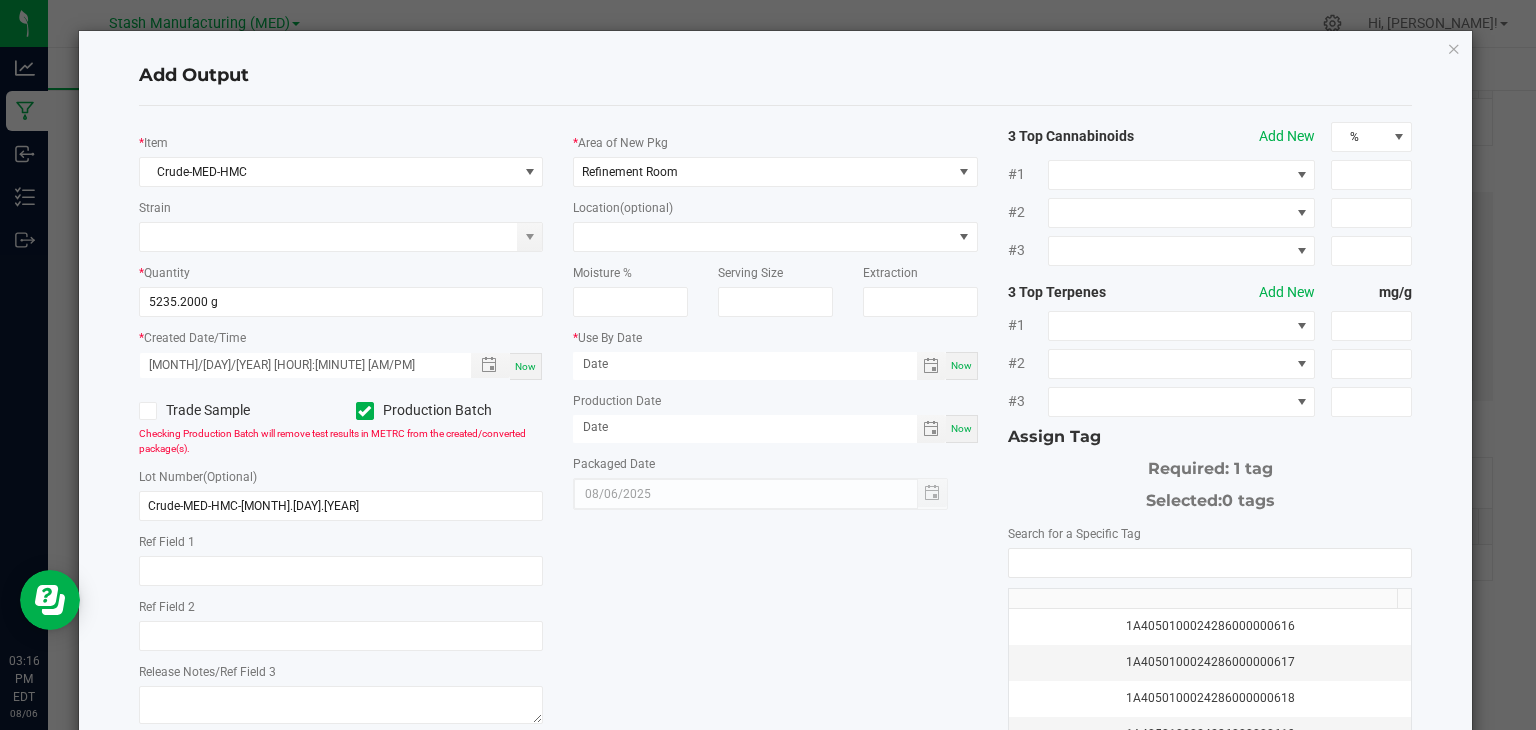 click on "Now" at bounding box center (962, 366) 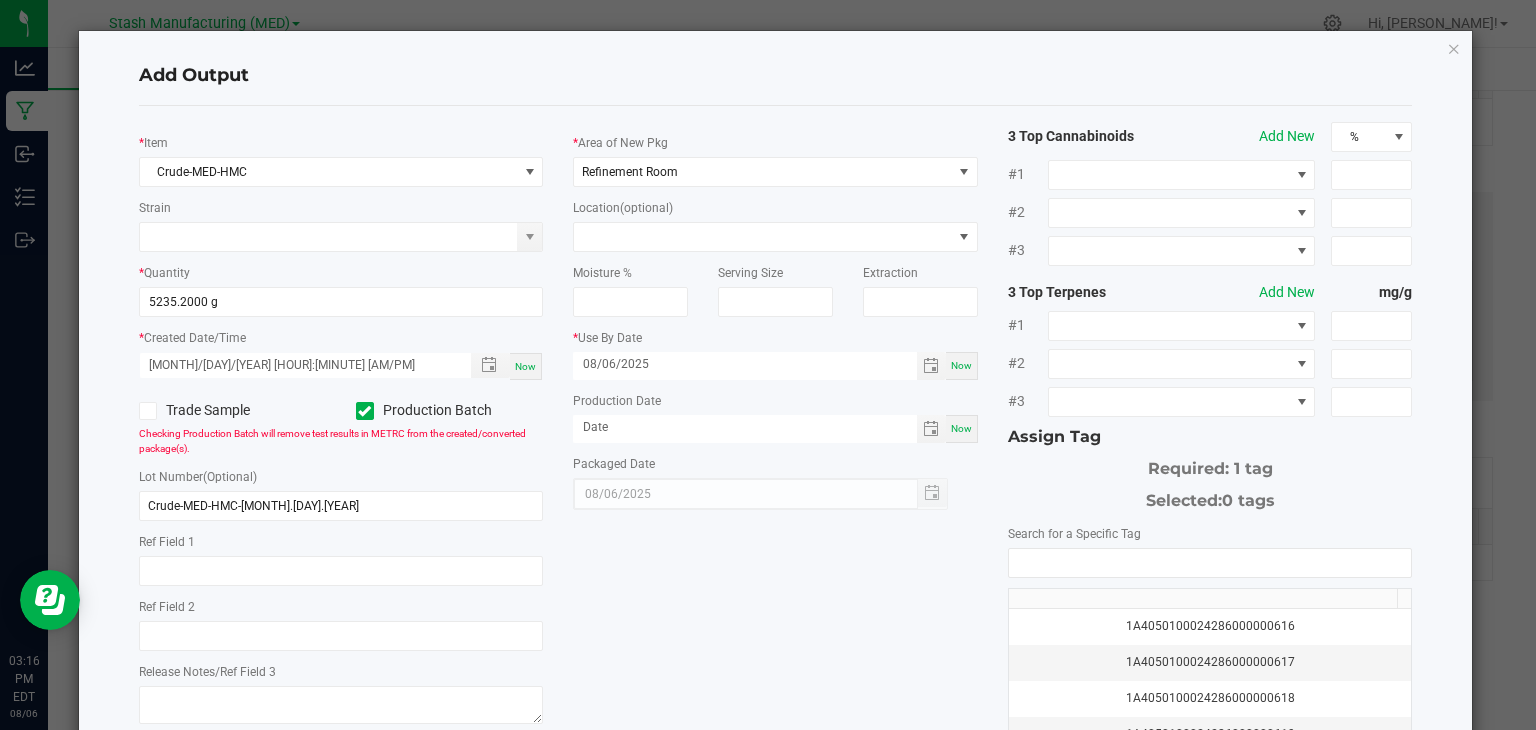 click on "Now" at bounding box center [961, 428] 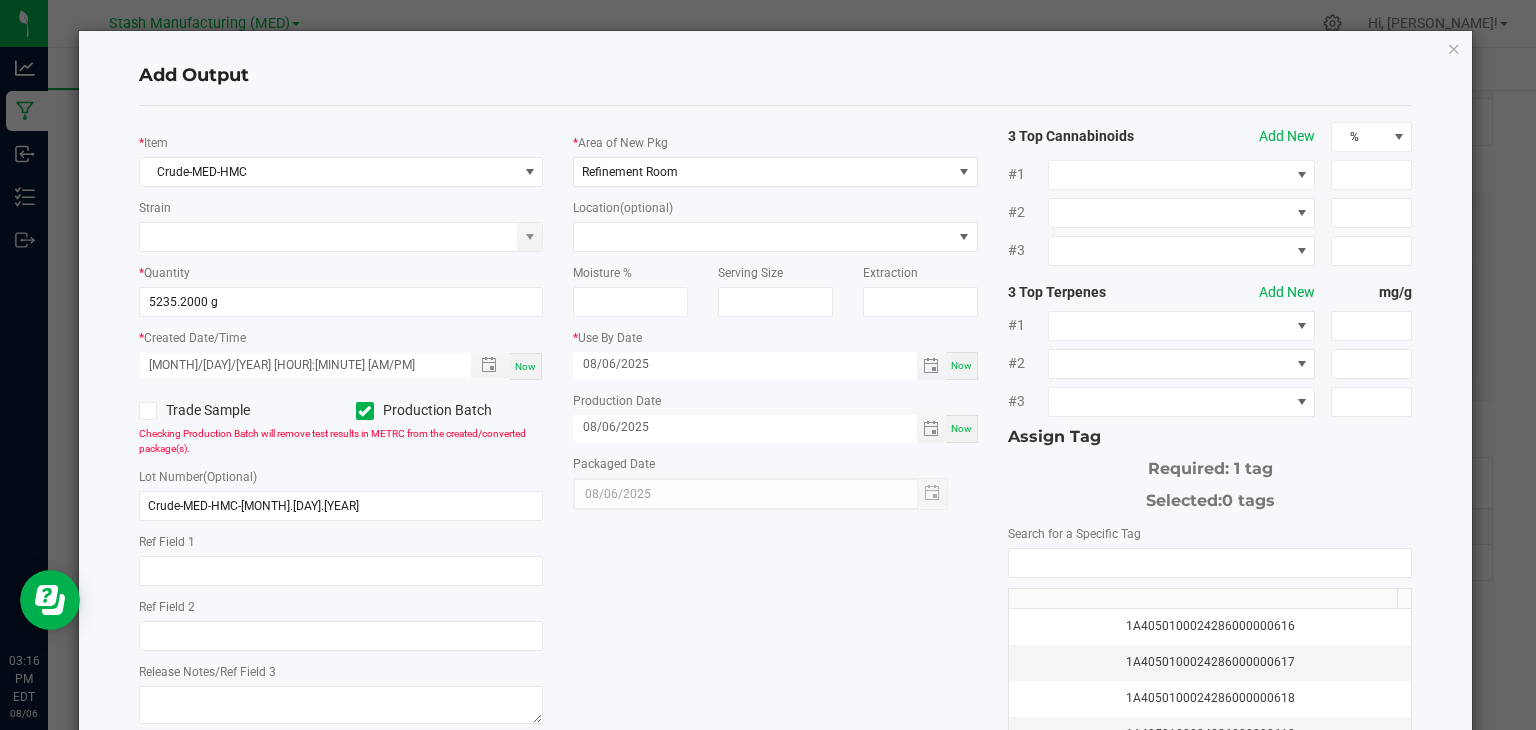 click on "08/06/2025" at bounding box center (745, 364) 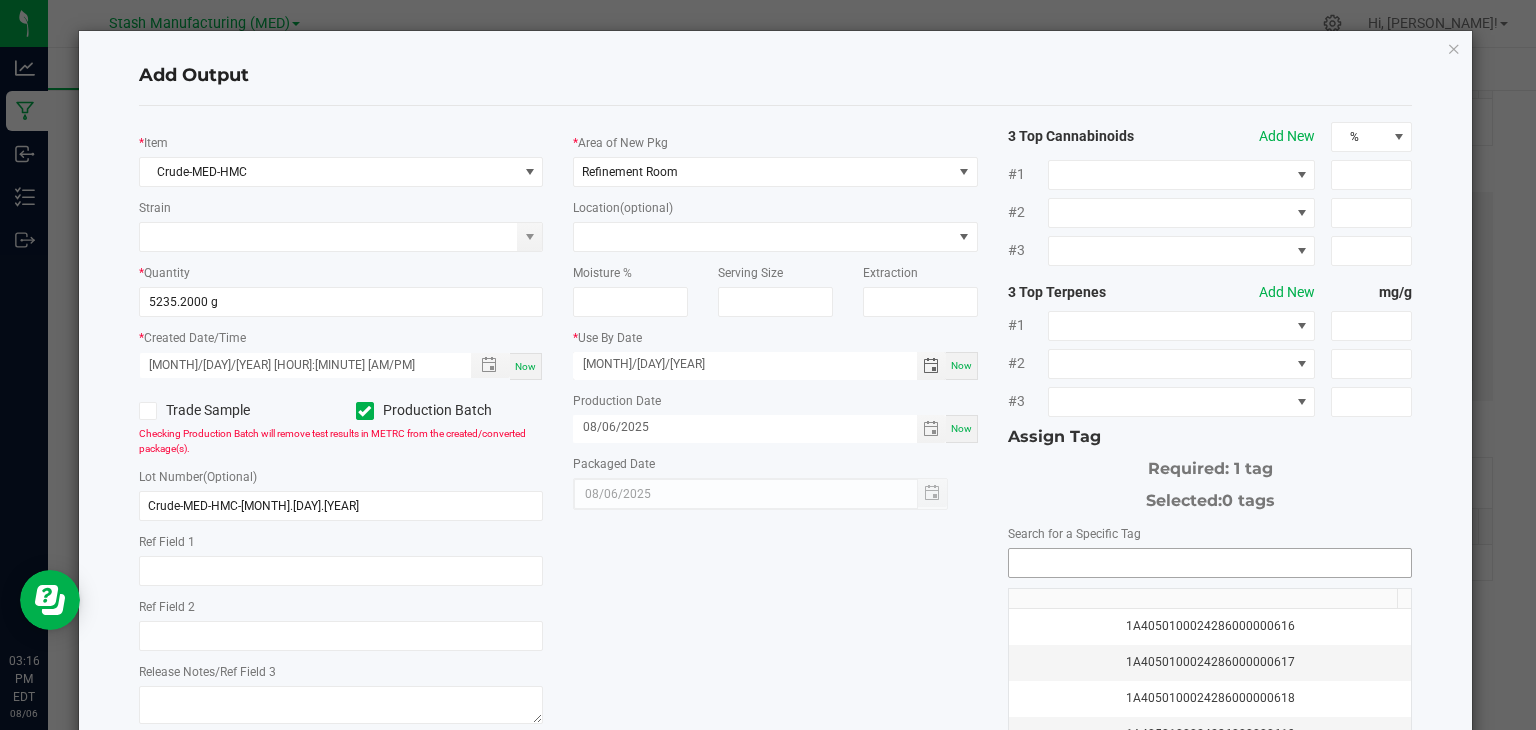 type on "[MONTH]/[DAY]/[YEAR]" 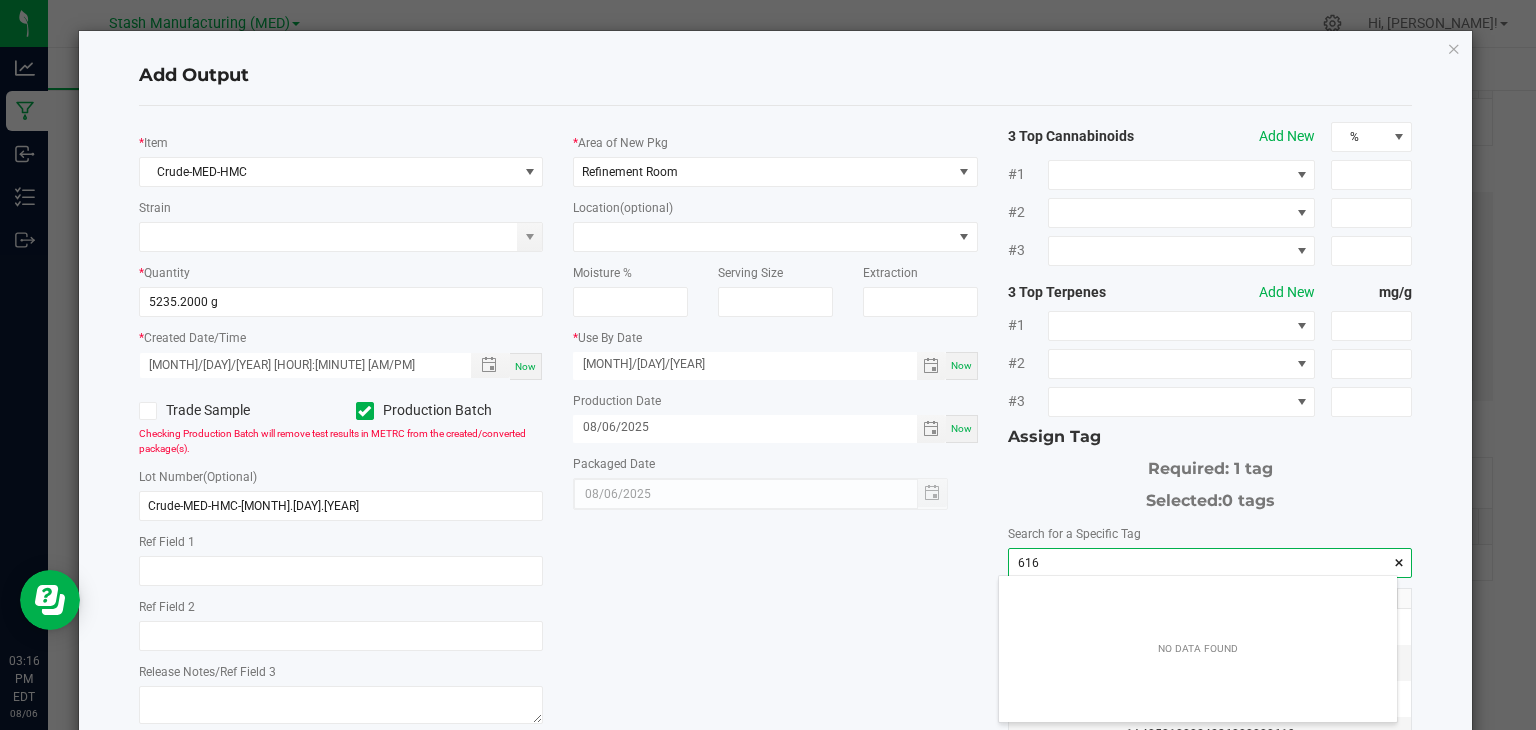 scroll, scrollTop: 99972, scrollLeft: 99601, axis: both 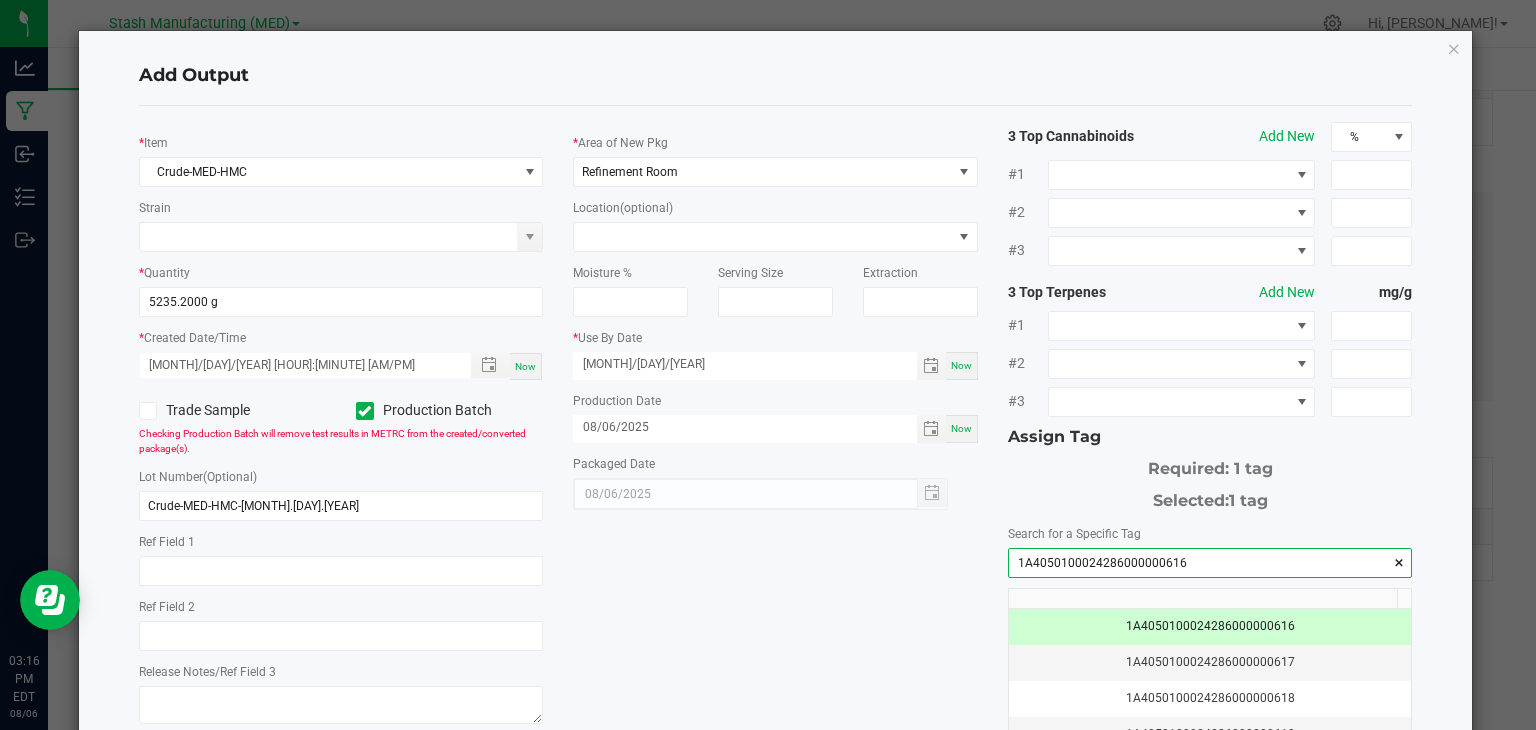 type on "1A4050100024286000000616" 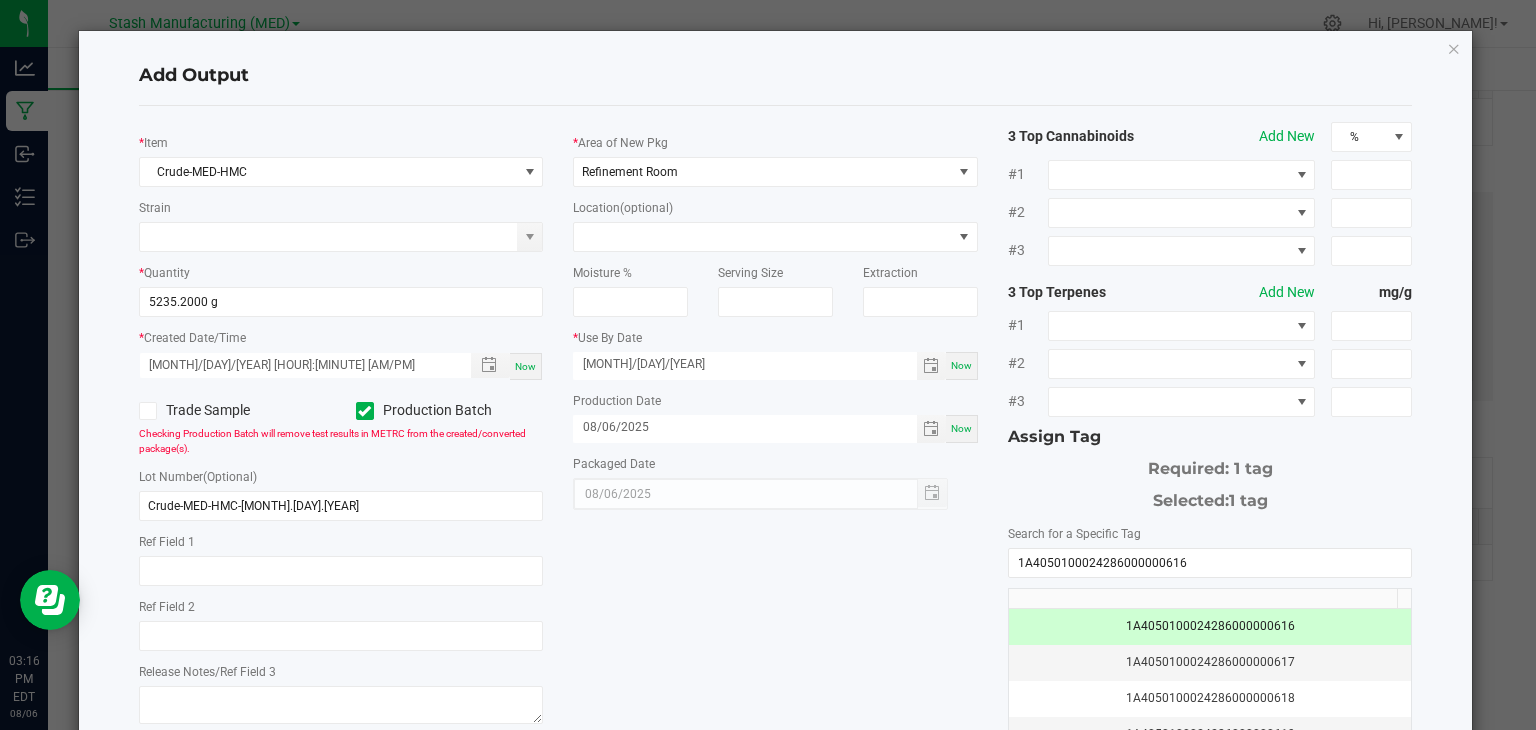 click on "*   Item  Crude-MED-HMC  Strain   *   Quantity  5235.2000 g  *   Created Date/Time  08/06/2025 3:15 PM Now  Trade Sample   Production Batch   Checking Production Batch will remove test results in METRC from the created/converted package(s).   Lot Number  (Optional) Crude-MED-HMC-8.6.25     Ref Field 1   Ref Field 2   Release Notes/Ref Field 3   *   Area of New Pkg  Refinement Room  Location  (optional)  Moisture %   Serving Size   Extraction   *   Use By Date  08/06/2027 Now  Production Date  08/06/2025 Now  Packaged Date  08/06/2025 3 Top Cannabinoids  Add New  % #1 #2 #3 3 Top Terpenes  Add New  mg/g #1 #2 #3 Assign Tag  Required: 1 tag   Selected:   1 tag   Search for a Specific Tag  1A4050100024286000000616  1A4050100024286000000616   1A4050100024286000000617   1A4050100024286000000618   1A4050100024286000000619   1A4050100024286000000620   1A4050100024286000000621   1A4050100024286000000622   1A4050100024286000000623   1A4050100024286000000624   1A4050100024286000000625   Cancel   Save" 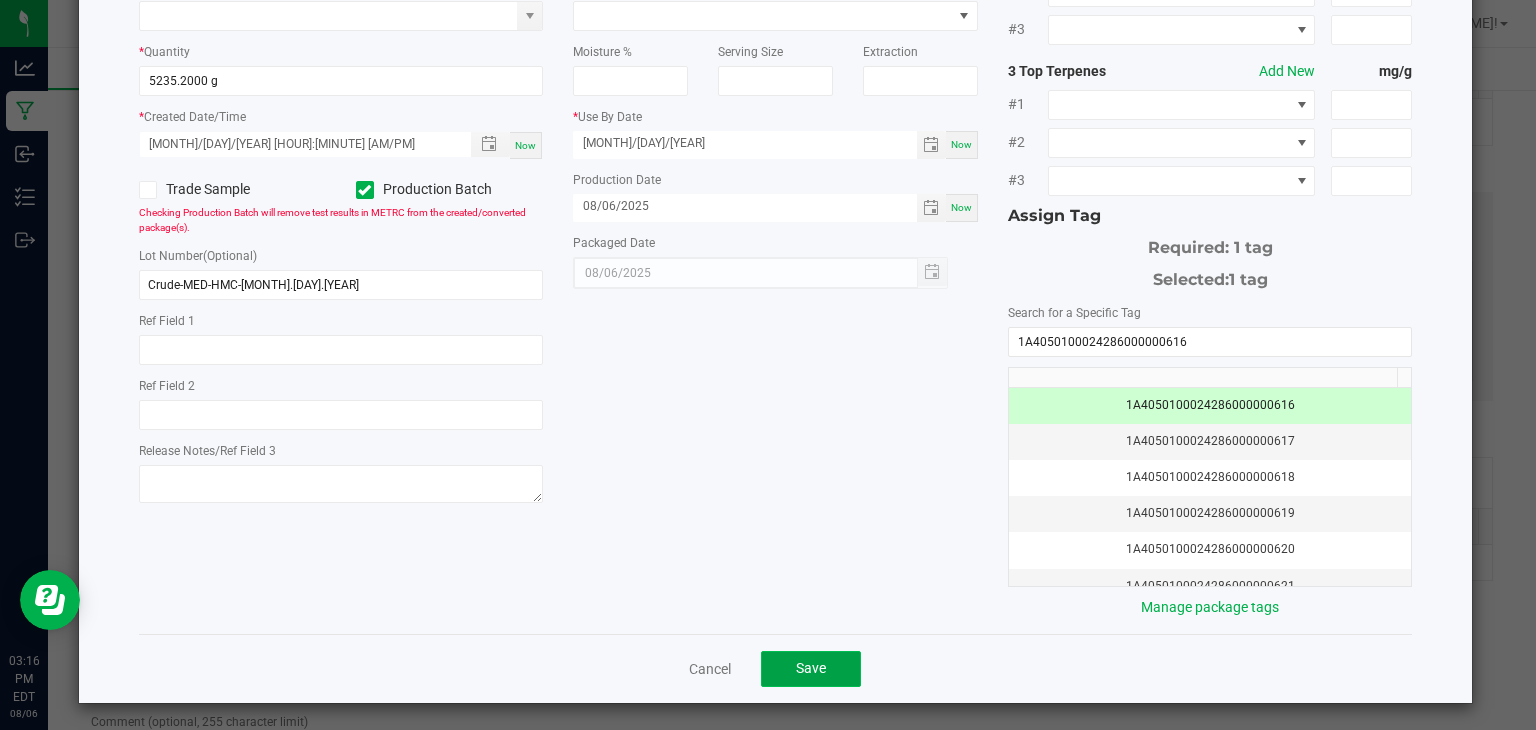 click on "Save" 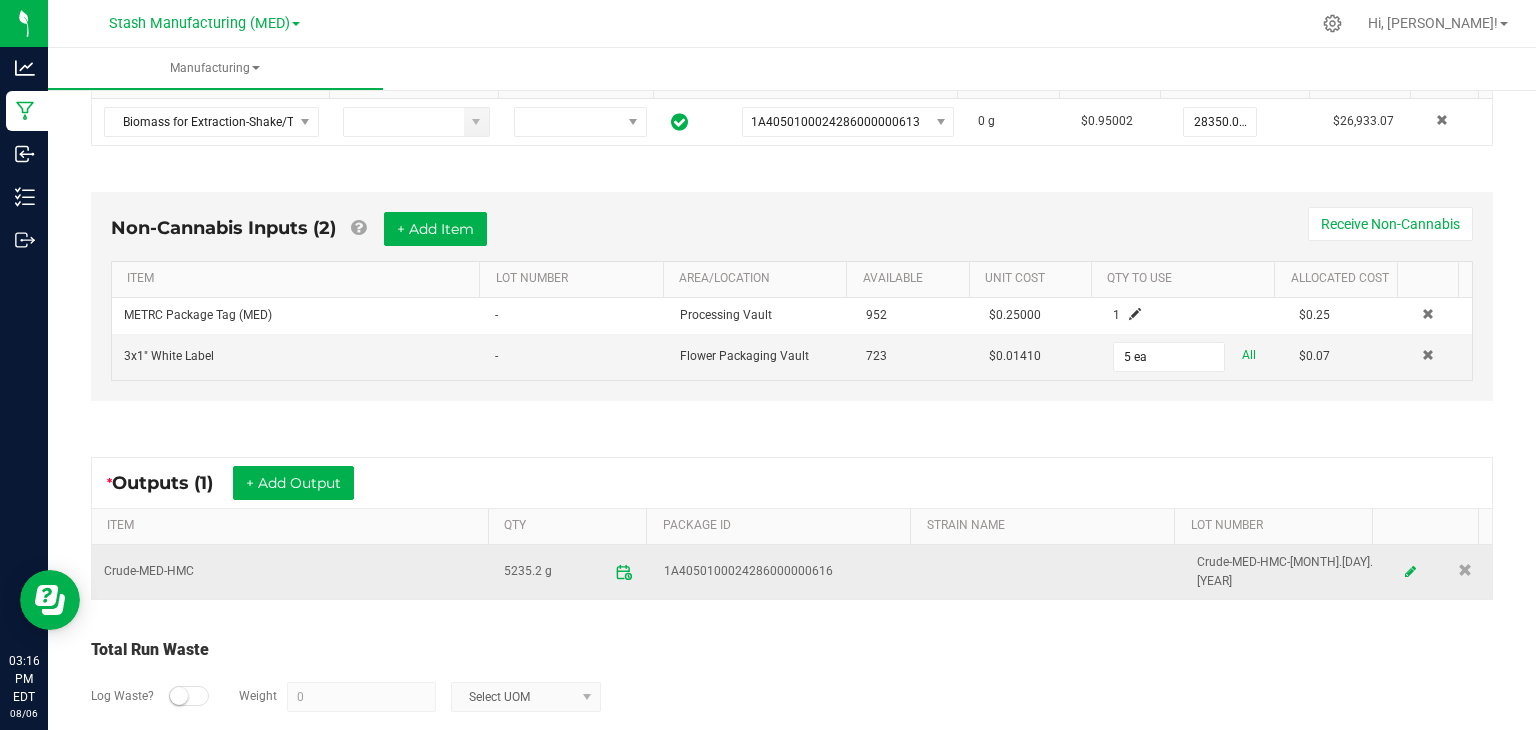 drag, startPoint x: 820, startPoint y: 568, endPoint x: 625, endPoint y: 579, distance: 195.31001 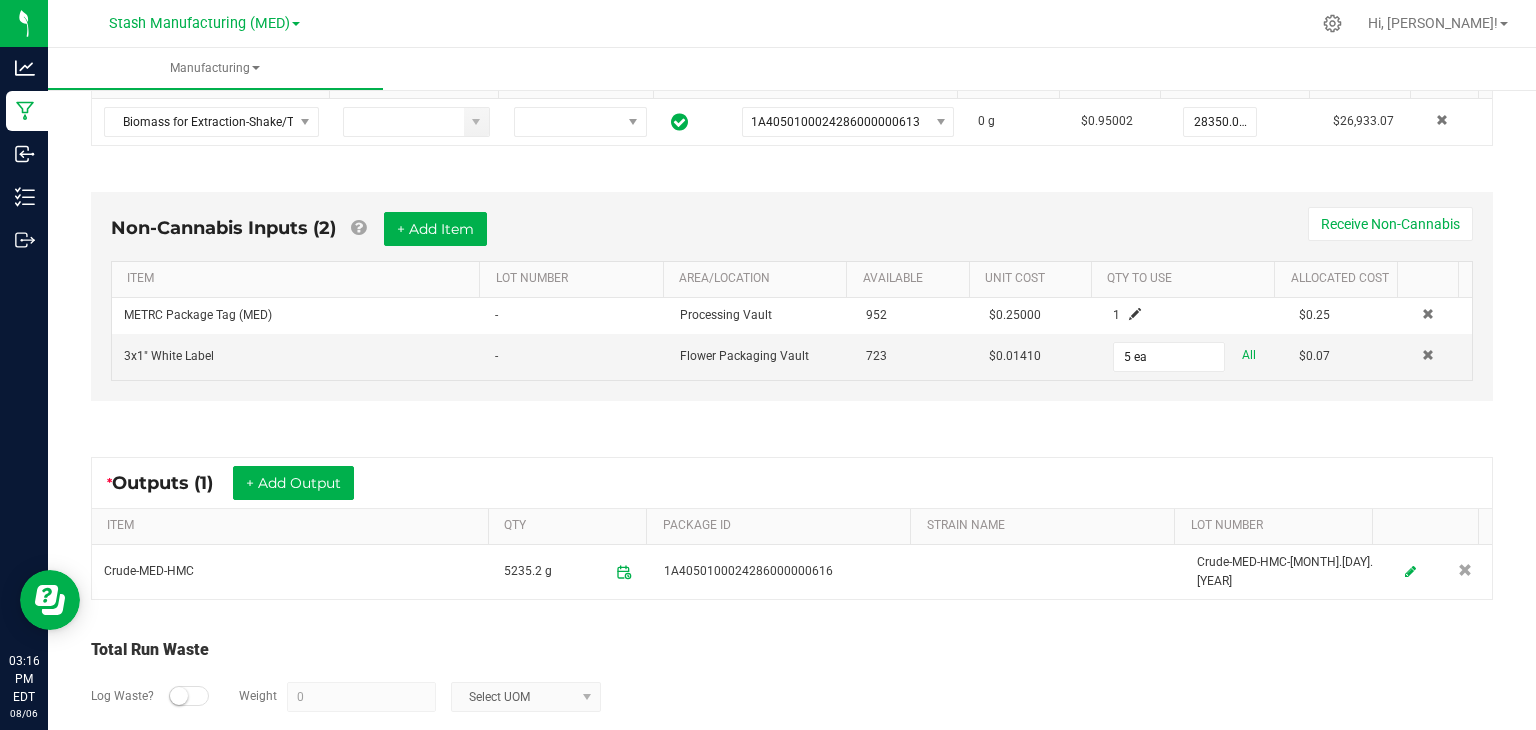 click on "Non-Cannabis Inputs (2)  + Add Item   Receive Non-Cannabis  ITEM LOT NUMBER AREA/LOCATION AVAILABLE Unit Cost QTY TO USE Allocated Cost  METRC Package Tag (MED)   -      Processing Vault   952    $0.25000   1        $0.25   3x1" White Label   -      Flower Packaging Vault   723    $0.01410  5 ea All  $0.07" at bounding box center (792, 301) 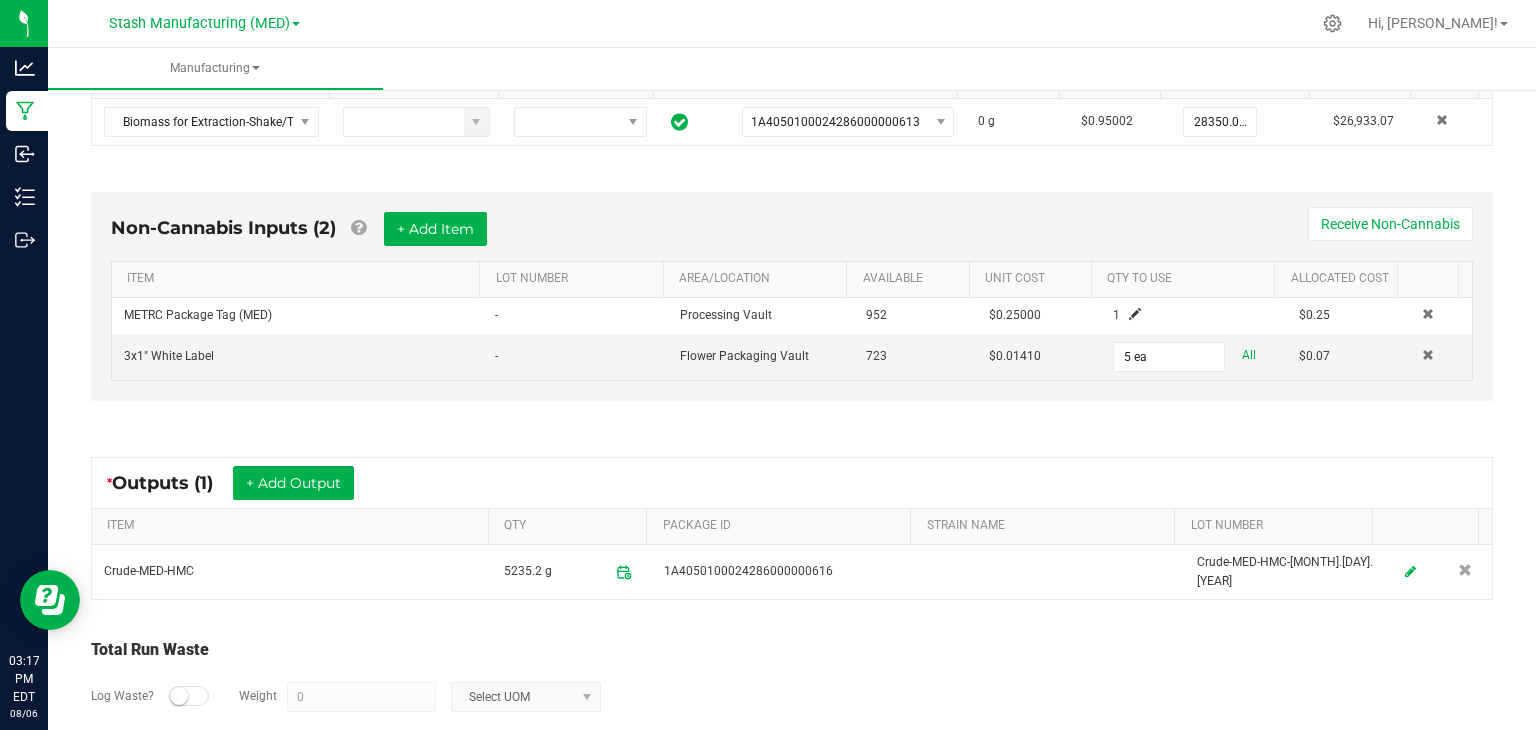 click on "Non-Cannabis Inputs (2)  + Add Item   Receive Non-Cannabis  ITEM LOT NUMBER AREA/LOCATION AVAILABLE Unit Cost QTY TO USE Allocated Cost  METRC Package Tag (MED)   -      Processing Vault   952    $0.25000   1        $0.25   3x1" White Label   -      Flower Packaging Vault   723    $0.01410  5 ea All  $0.07" at bounding box center [792, 301] 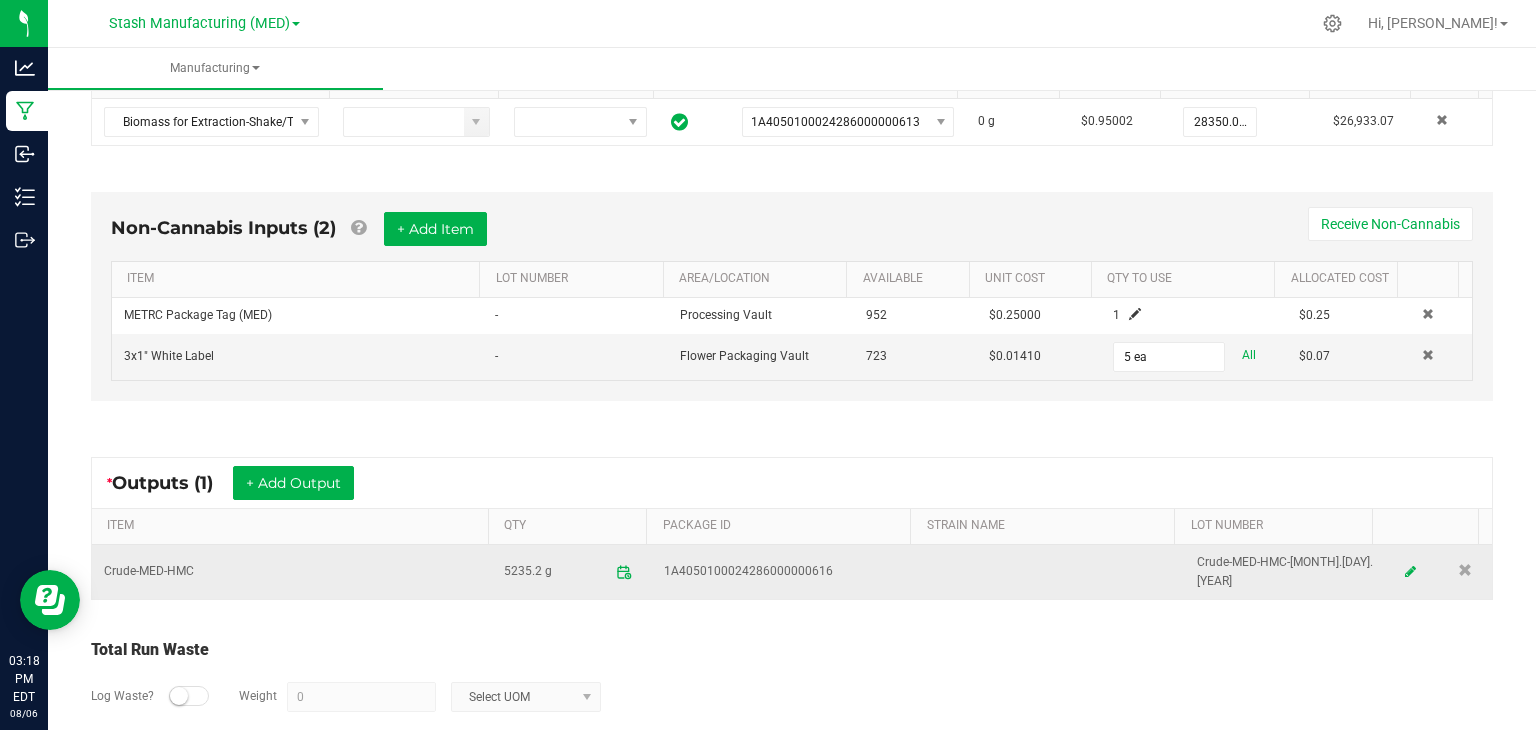 scroll, scrollTop: 0, scrollLeft: 0, axis: both 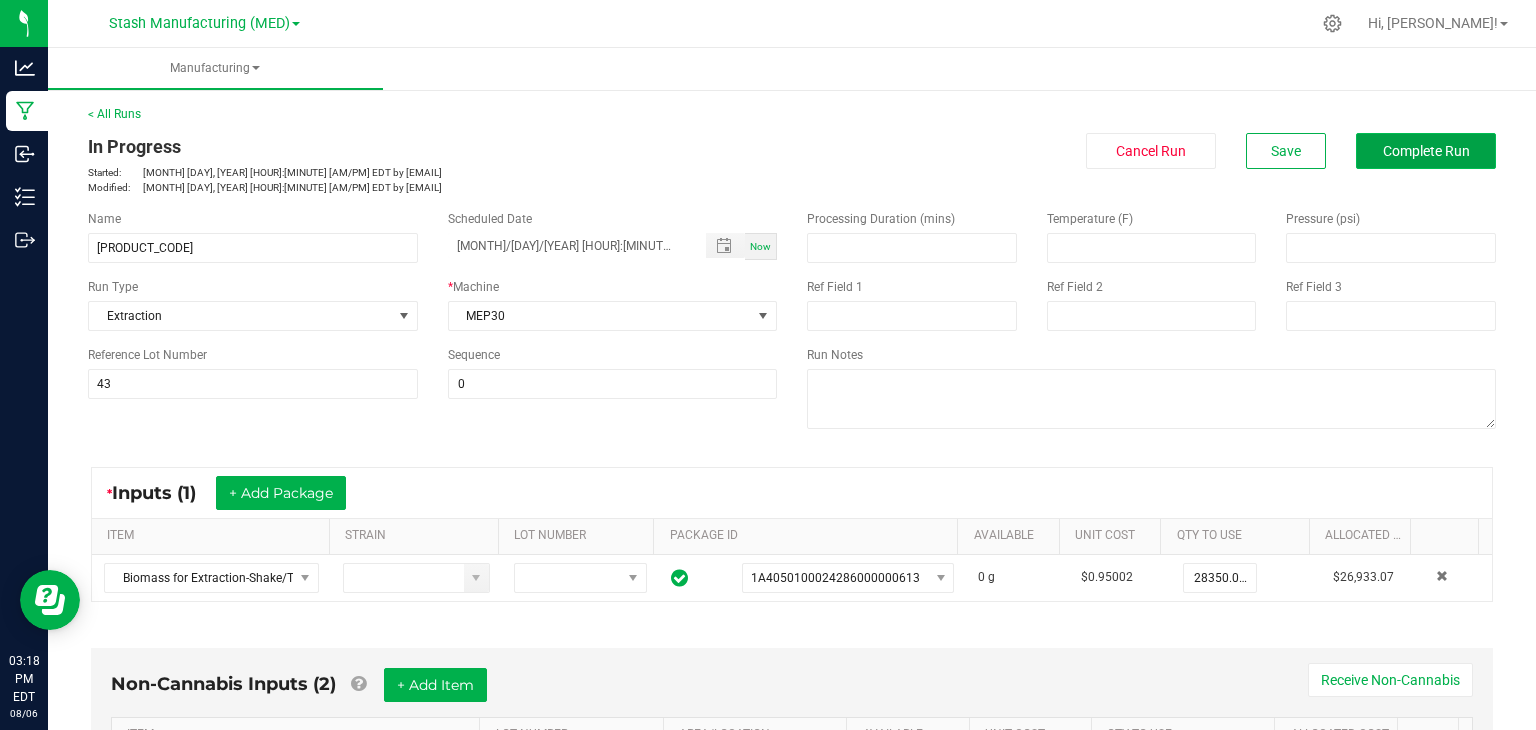 click on "Complete Run" at bounding box center (1426, 151) 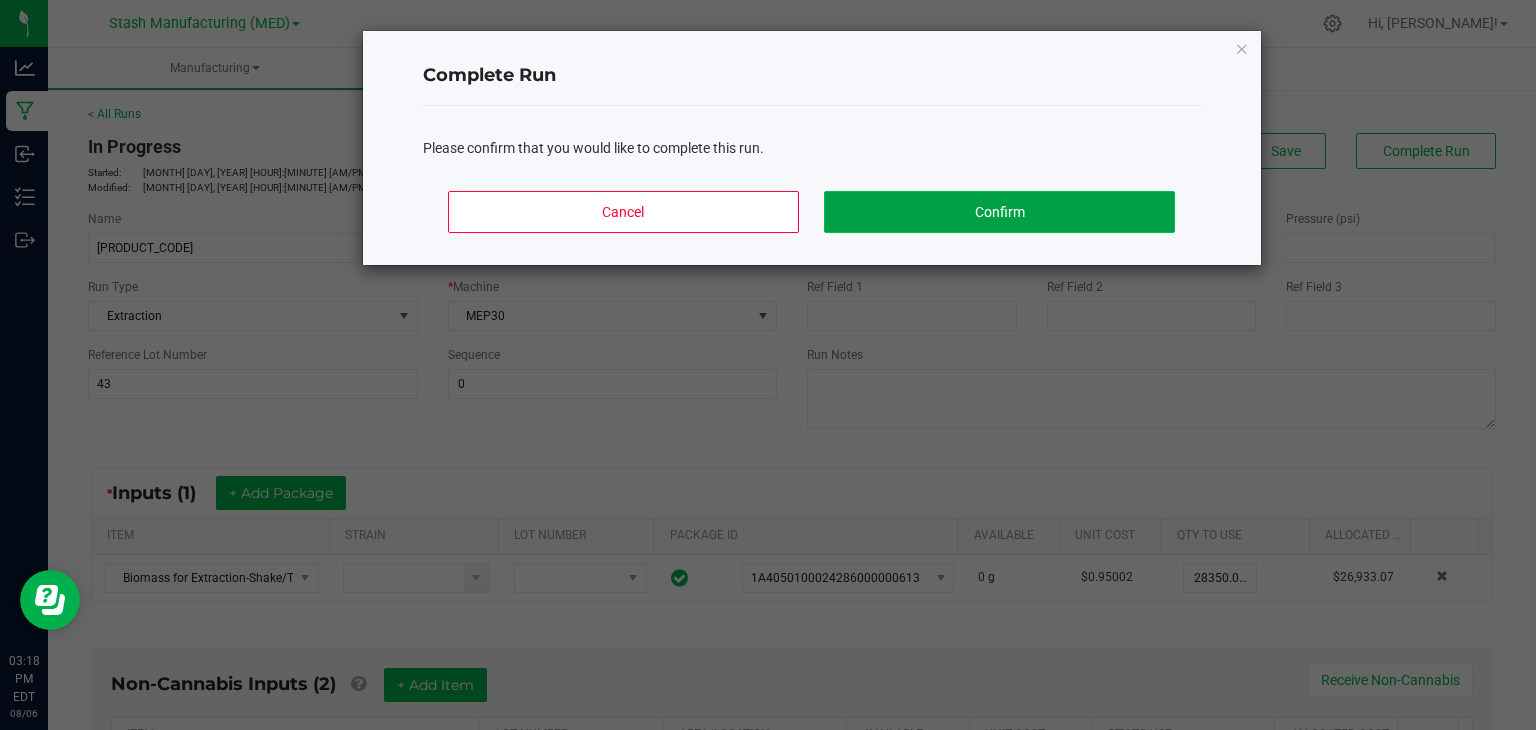 click on "Confirm" 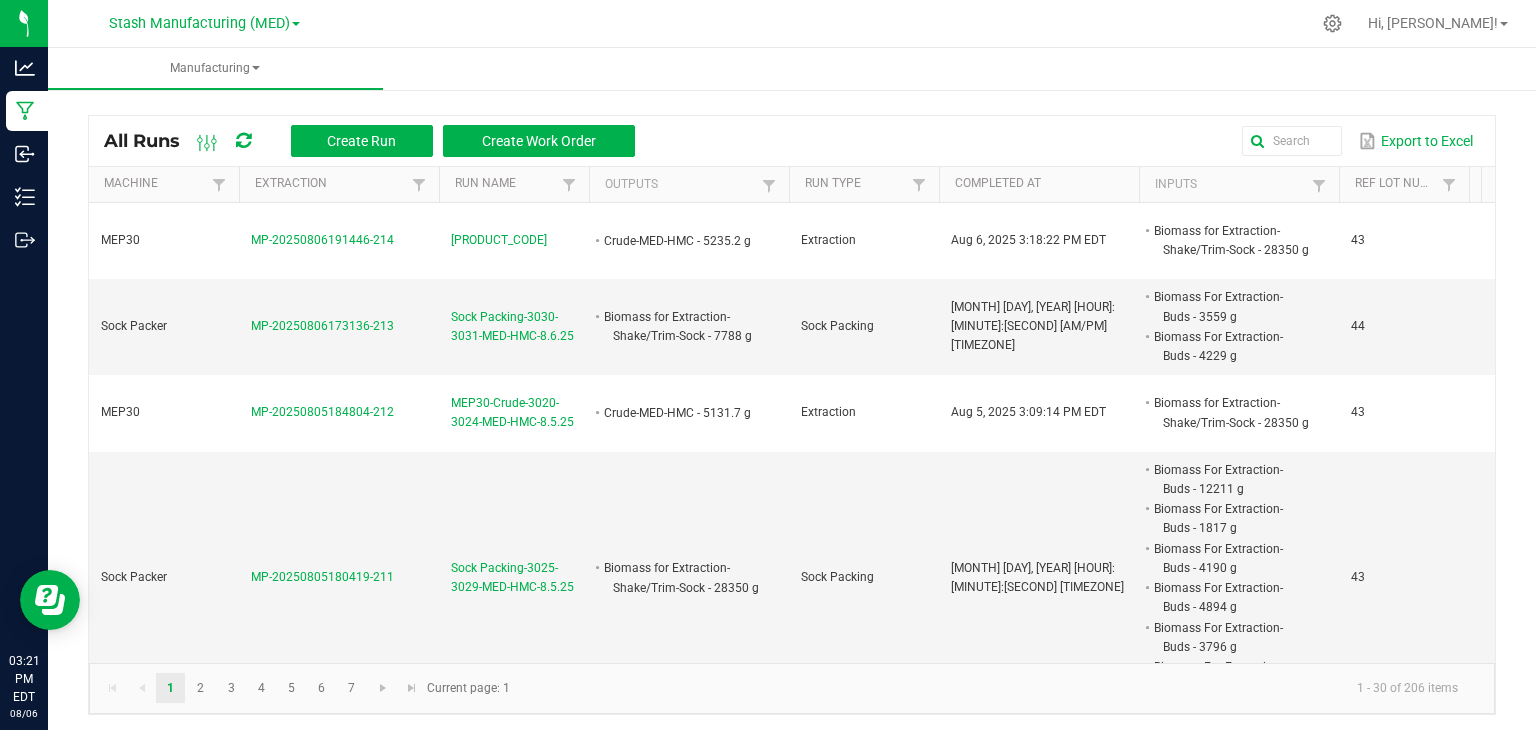 click on "Aug 6, 2025 3:18:22 PM EDT" at bounding box center [1039, 241] 